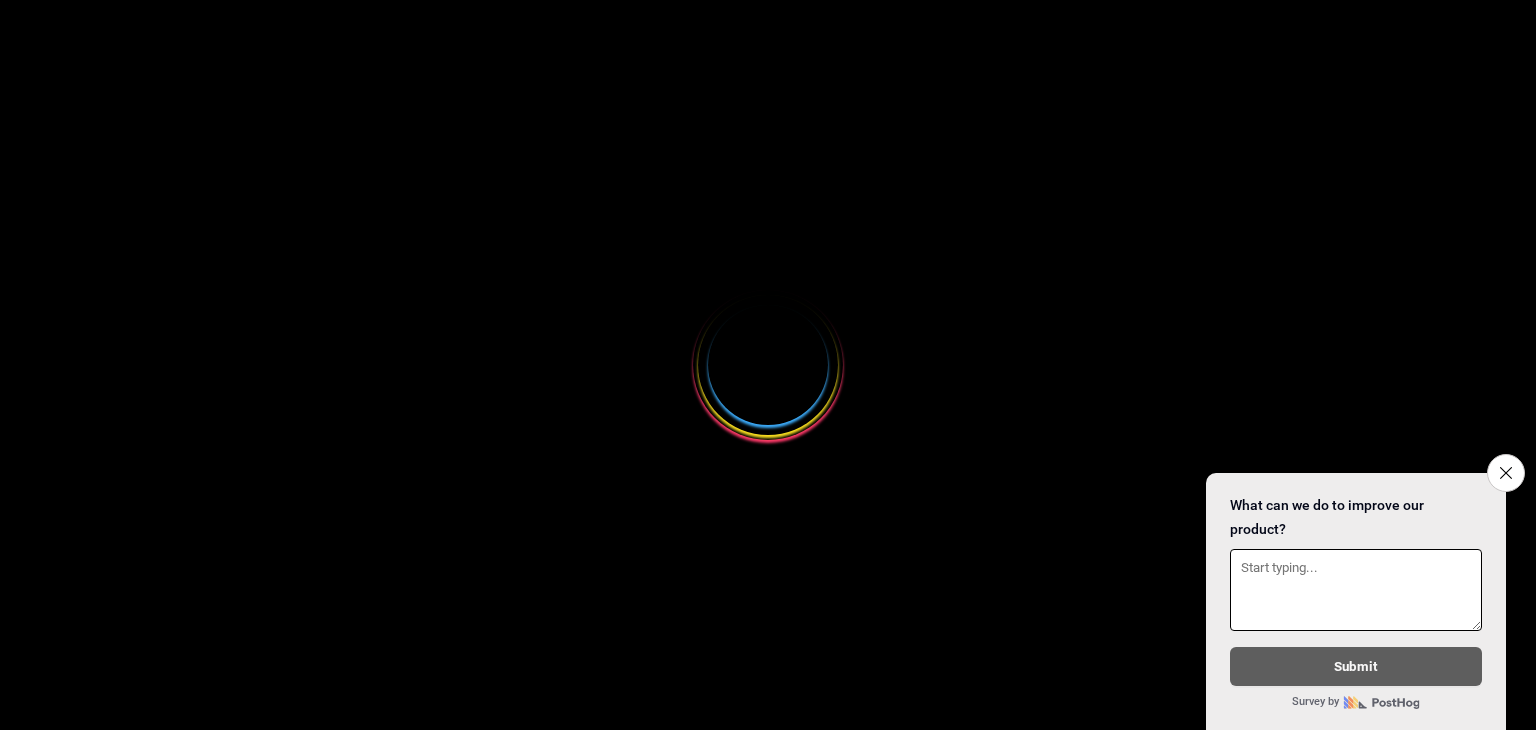 scroll, scrollTop: 0, scrollLeft: 0, axis: both 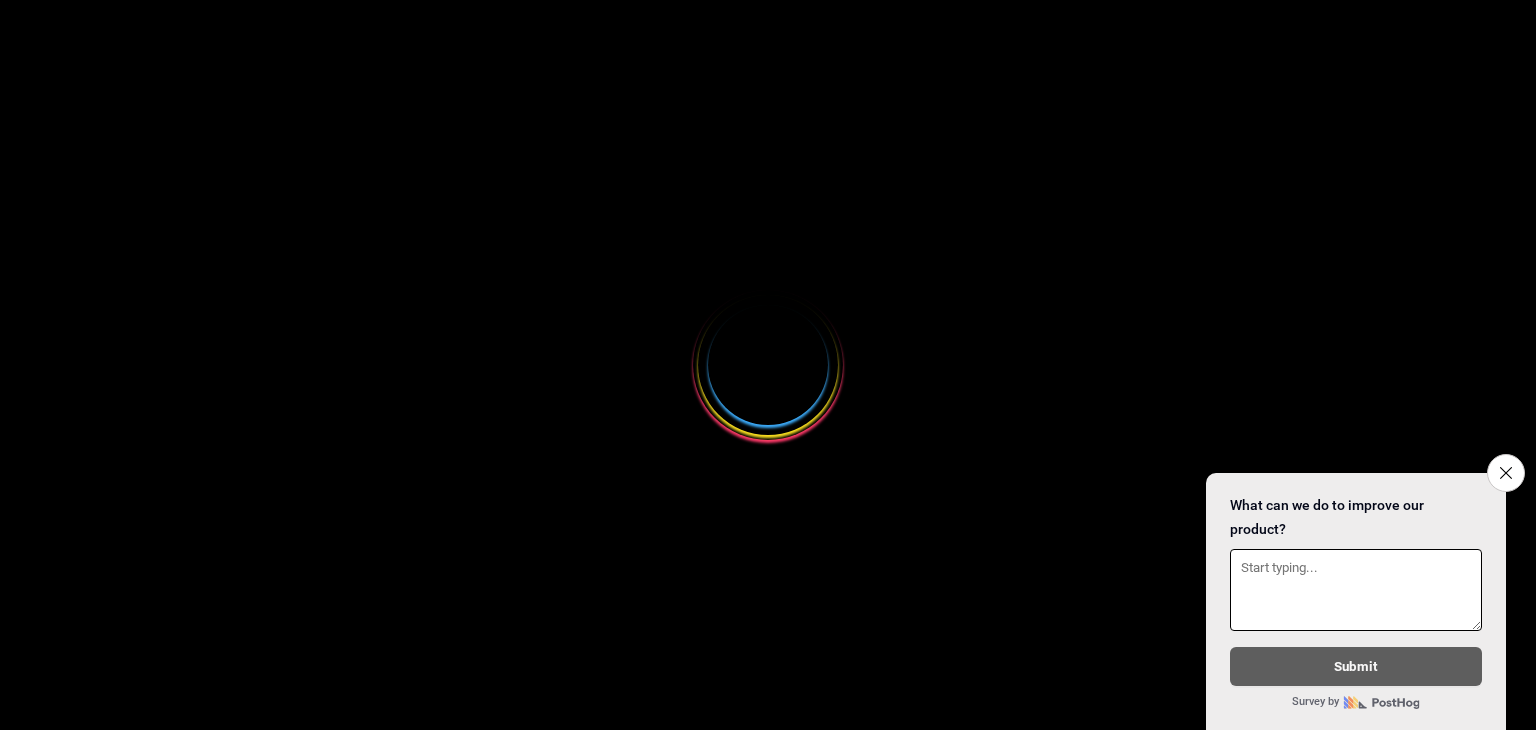select 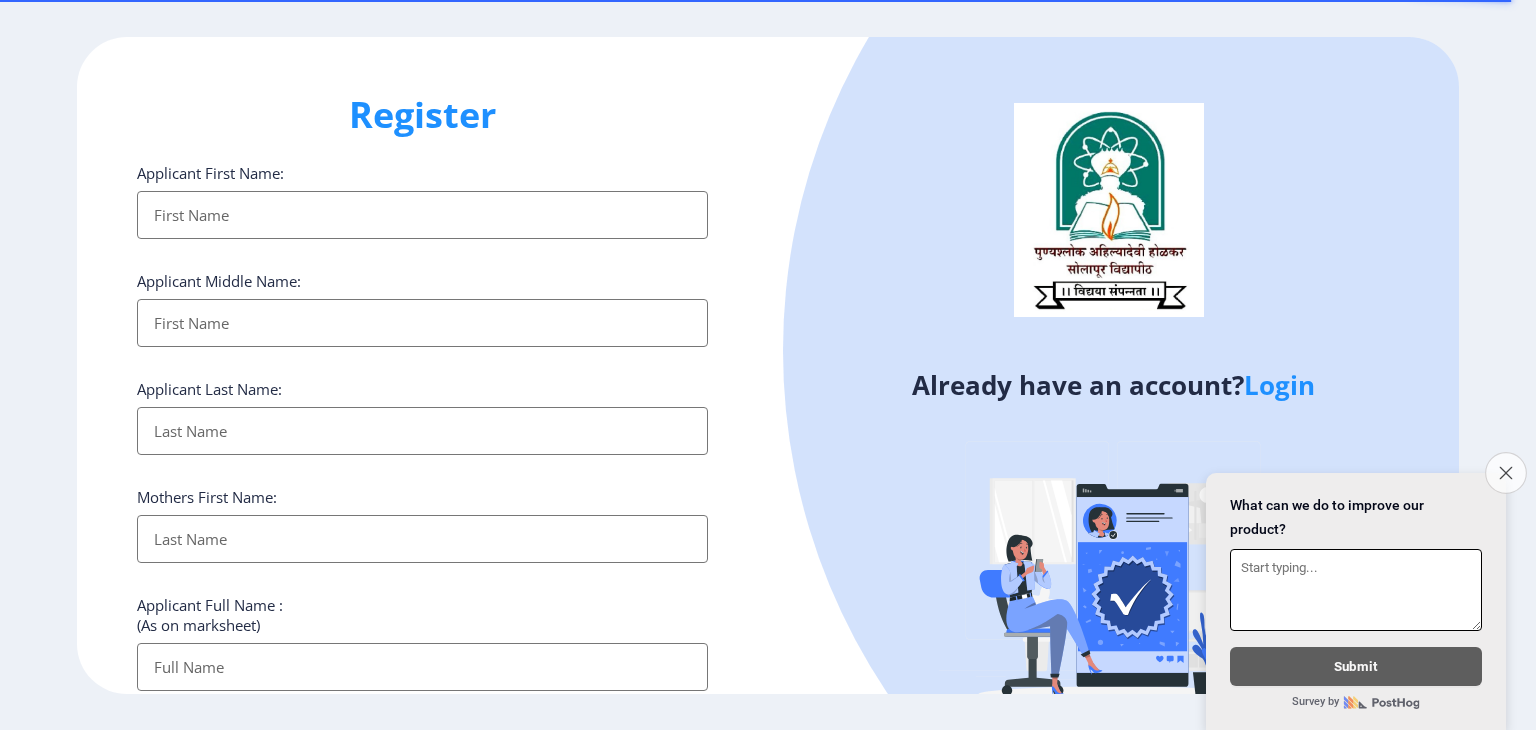 click on "Close survey" 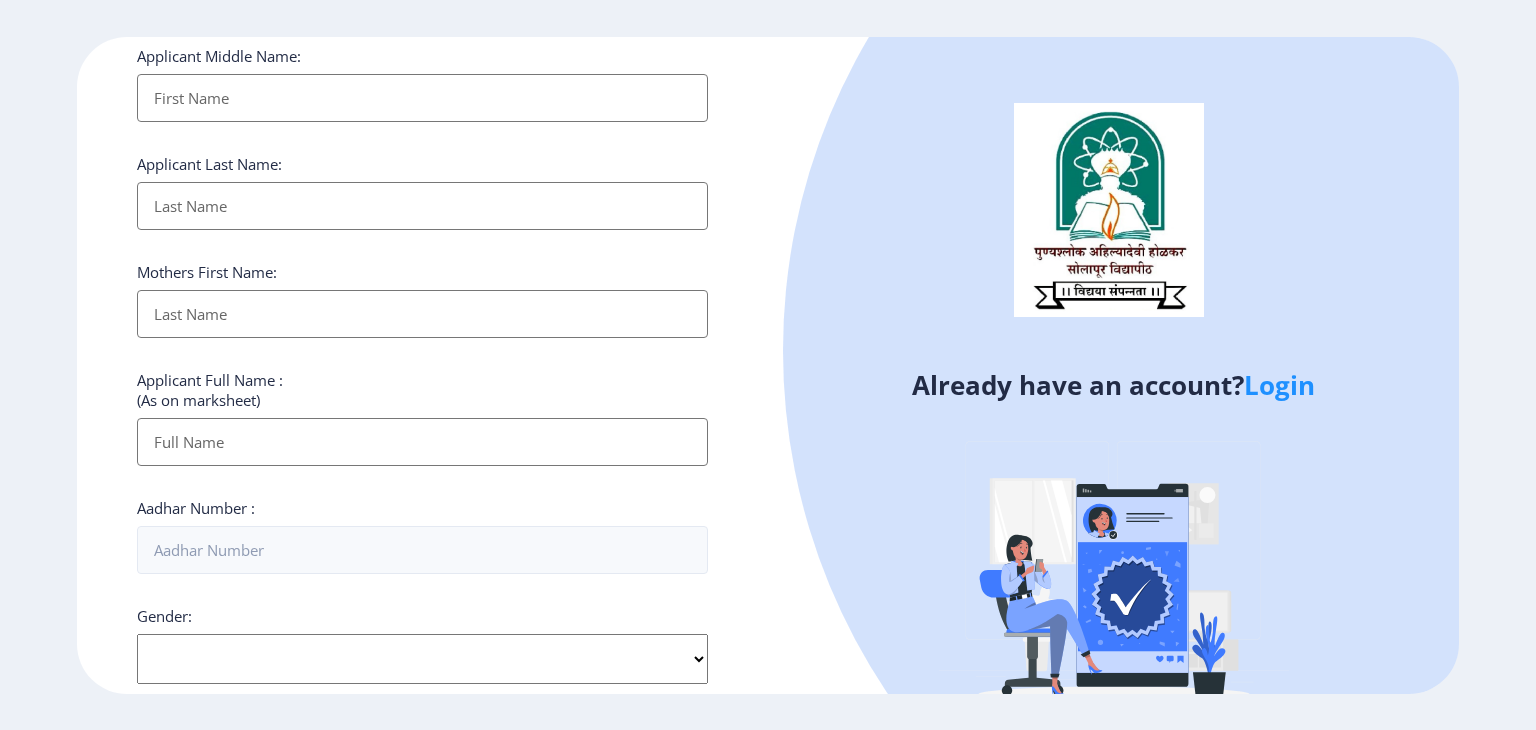 scroll, scrollTop: 0, scrollLeft: 0, axis: both 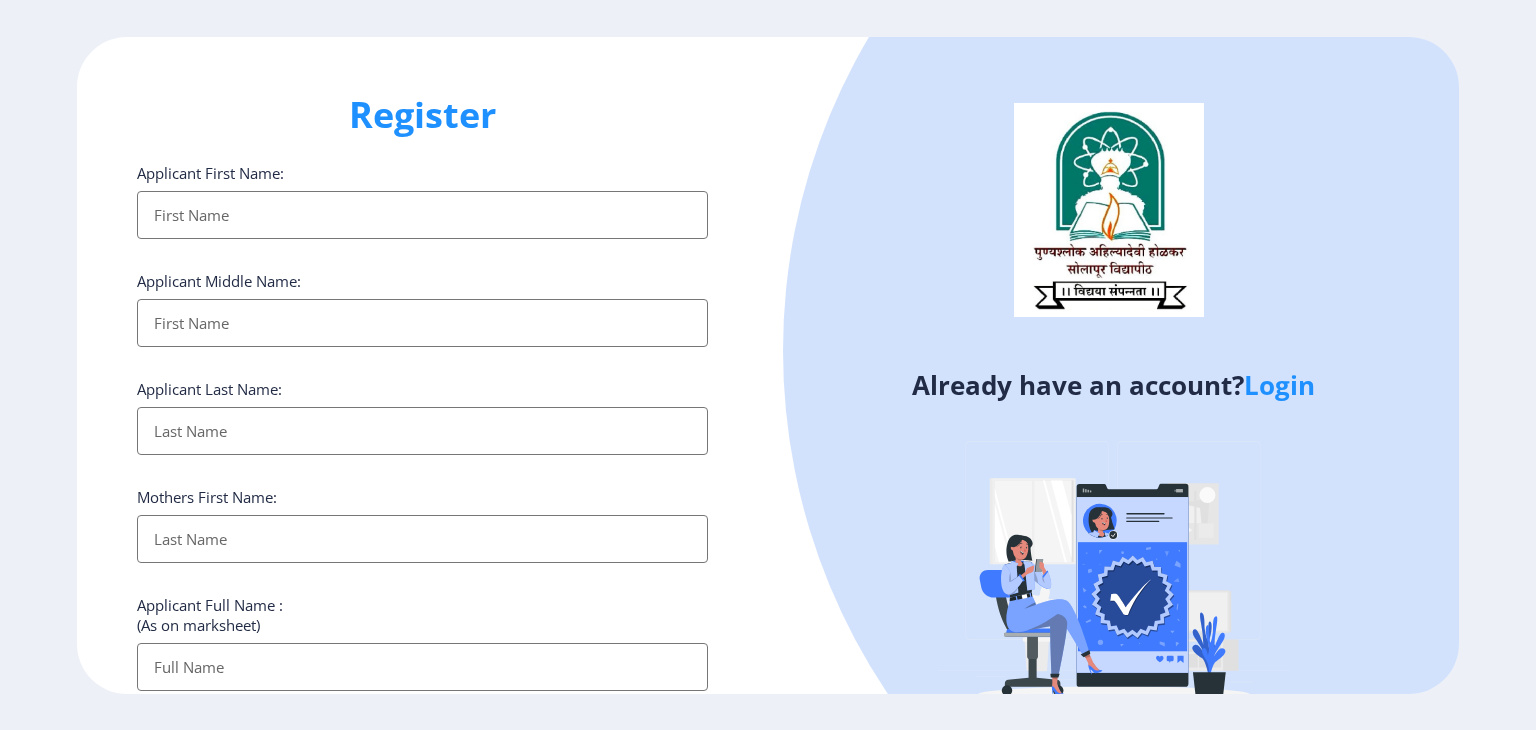 click on "Login" 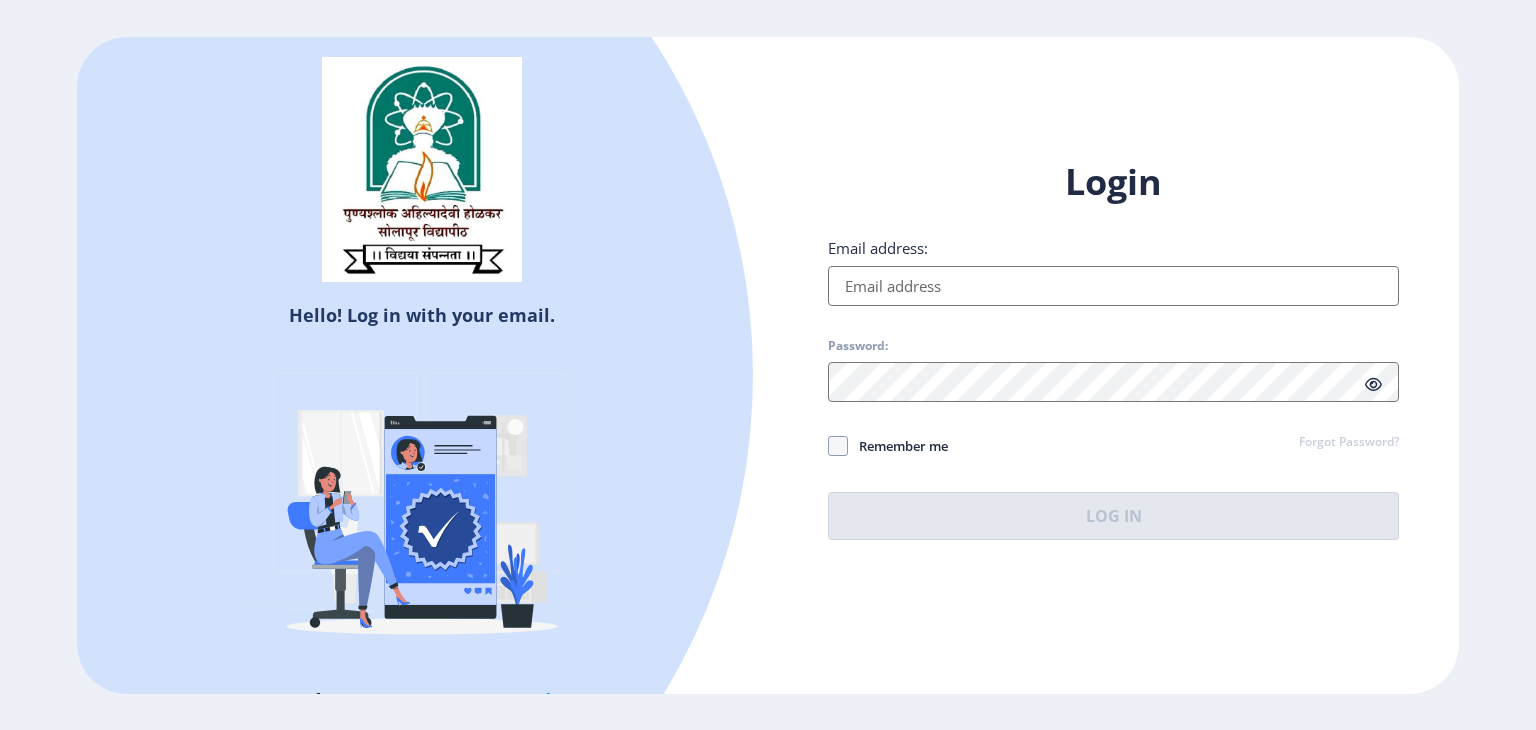 select 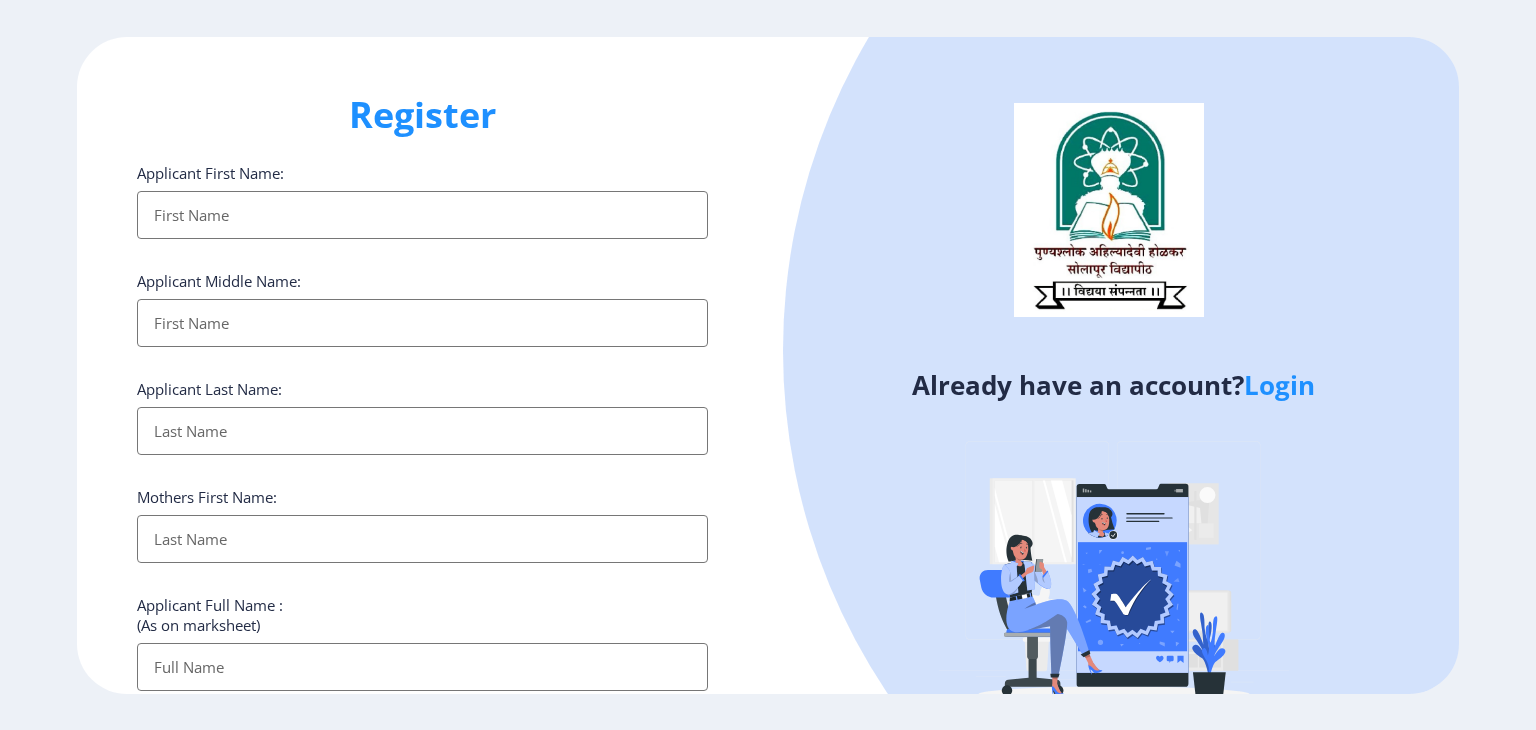 click on "Applicant First Name:" at bounding box center [422, 215] 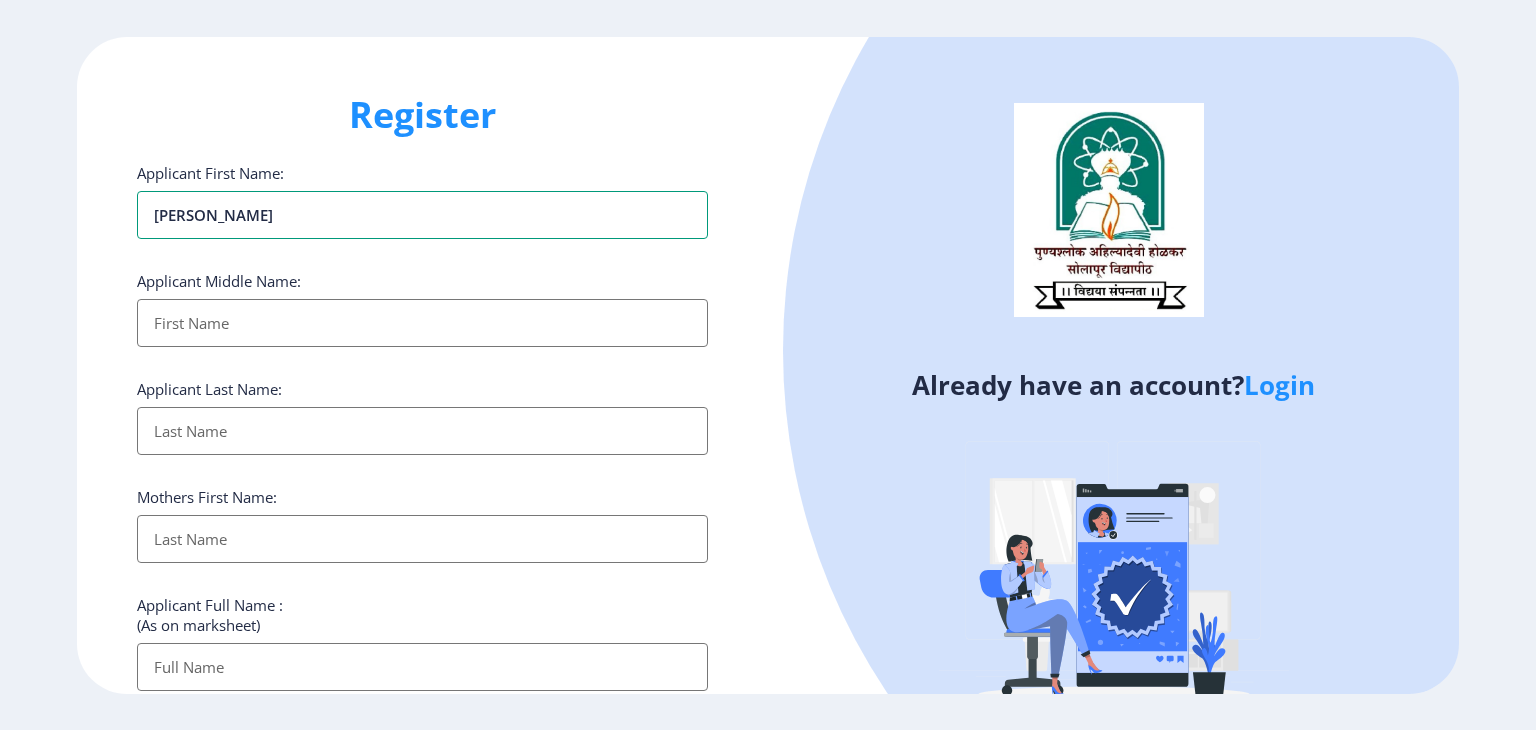 type on "[PERSON_NAME]" 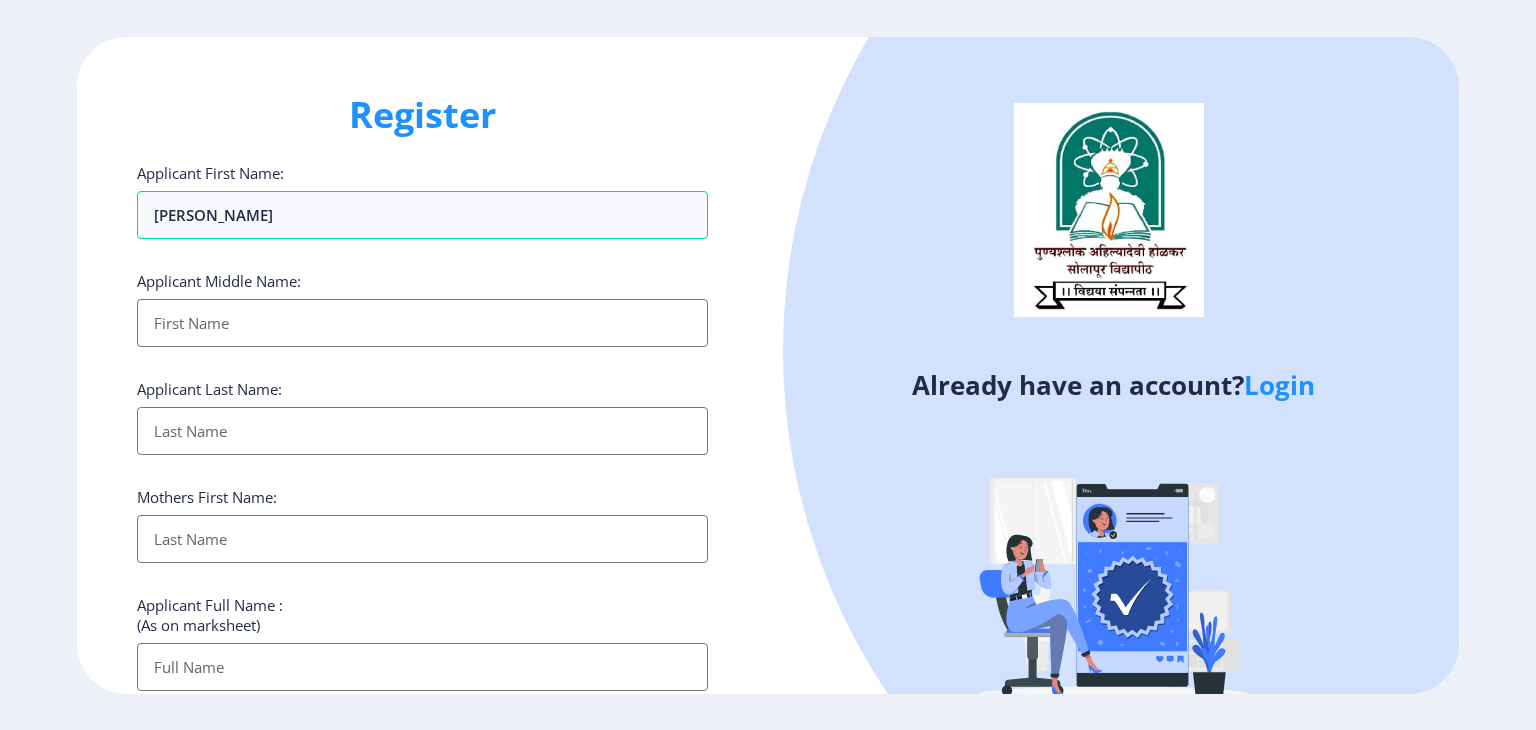 click on "Applicant First Name:" at bounding box center (422, 323) 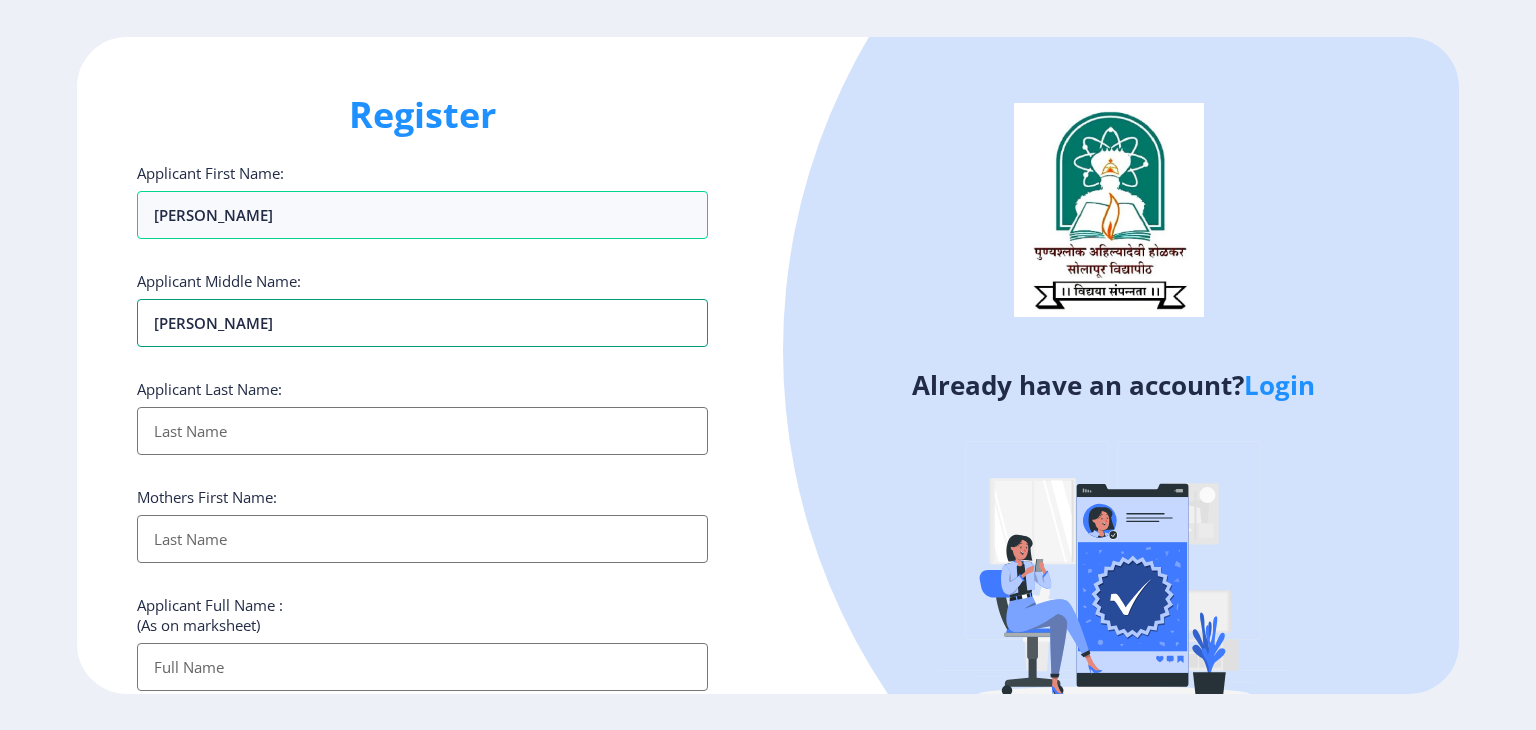 type on "[PERSON_NAME]" 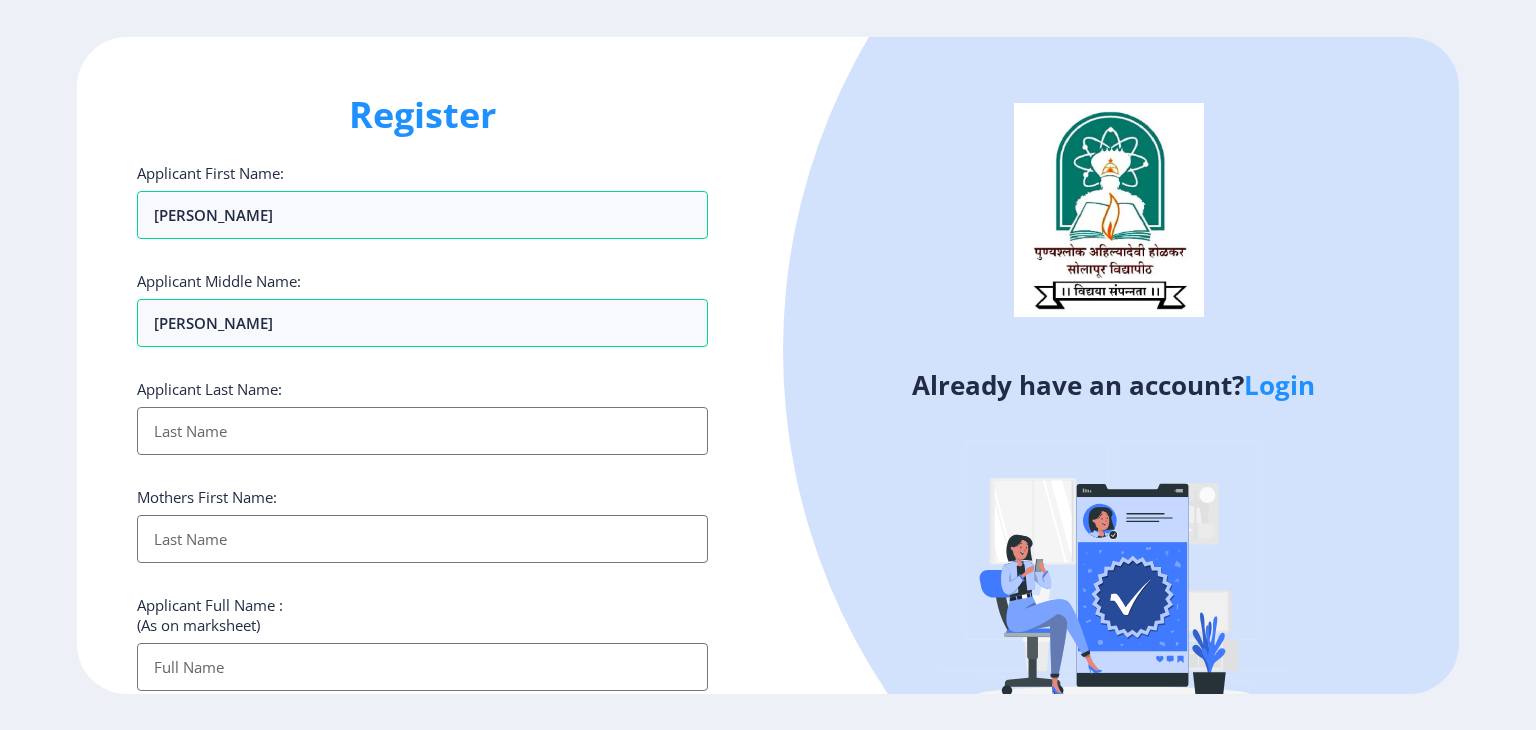 click on "Applicant First Name:" at bounding box center (422, 431) 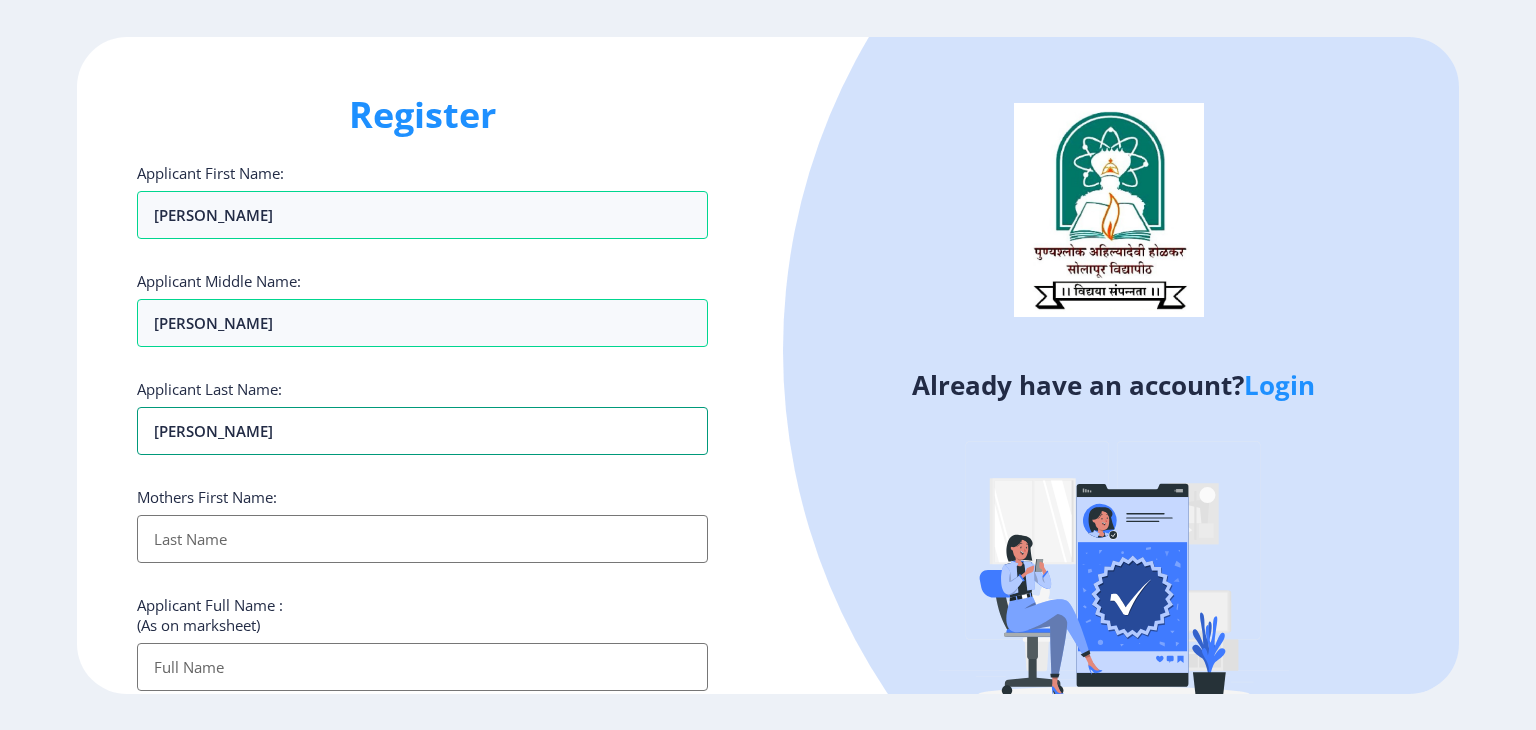 type on "[PERSON_NAME]" 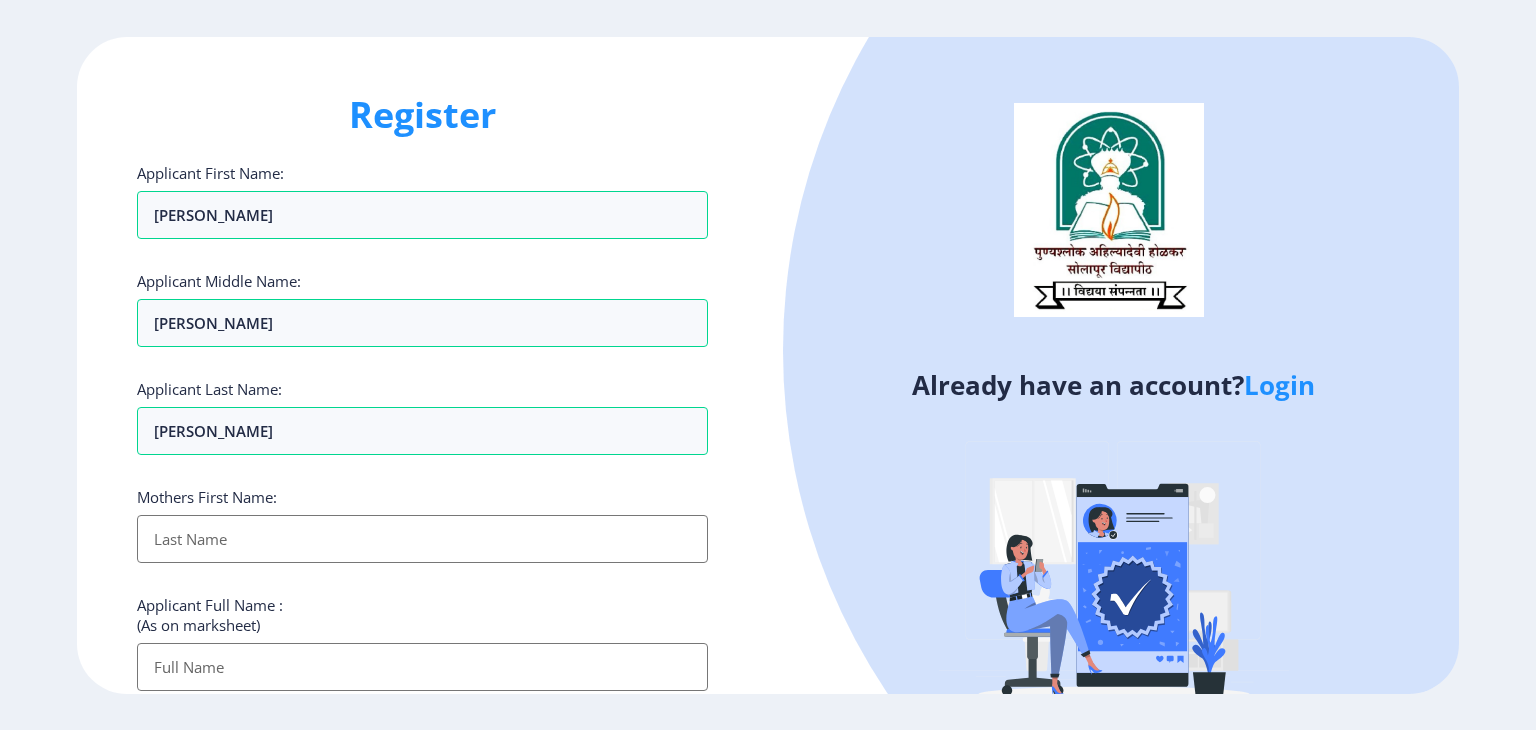 click on "Applicant First Name:" at bounding box center (422, 539) 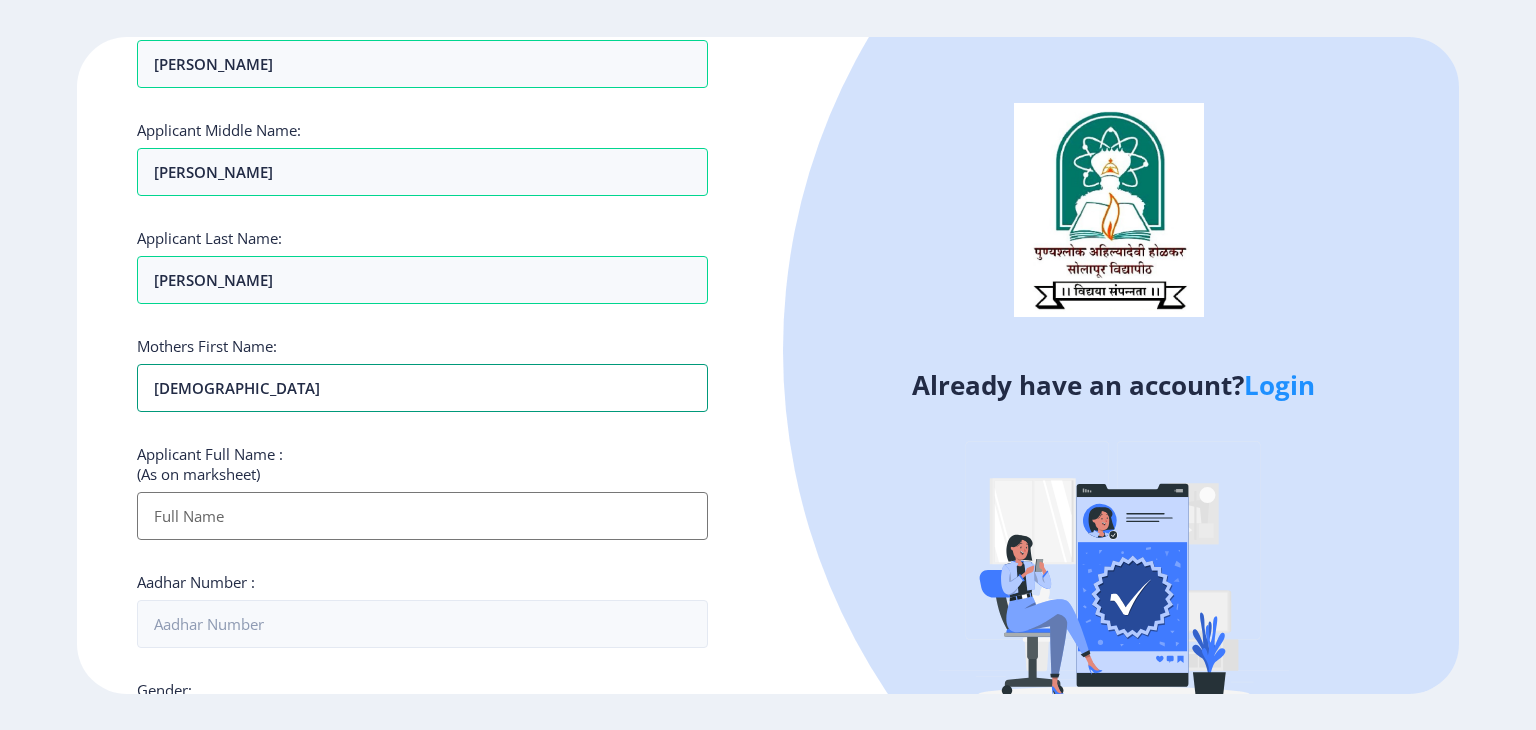 scroll, scrollTop: 152, scrollLeft: 0, axis: vertical 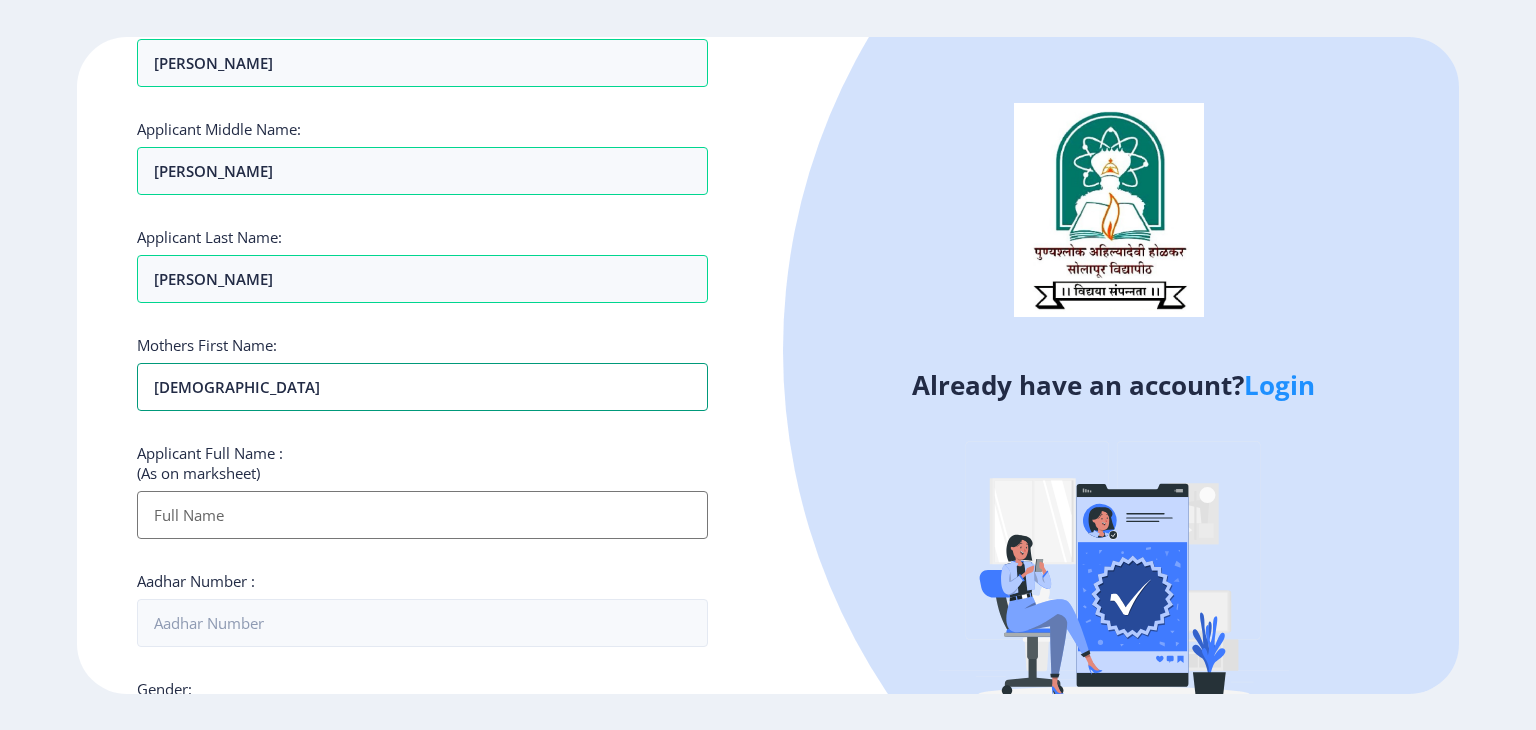 type on "[DEMOGRAPHIC_DATA]" 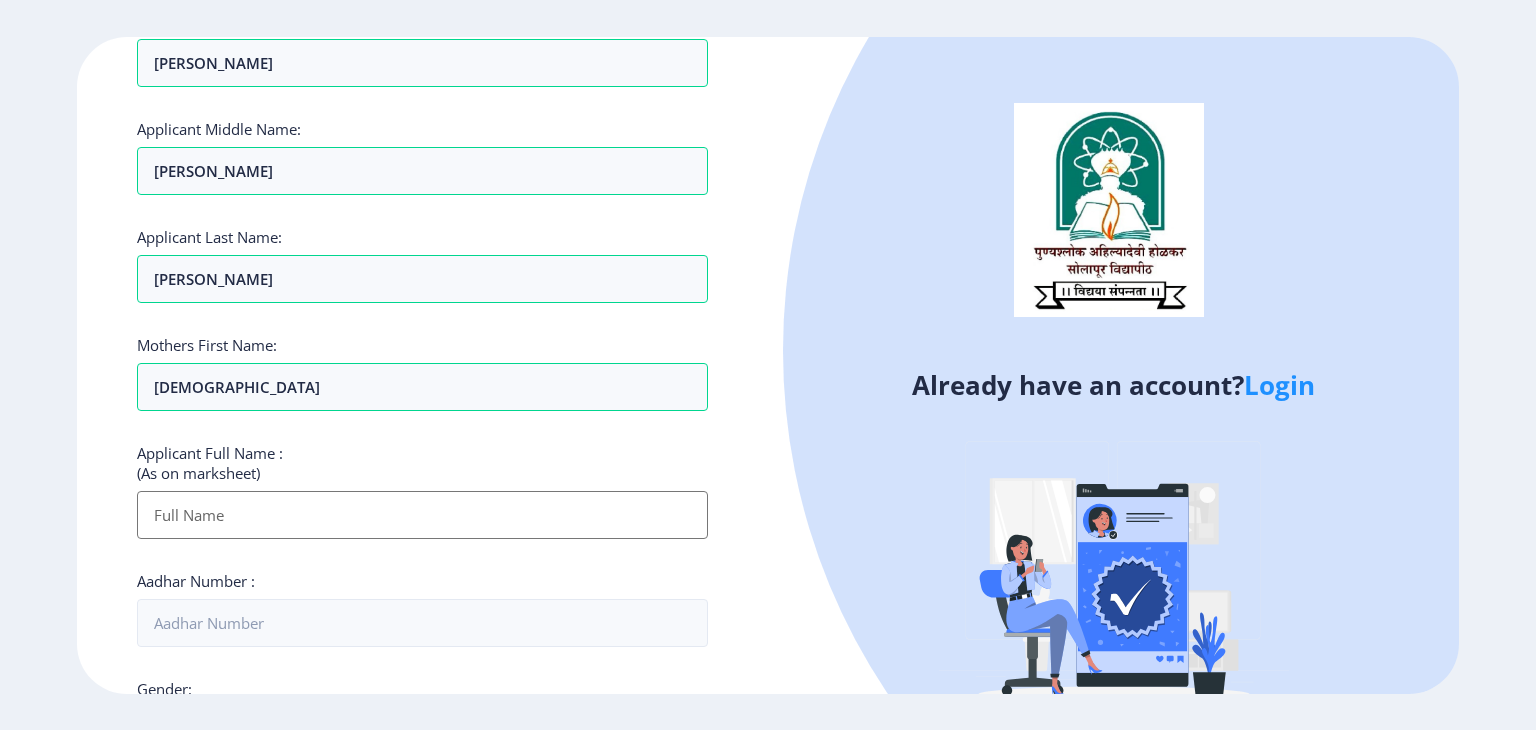 click on "Applicant First Name:" at bounding box center (422, 515) 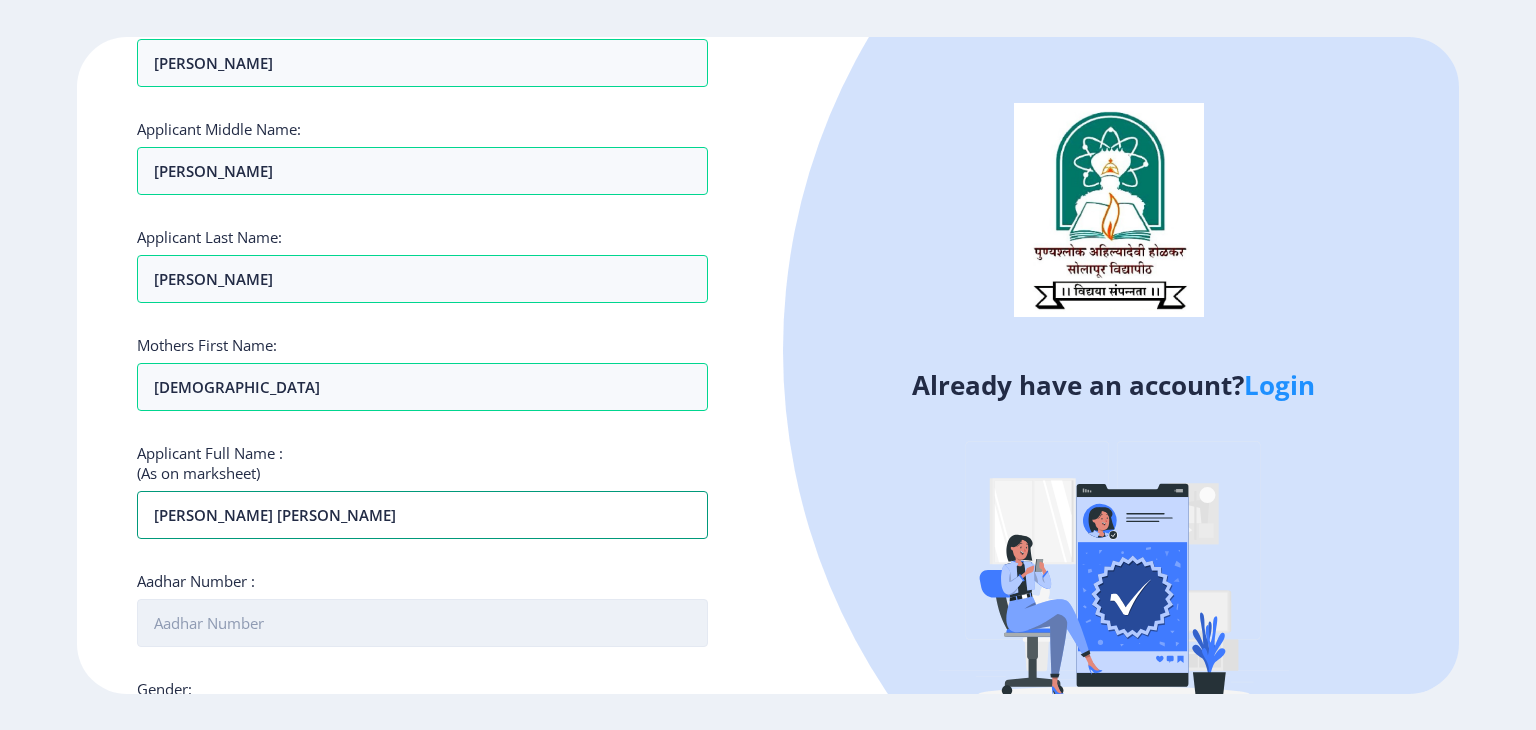 scroll, scrollTop: 308, scrollLeft: 0, axis: vertical 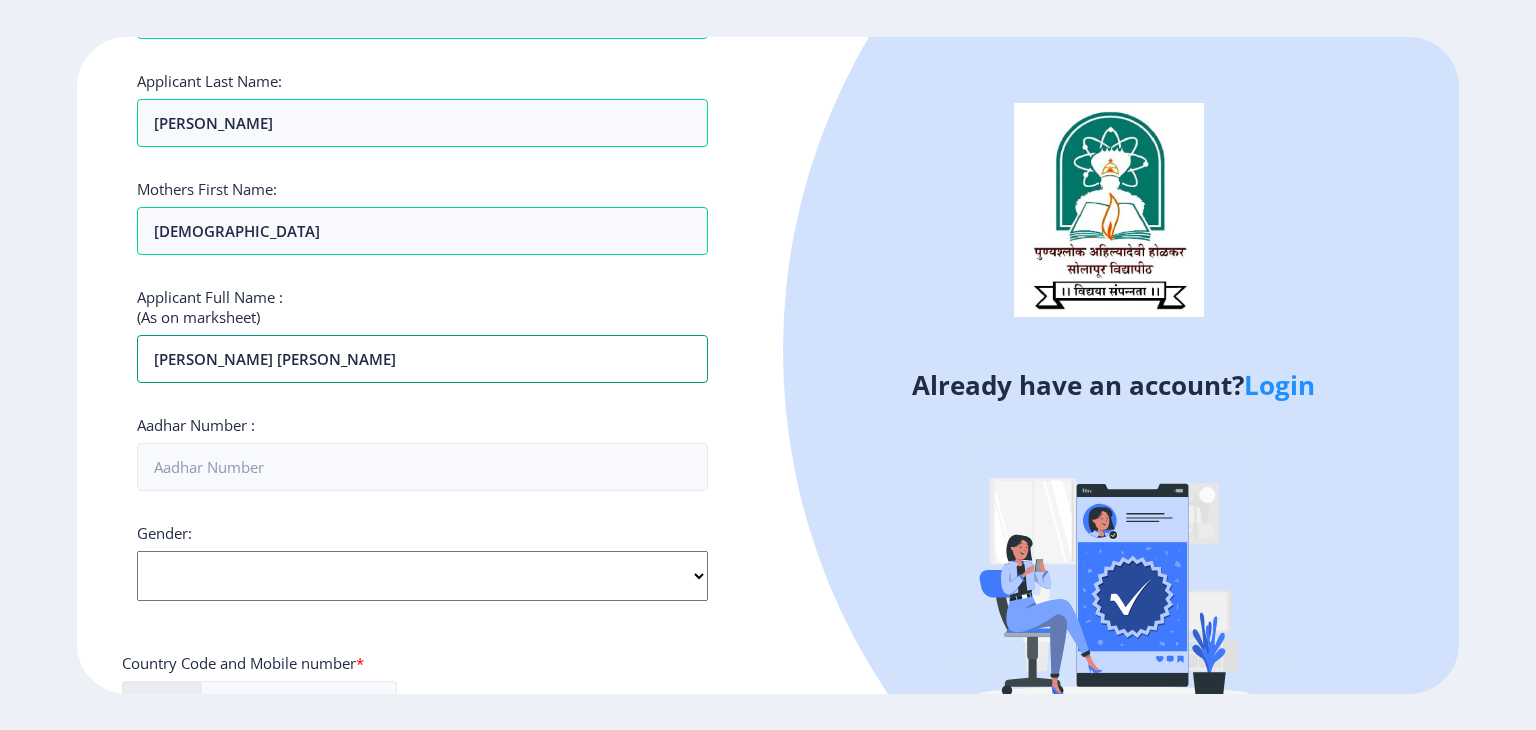 type on "[PERSON_NAME] [PERSON_NAME]" 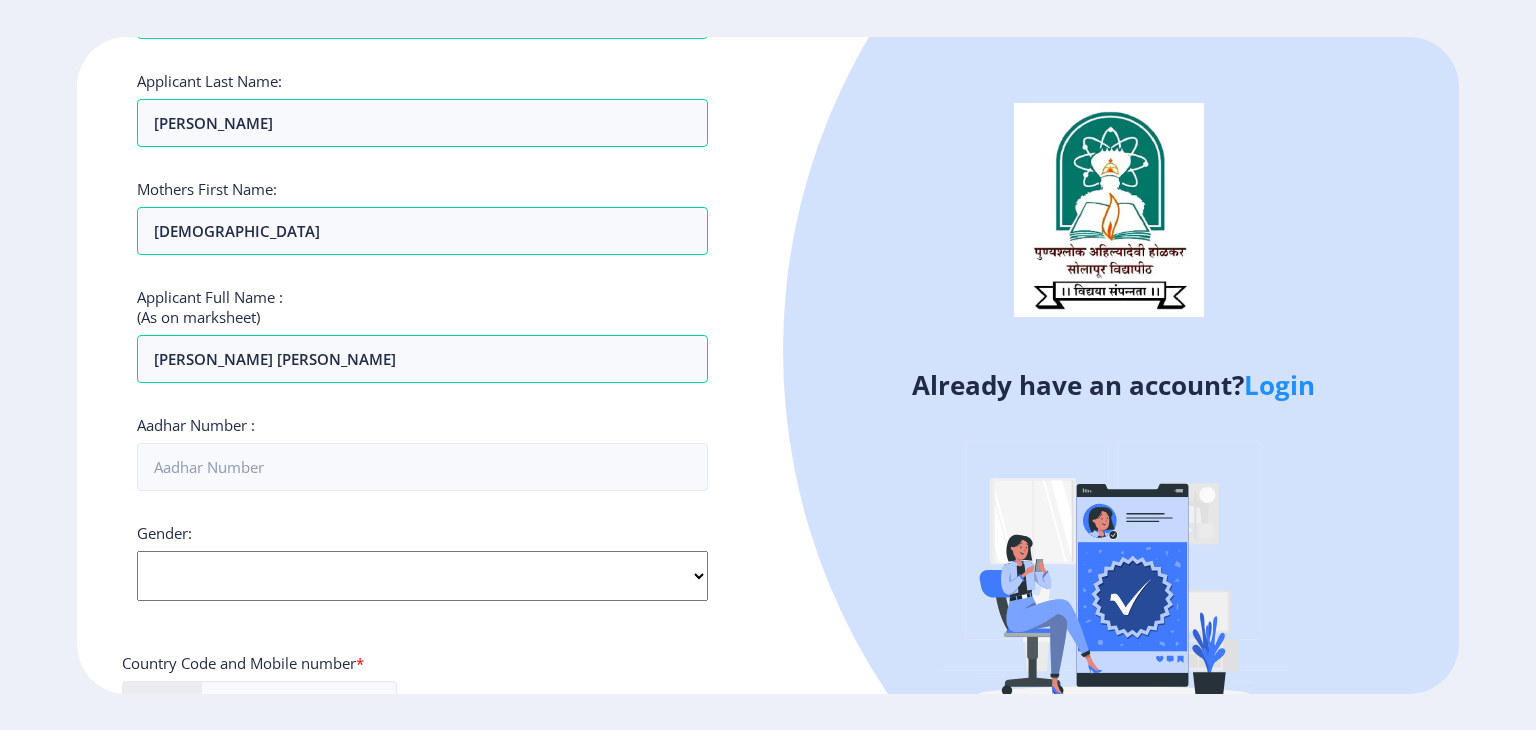 click on "Select Gender [DEMOGRAPHIC_DATA] [DEMOGRAPHIC_DATA] Other" 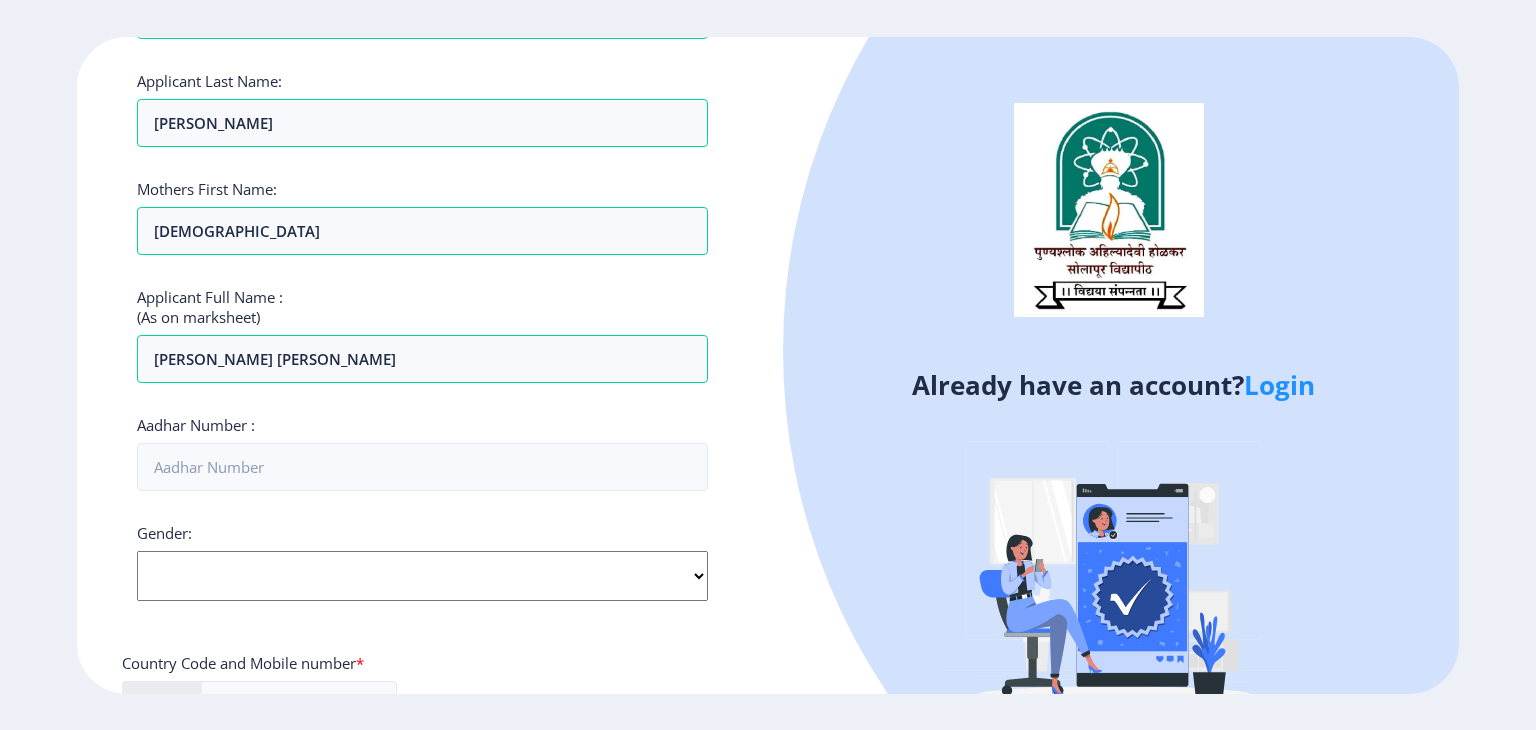 select on "[DEMOGRAPHIC_DATA]" 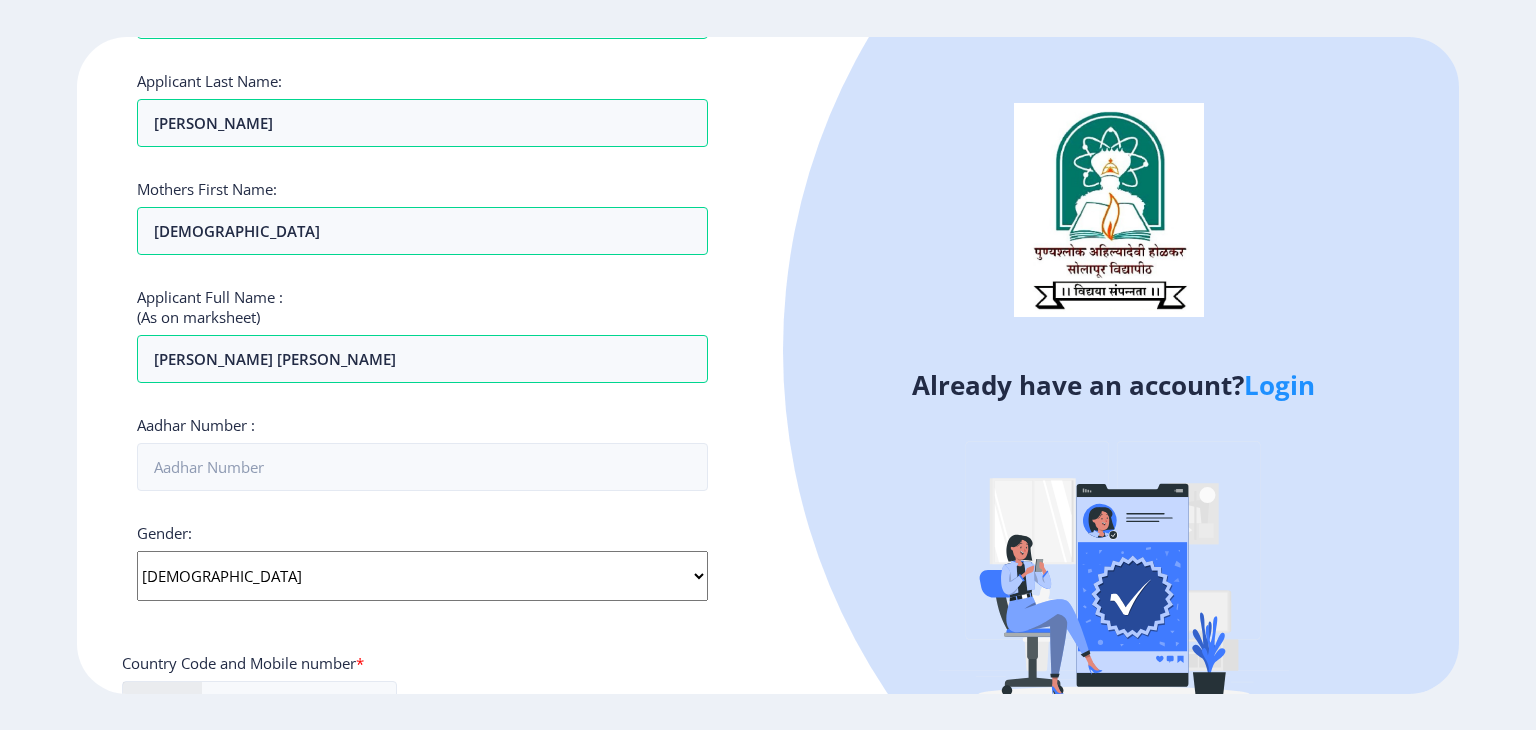 click on "Select Gender [DEMOGRAPHIC_DATA] [DEMOGRAPHIC_DATA] Other" 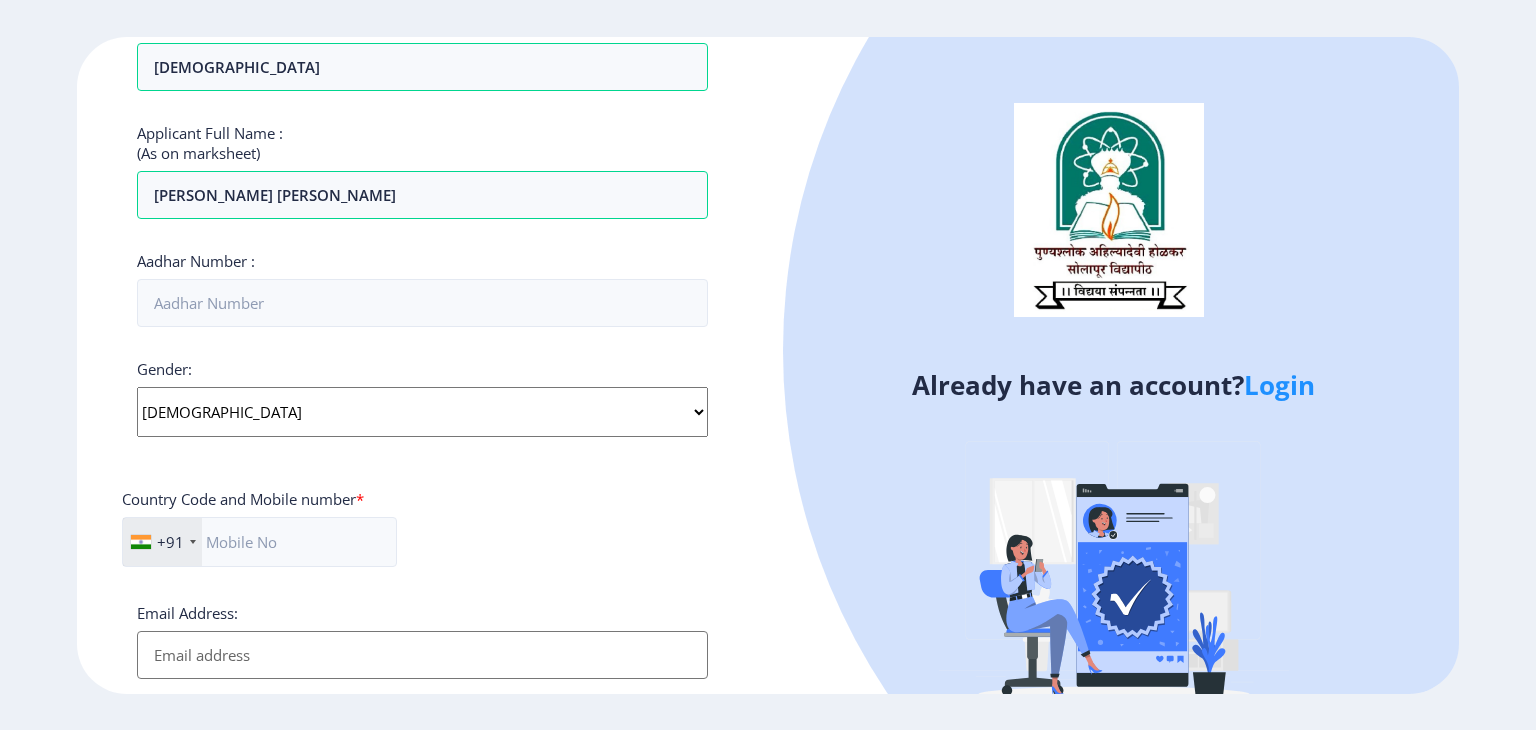 scroll, scrollTop: 476, scrollLeft: 0, axis: vertical 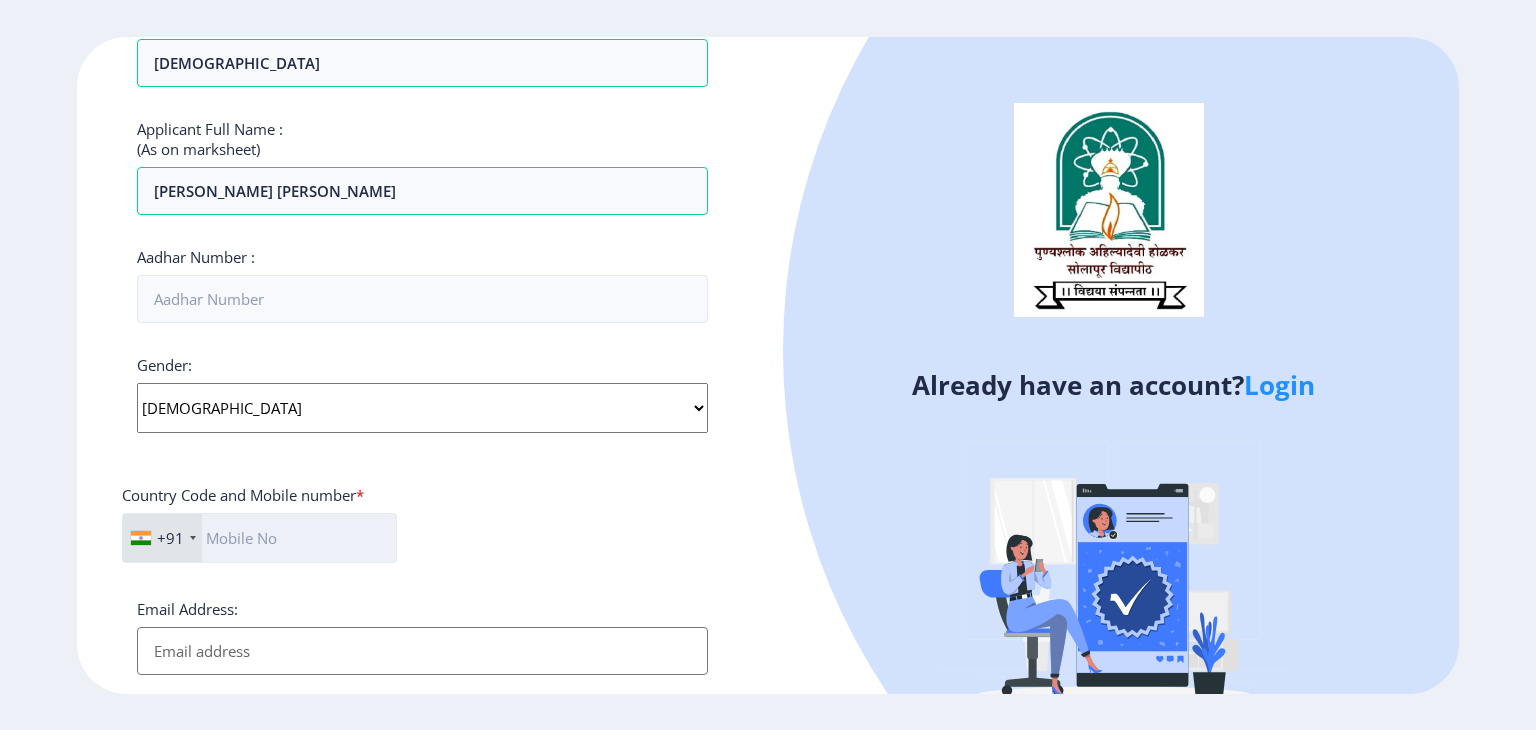 click 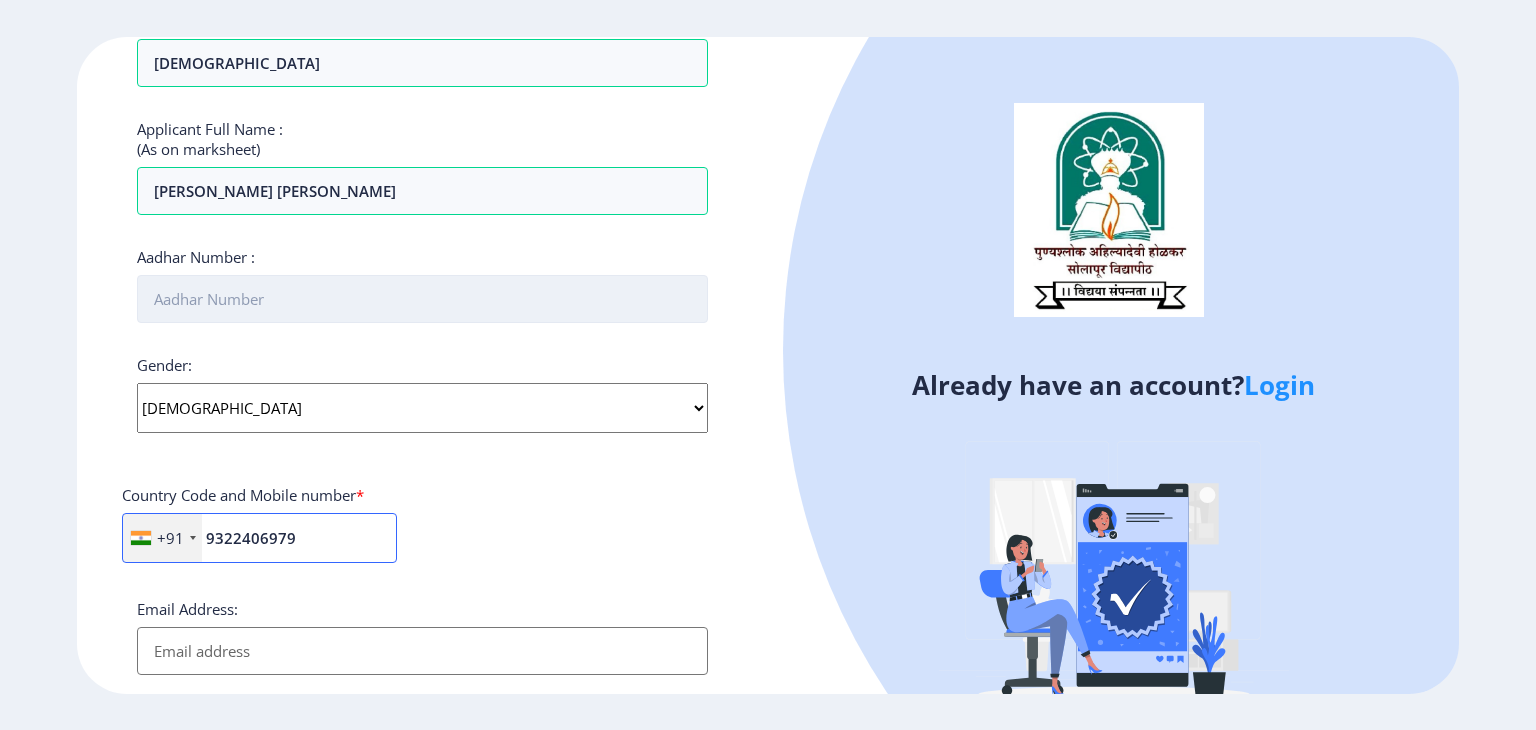 type on "9322406979" 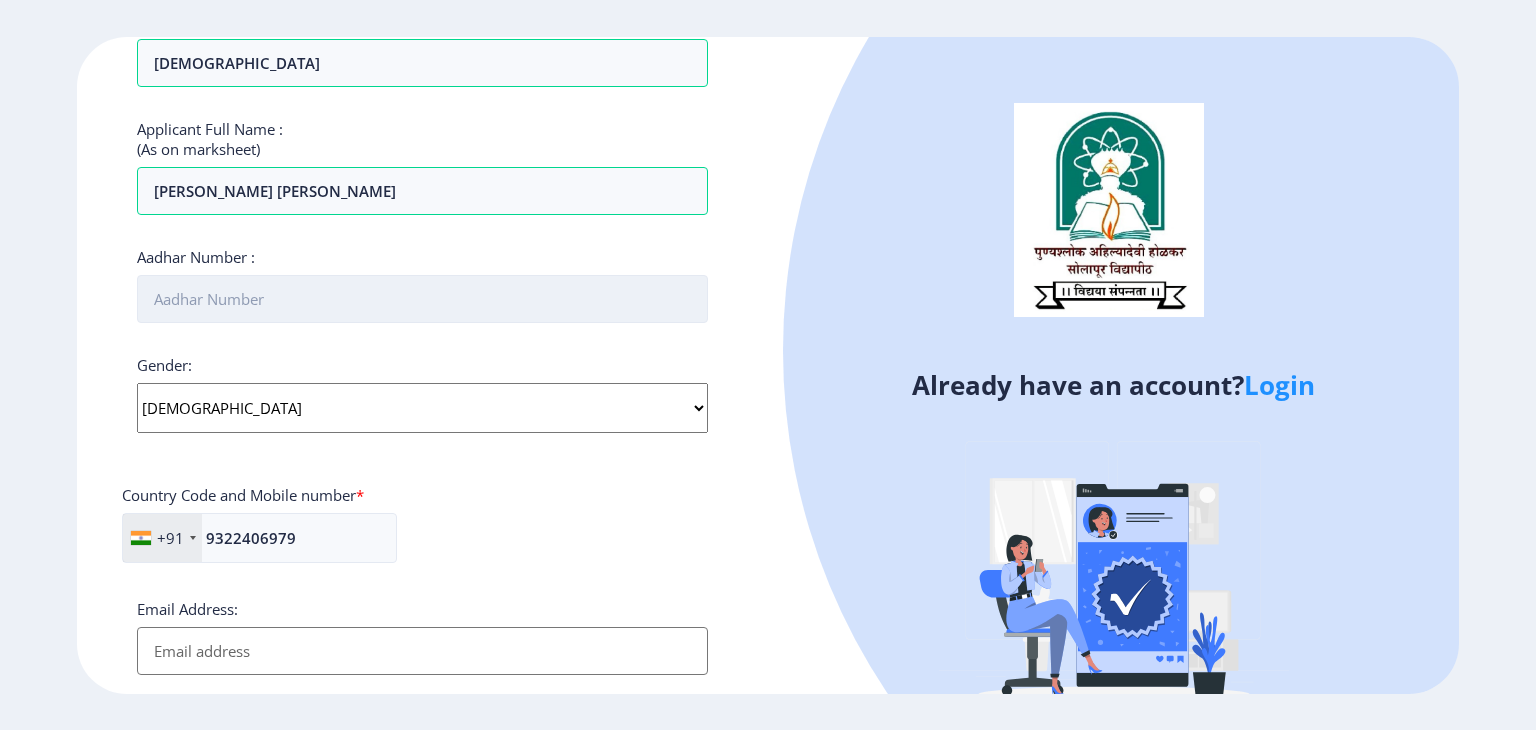click on "Aadhar Number :" at bounding box center [422, 299] 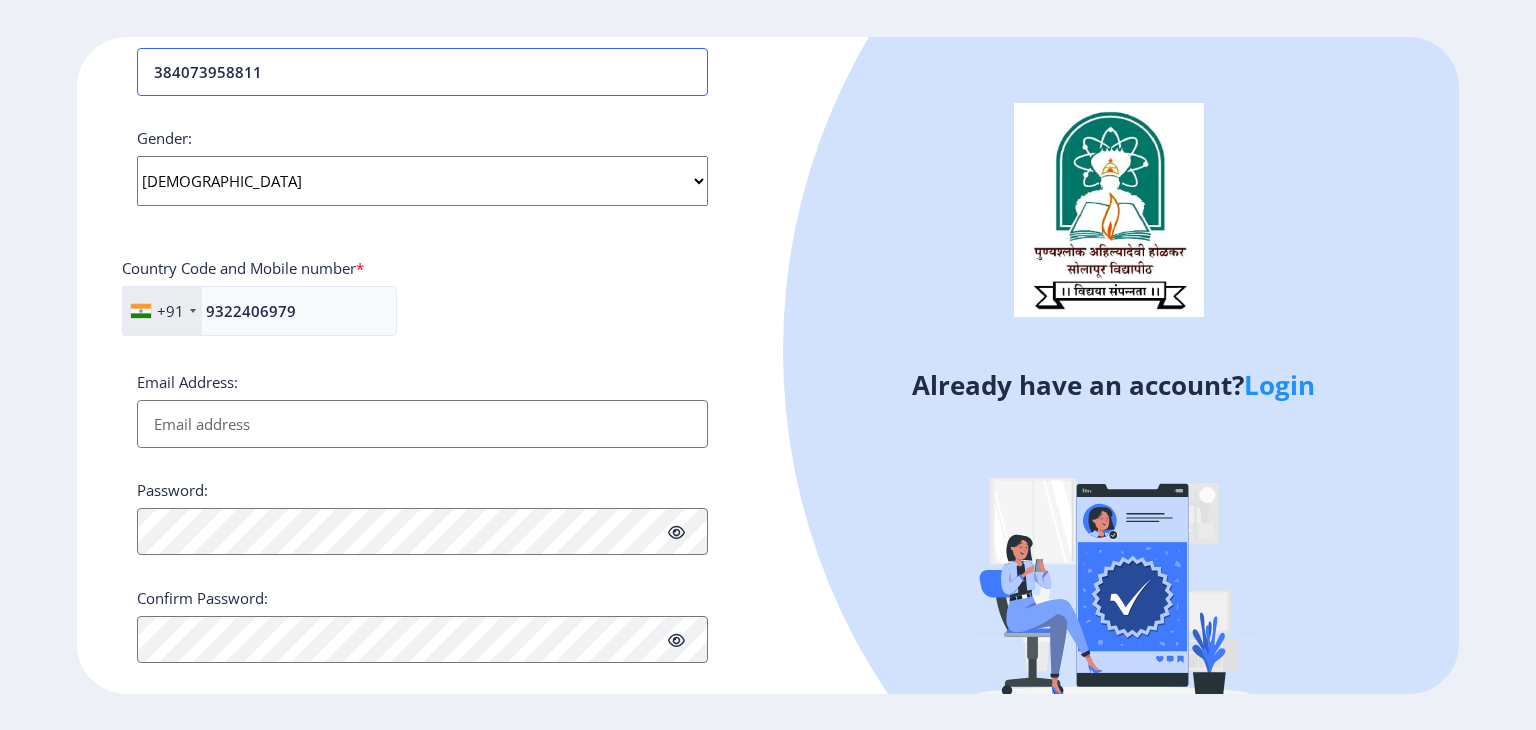 scroll, scrollTop: 704, scrollLeft: 0, axis: vertical 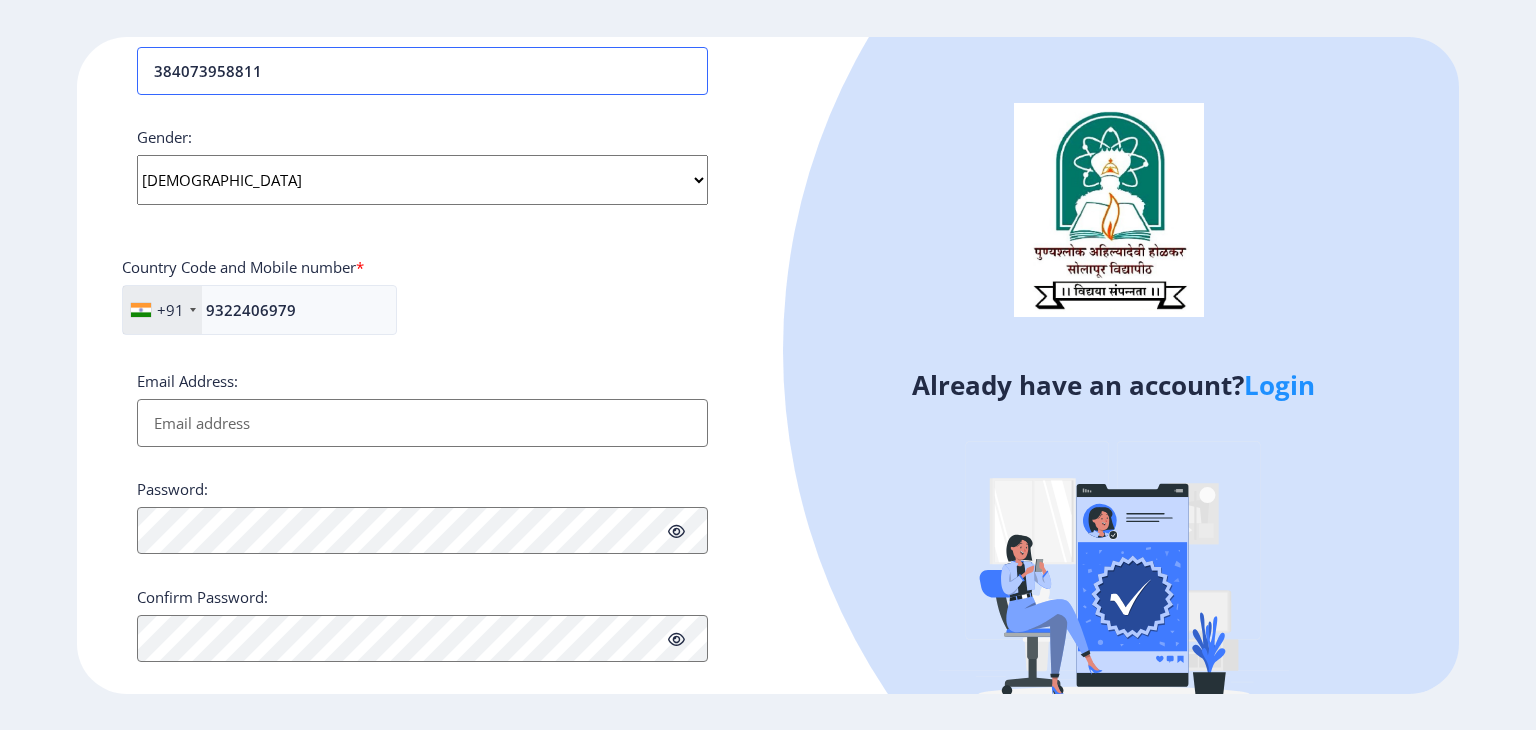 type on "384073958811" 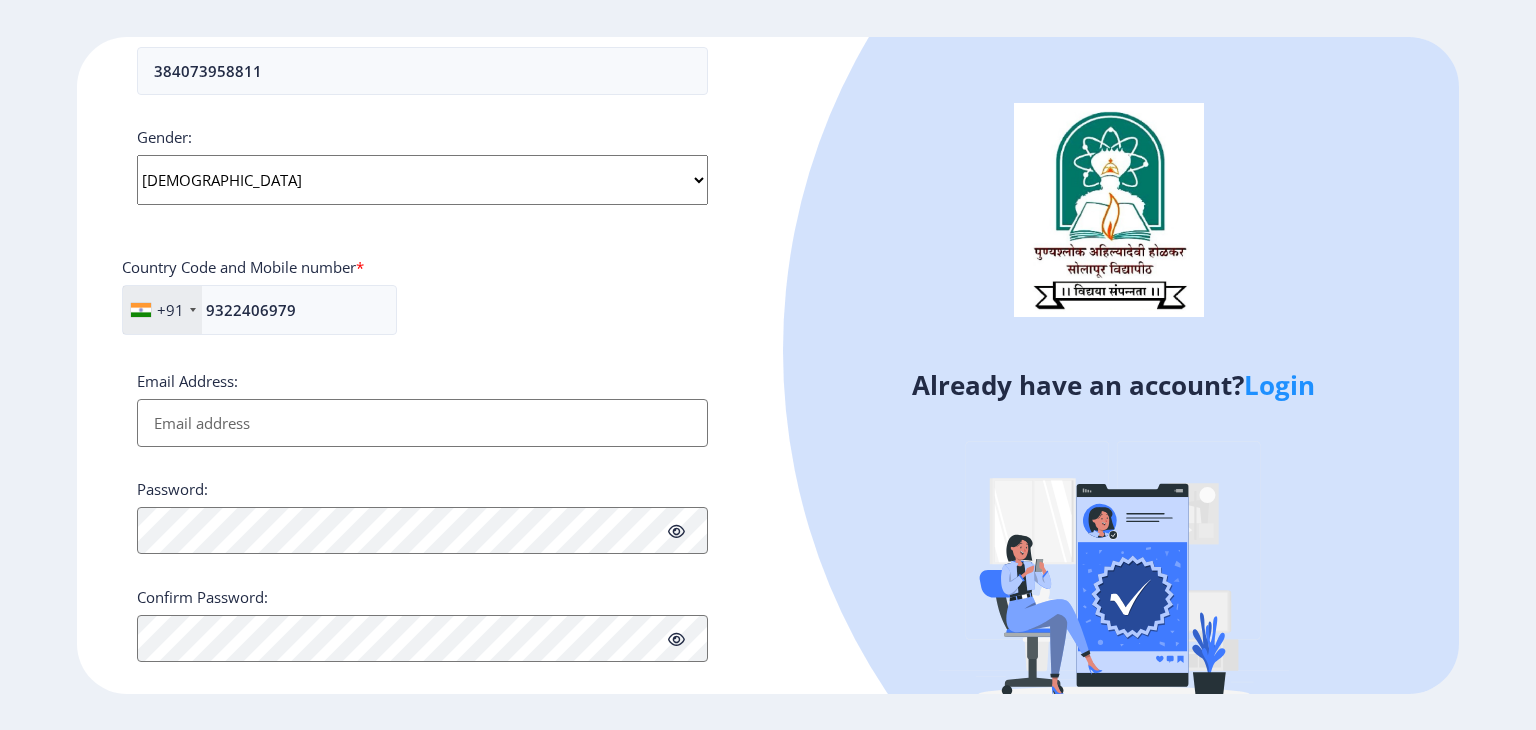 click on "Email Address:" at bounding box center [422, 423] 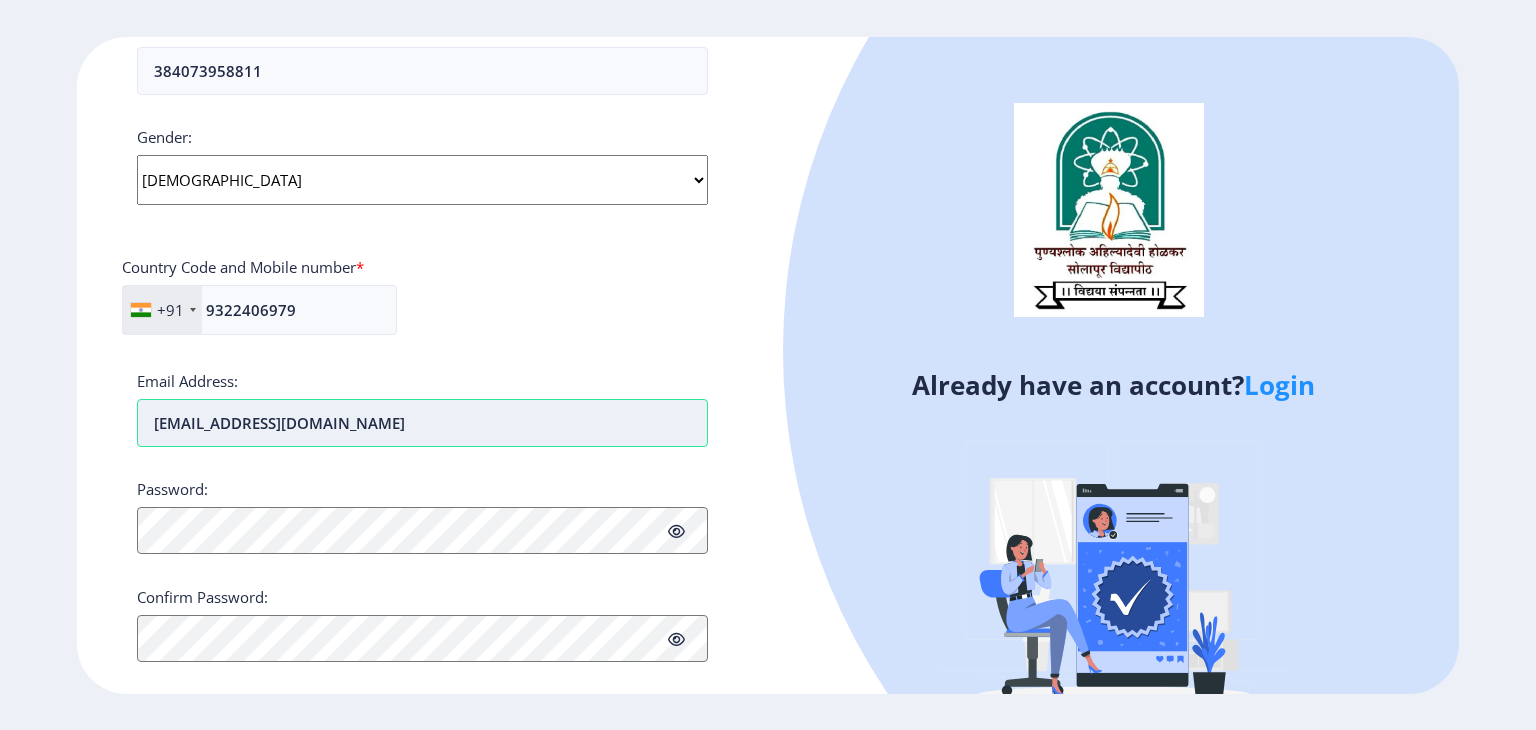 type on "[EMAIL_ADDRESS][DOMAIN_NAME]" 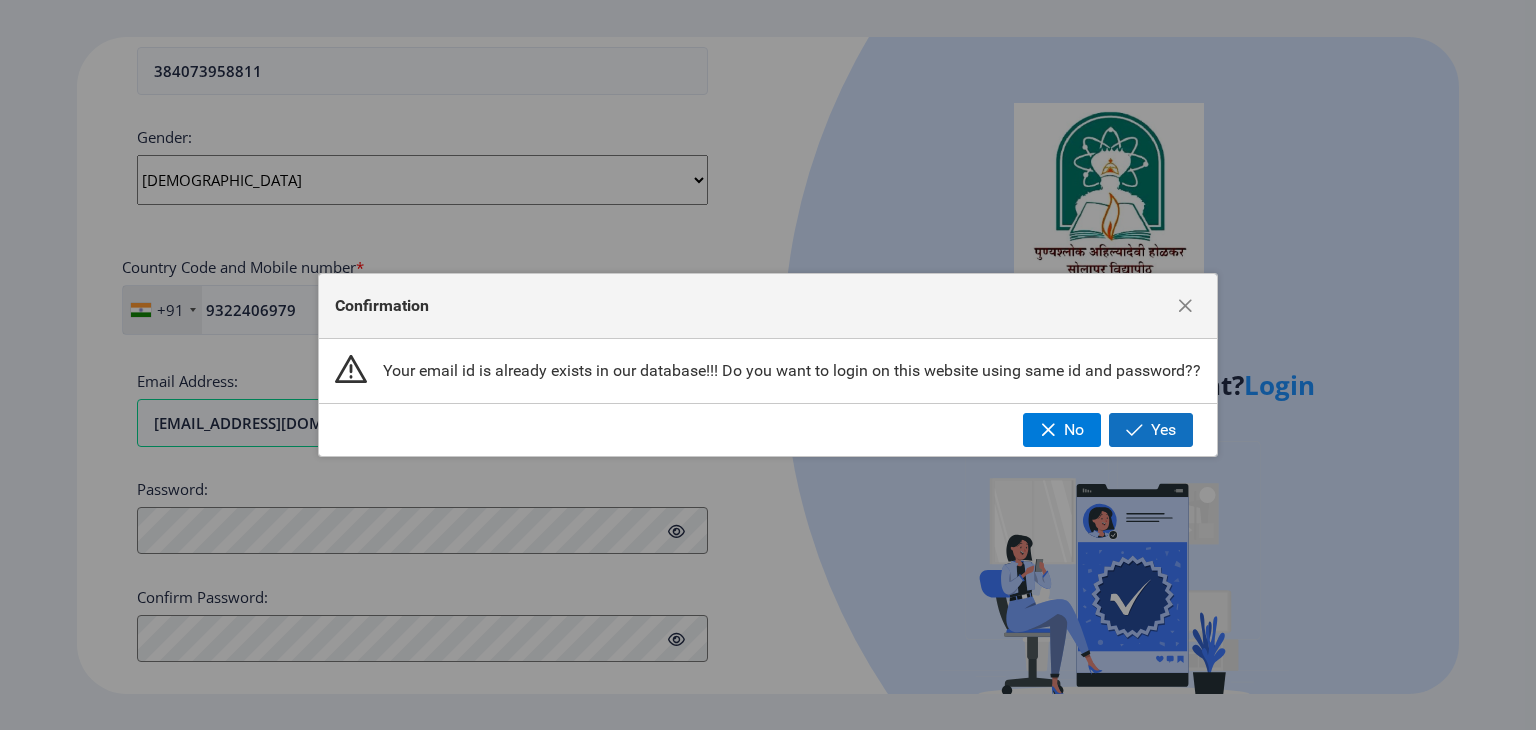 click on "Yes" 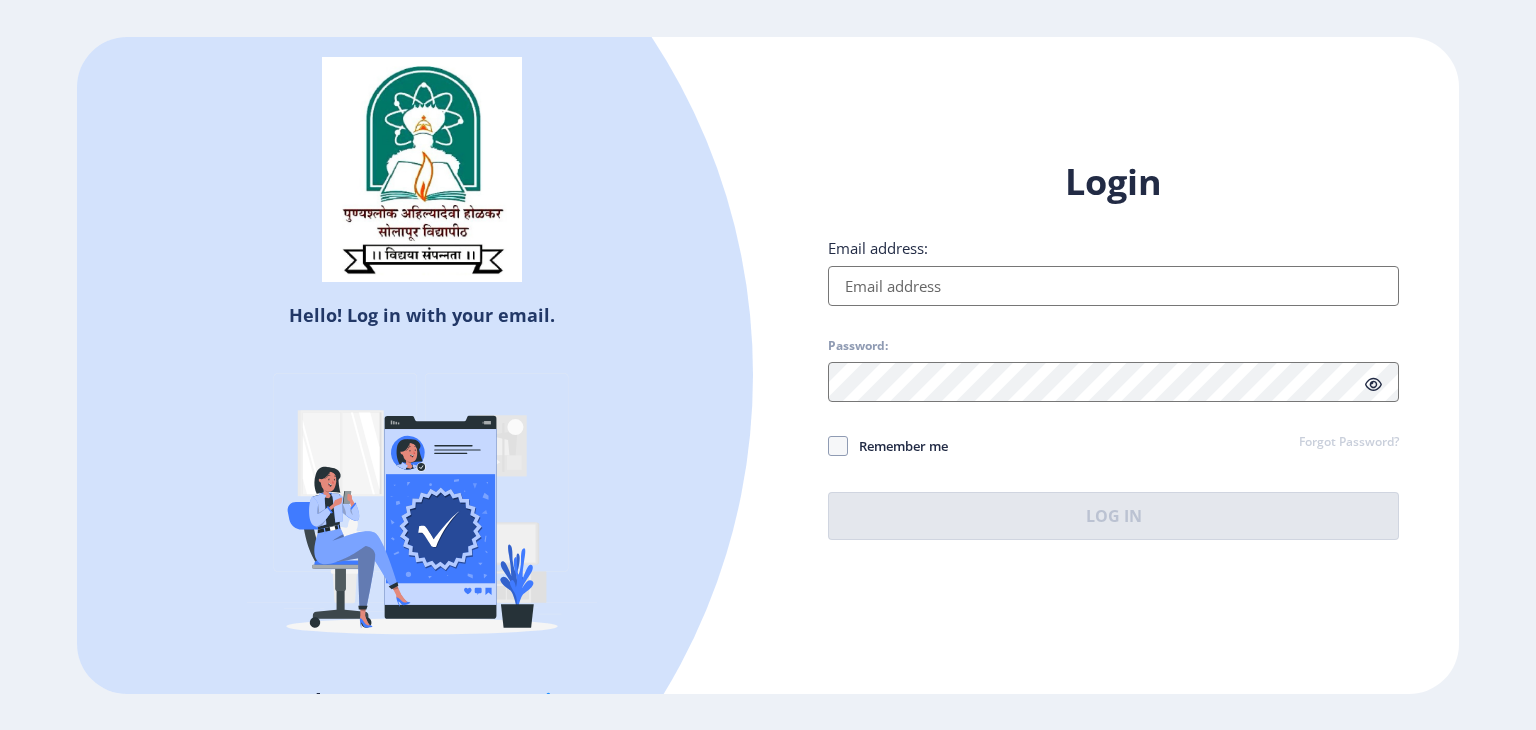 click on "Email address:" at bounding box center (1113, 286) 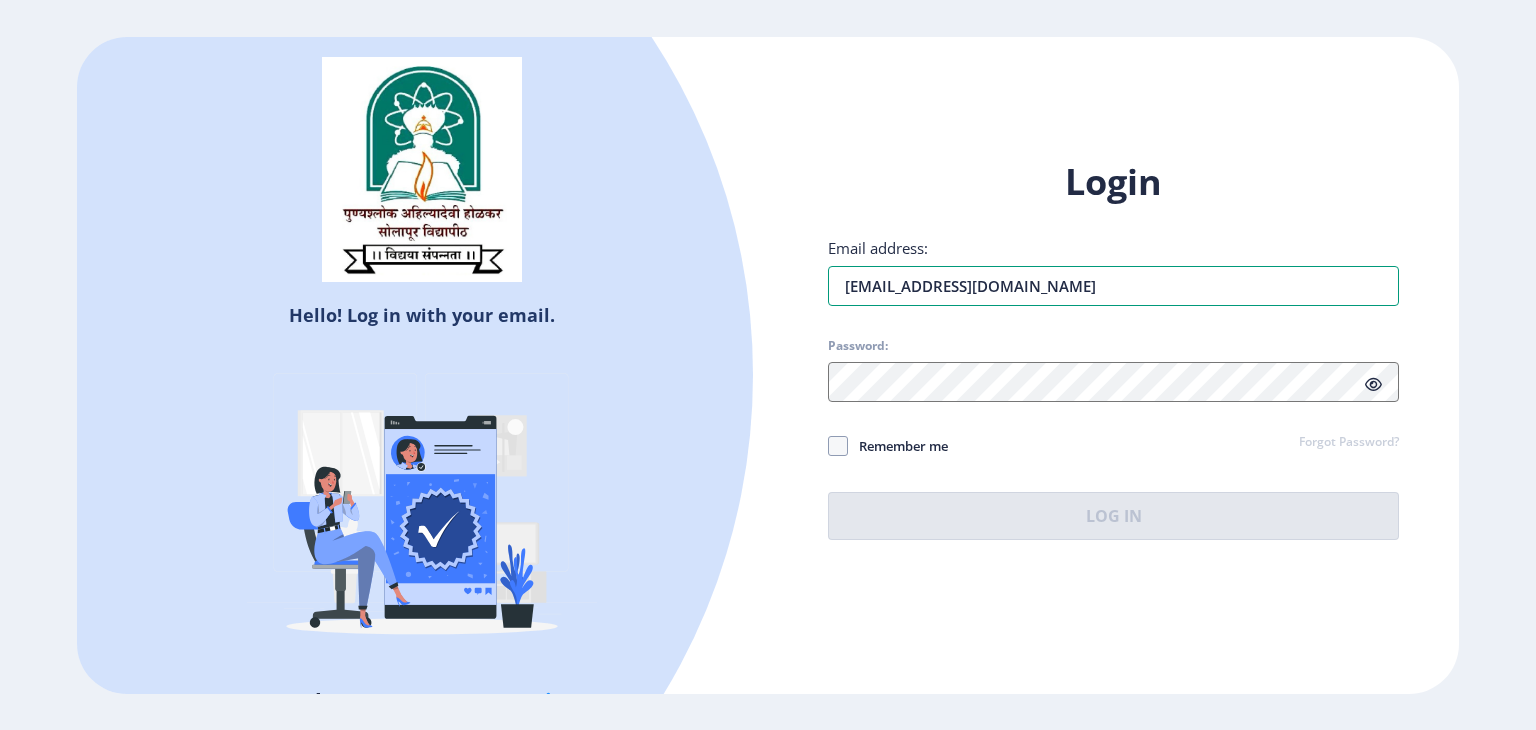 type on "[EMAIL_ADDRESS][DOMAIN_NAME]" 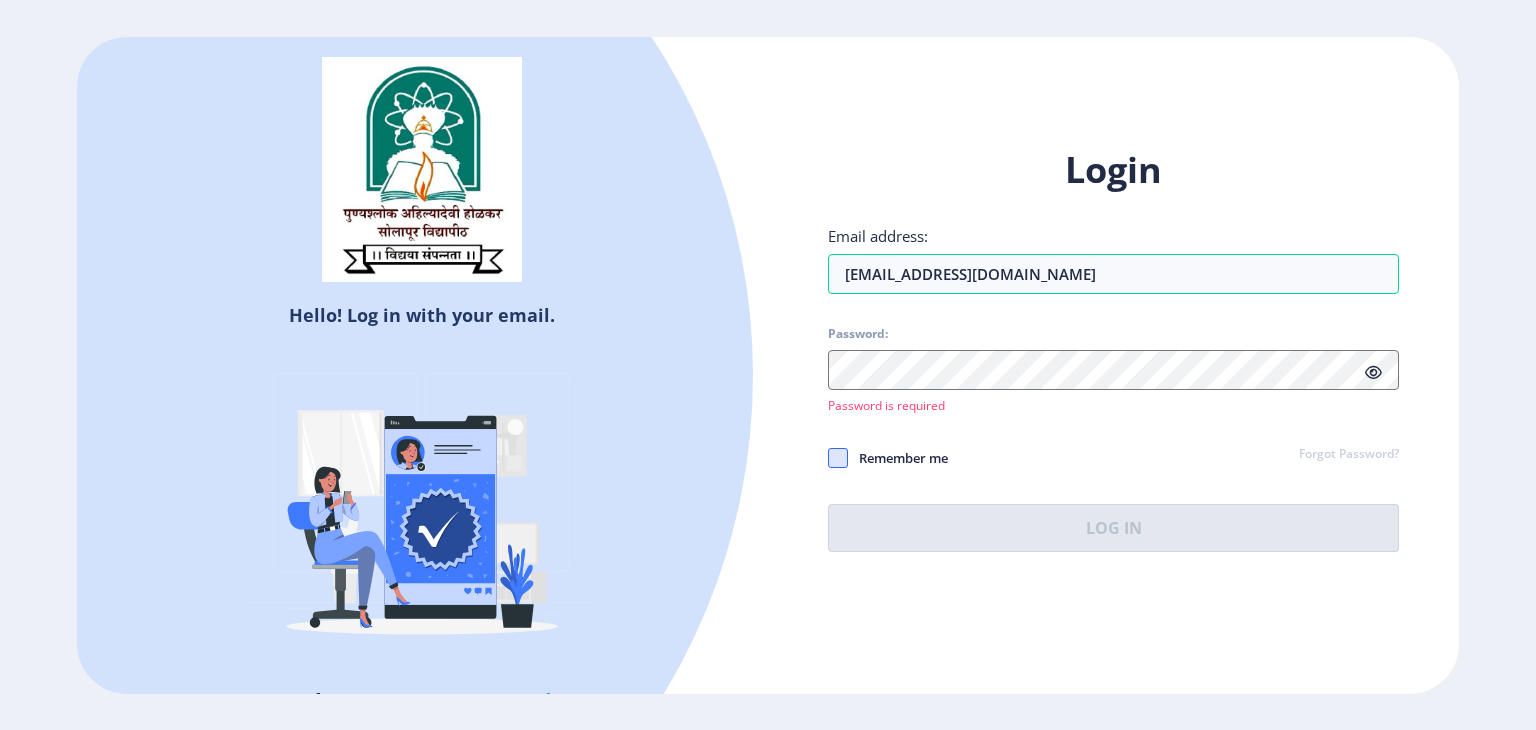 click on "Login Email address: [EMAIL_ADDRESS][DOMAIN_NAME] Password:  Password is required Remember me Forgot Password?  Log In" 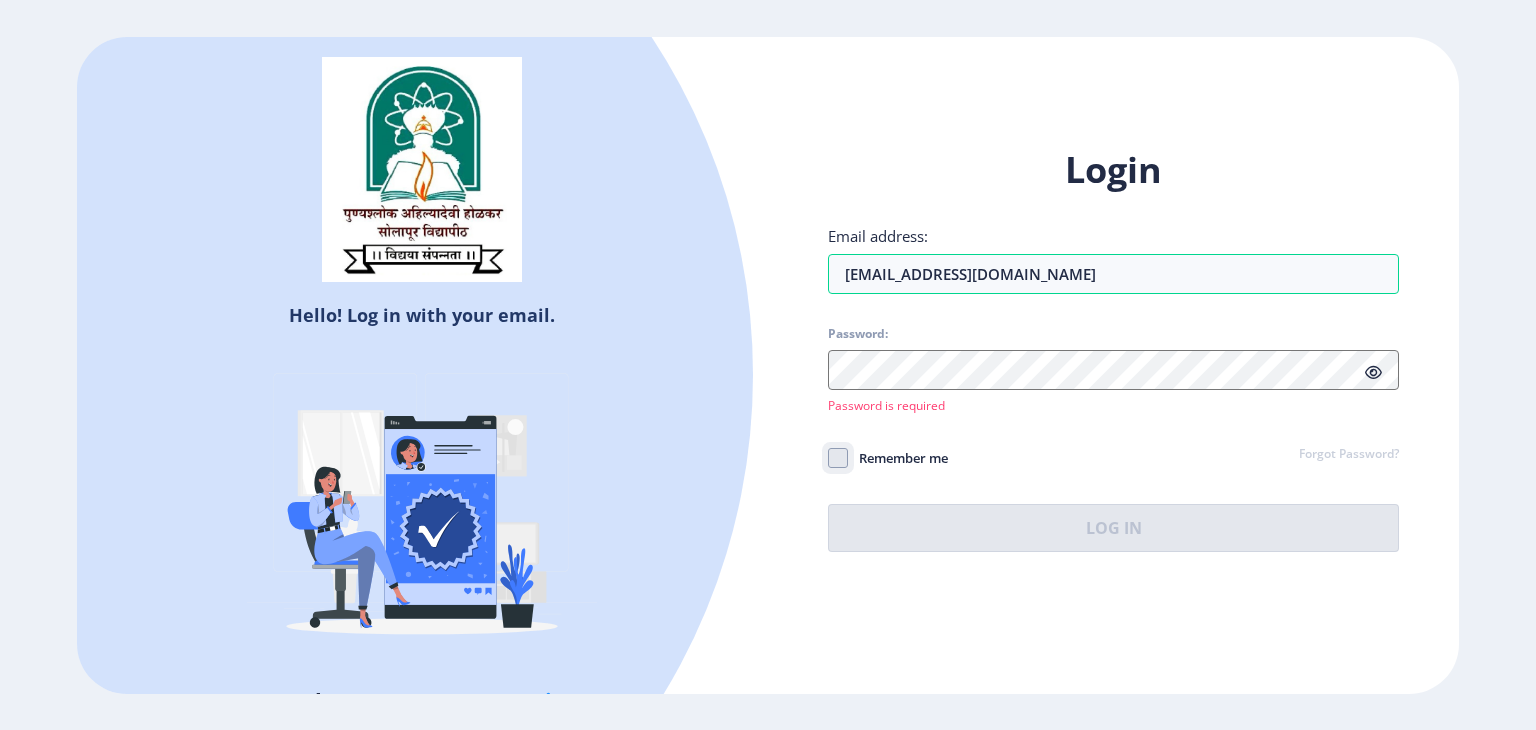 click on "Remember me" 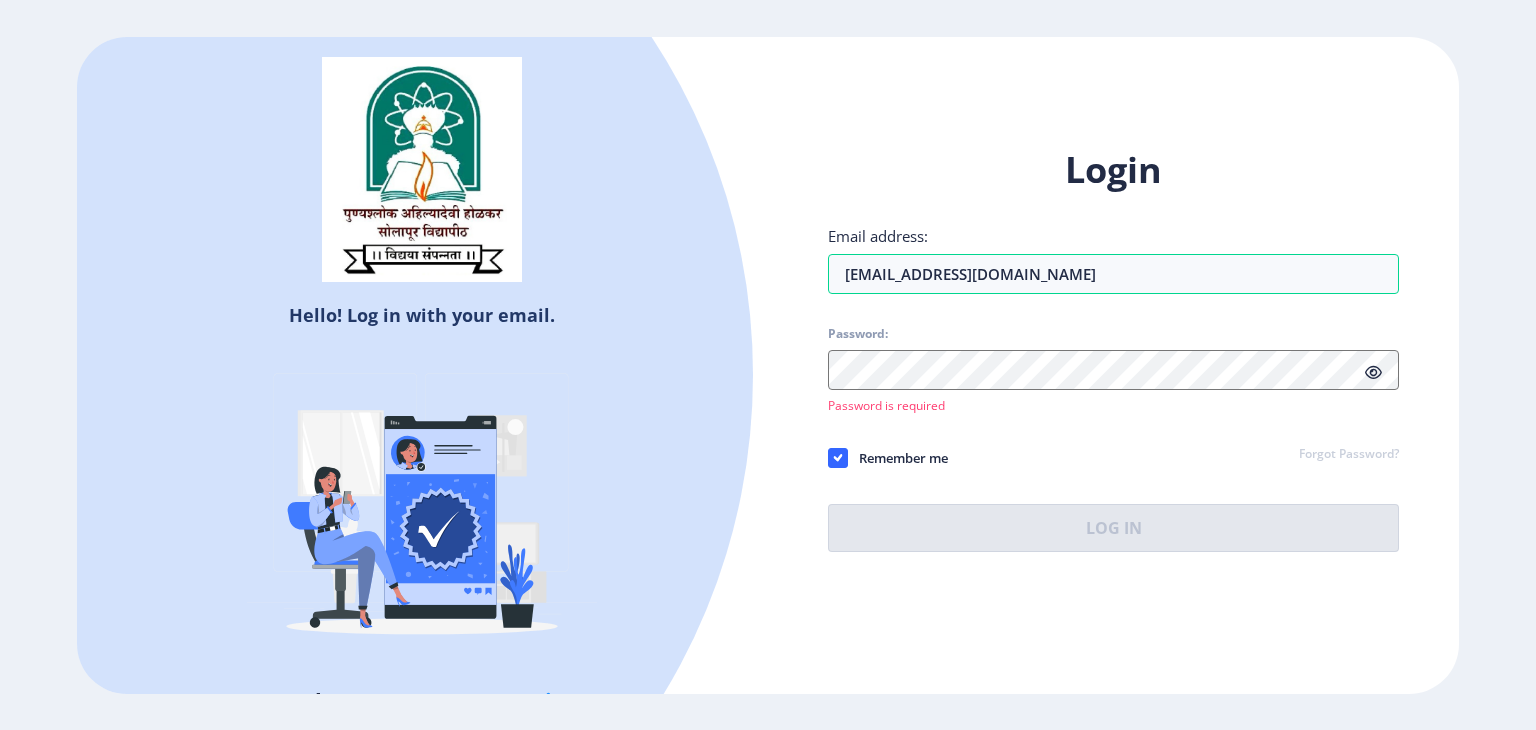 click on "Forgot Password?" 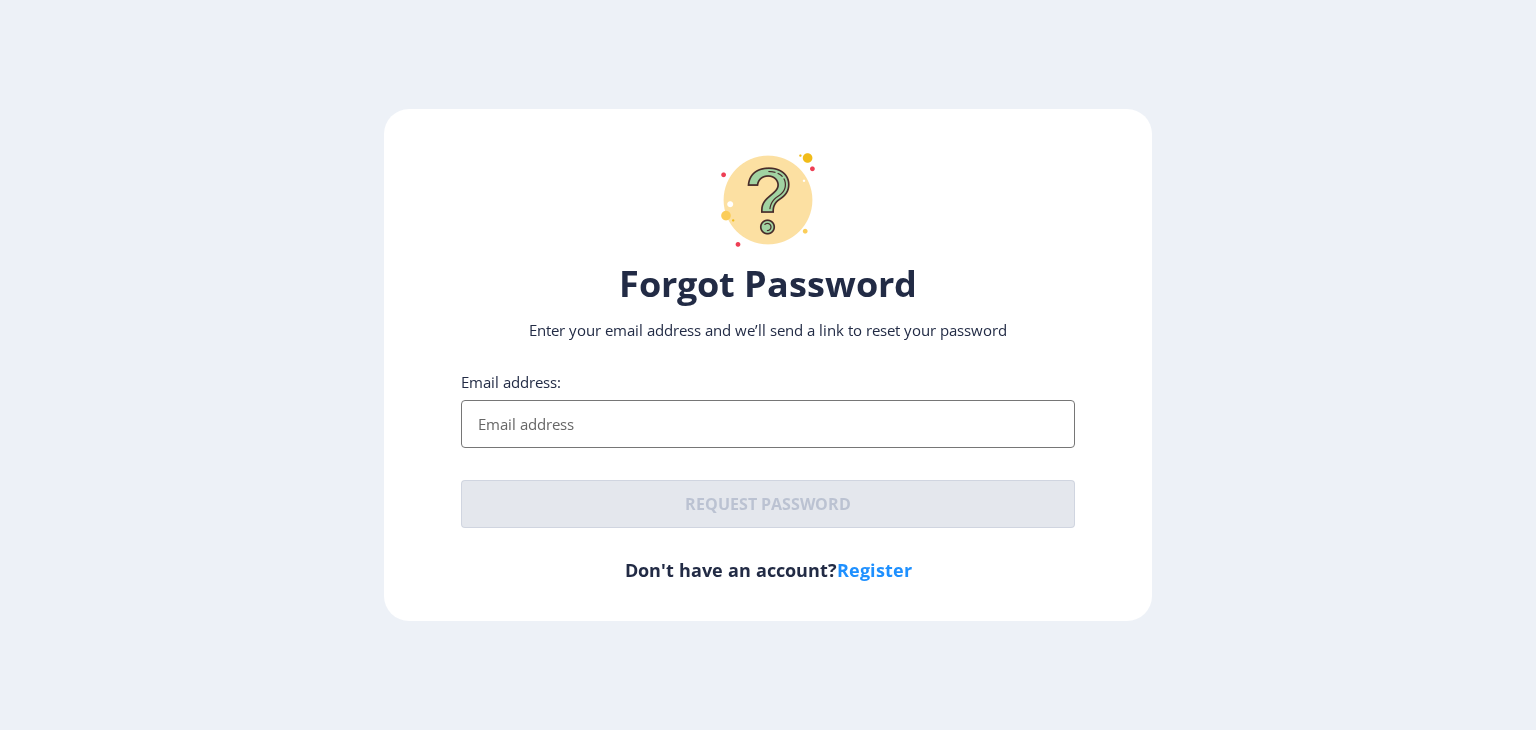 click on "Email address:" at bounding box center (768, 424) 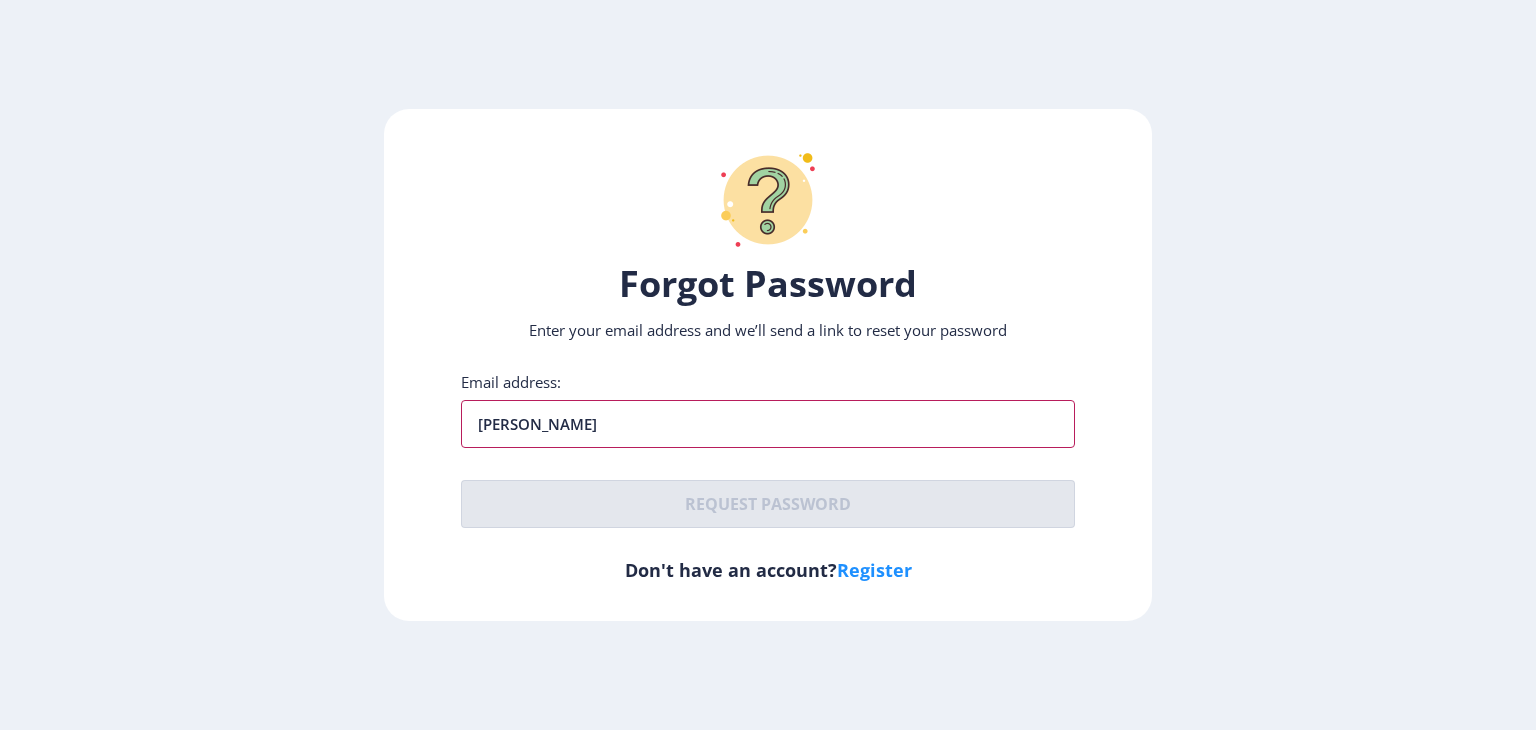 type on "[EMAIL_ADDRESS][DOMAIN_NAME]" 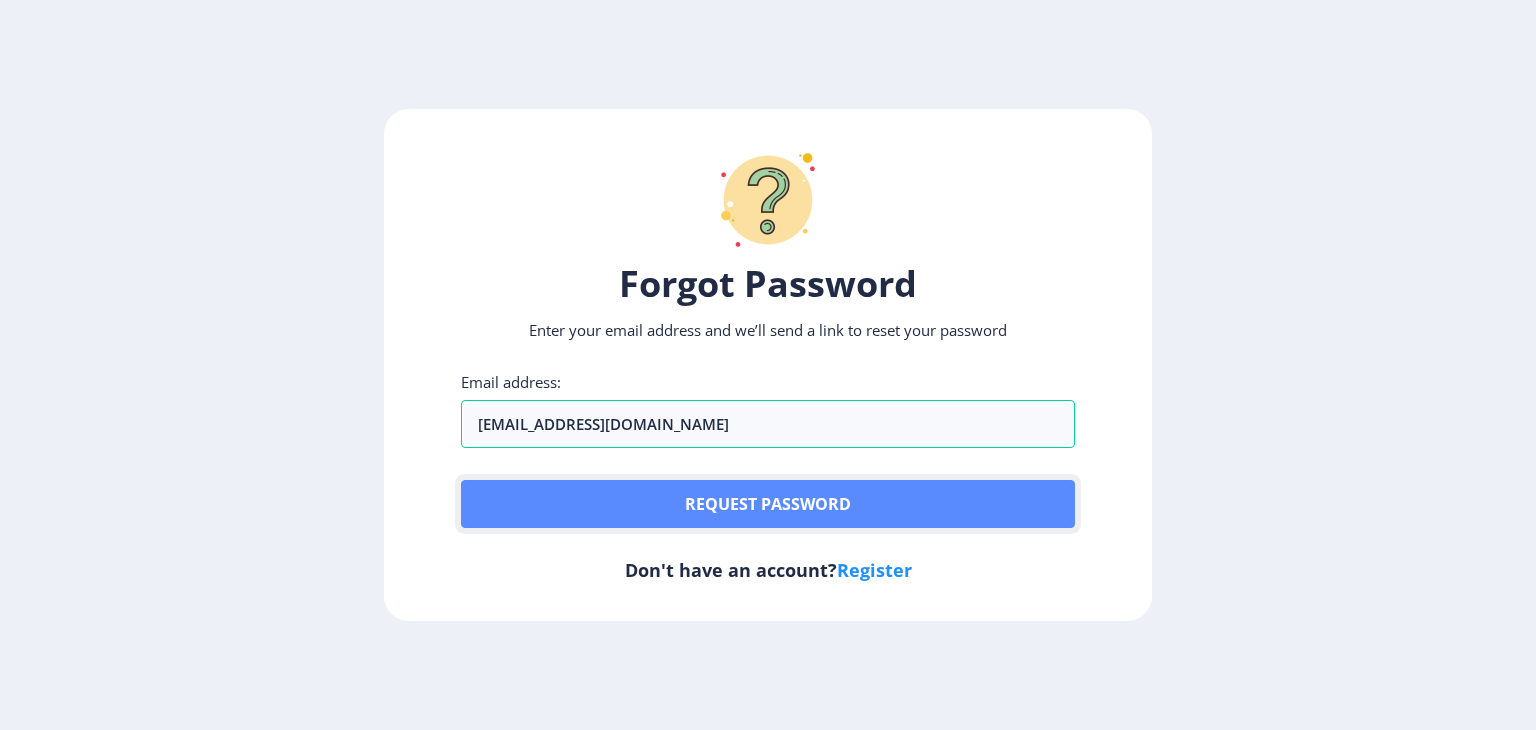 click on "Request password" 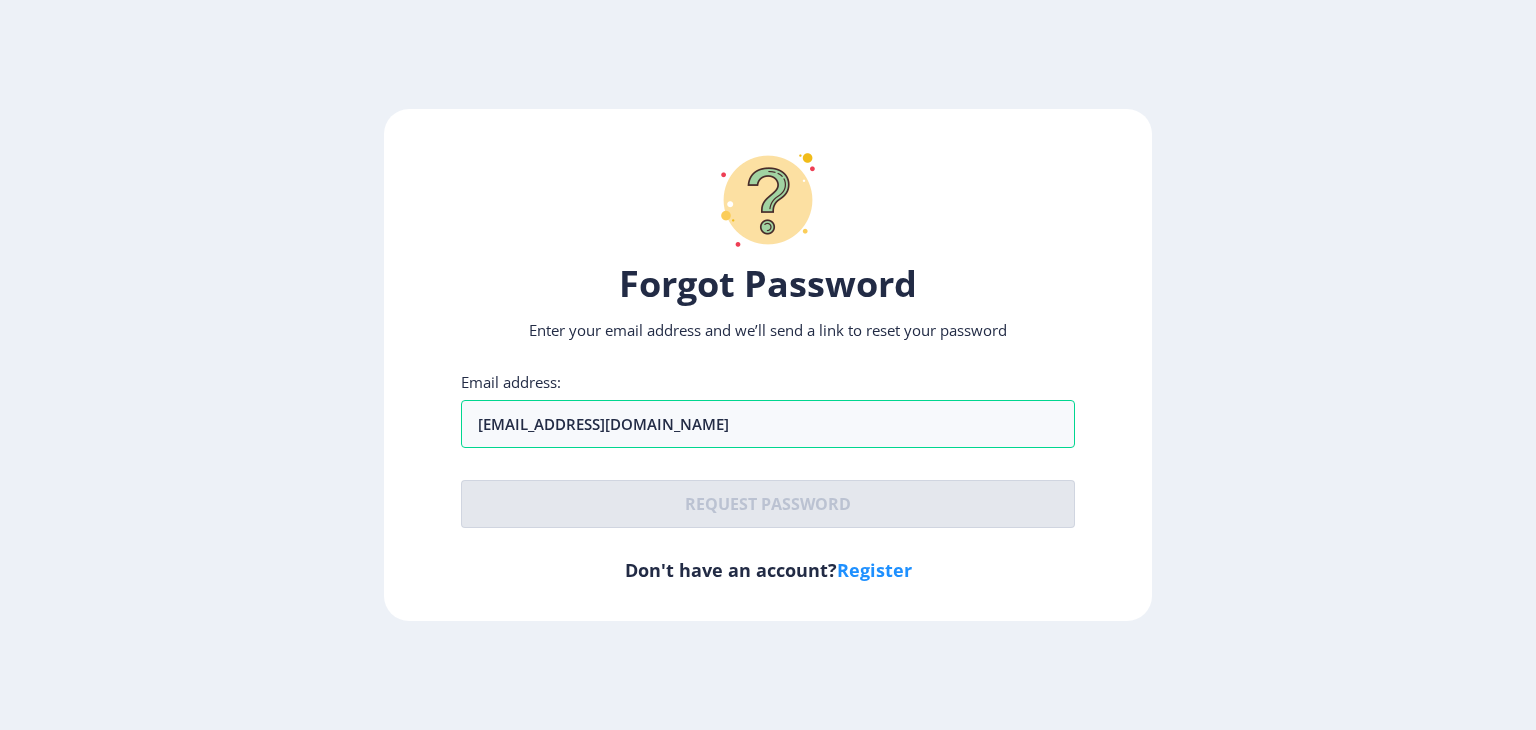 click on "Register" 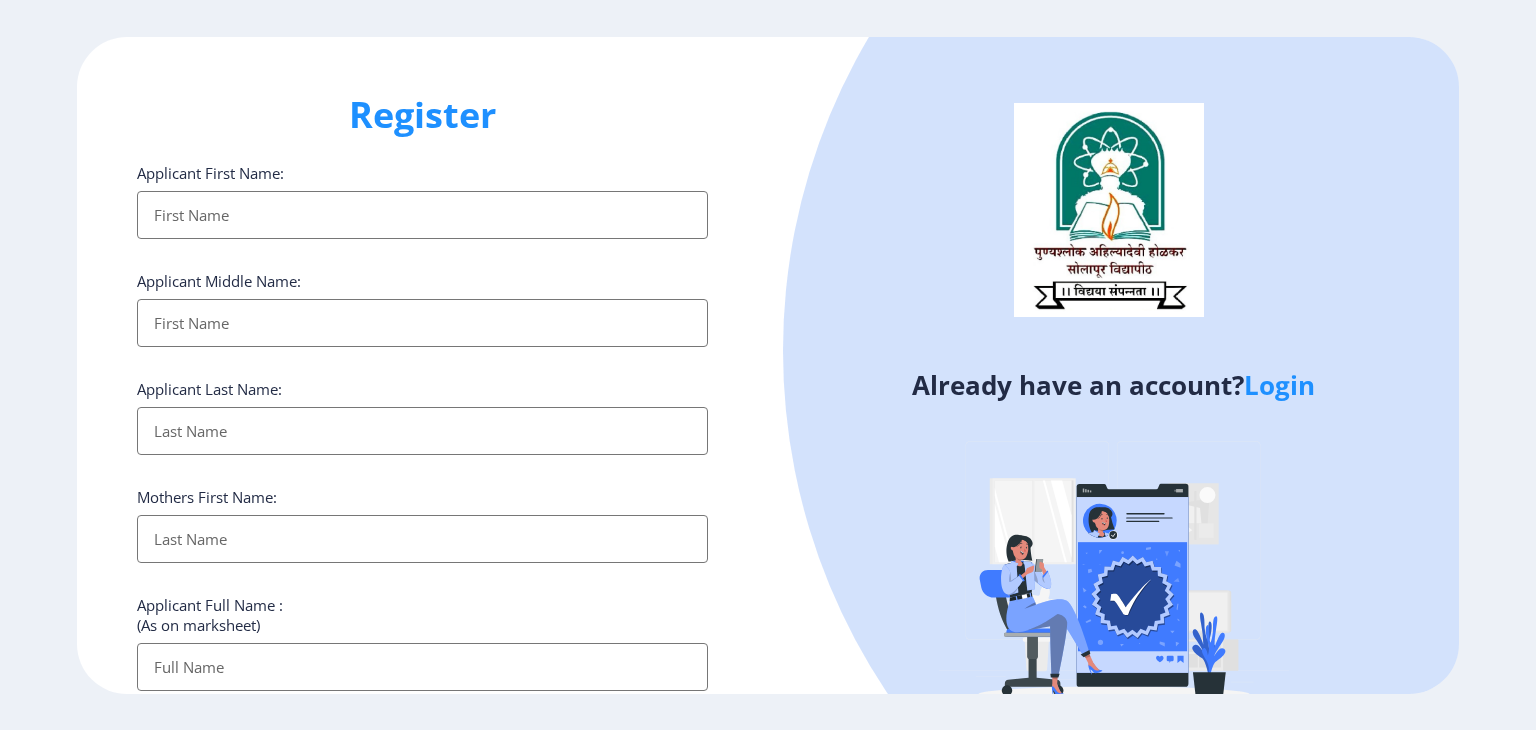 click on "Login" 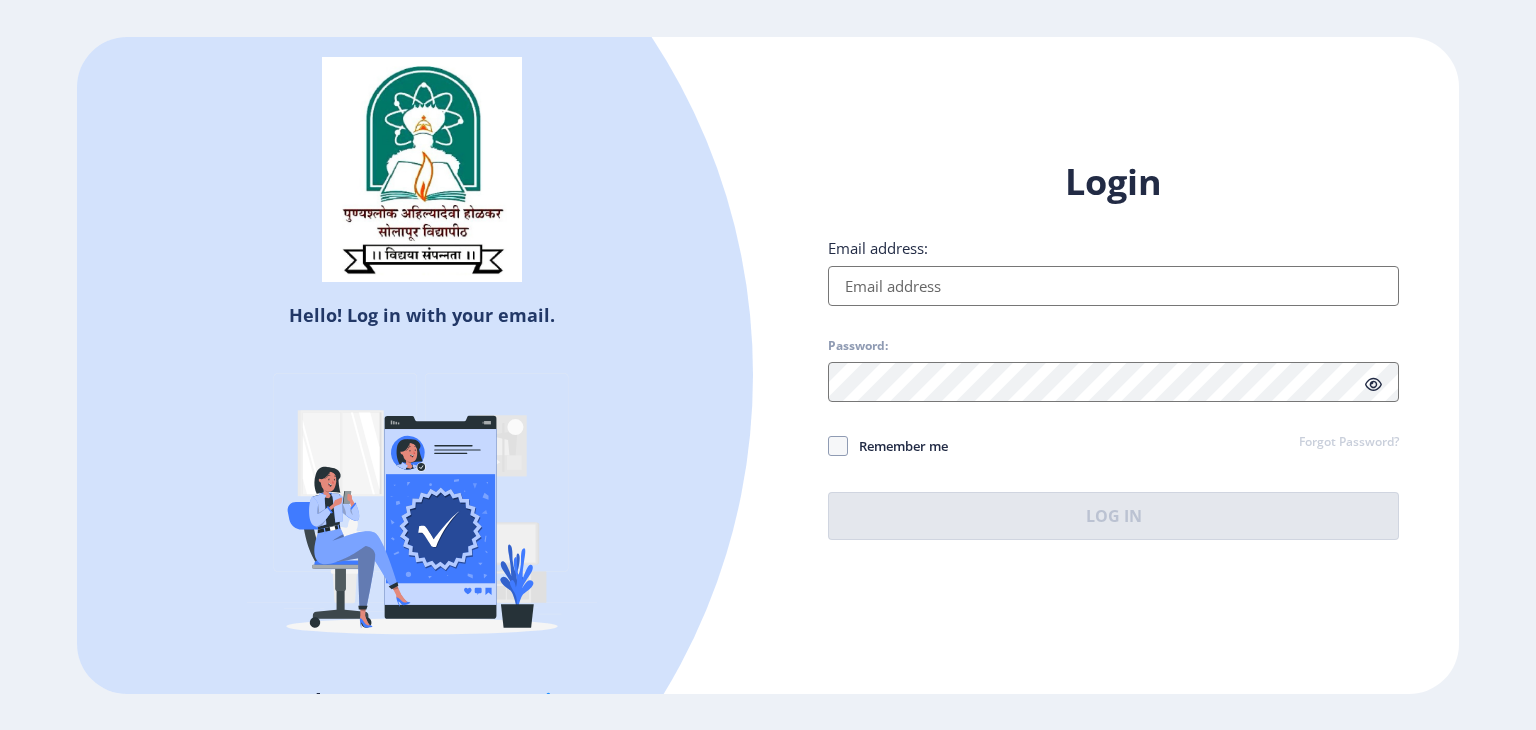 click on "Email address:" at bounding box center [1113, 286] 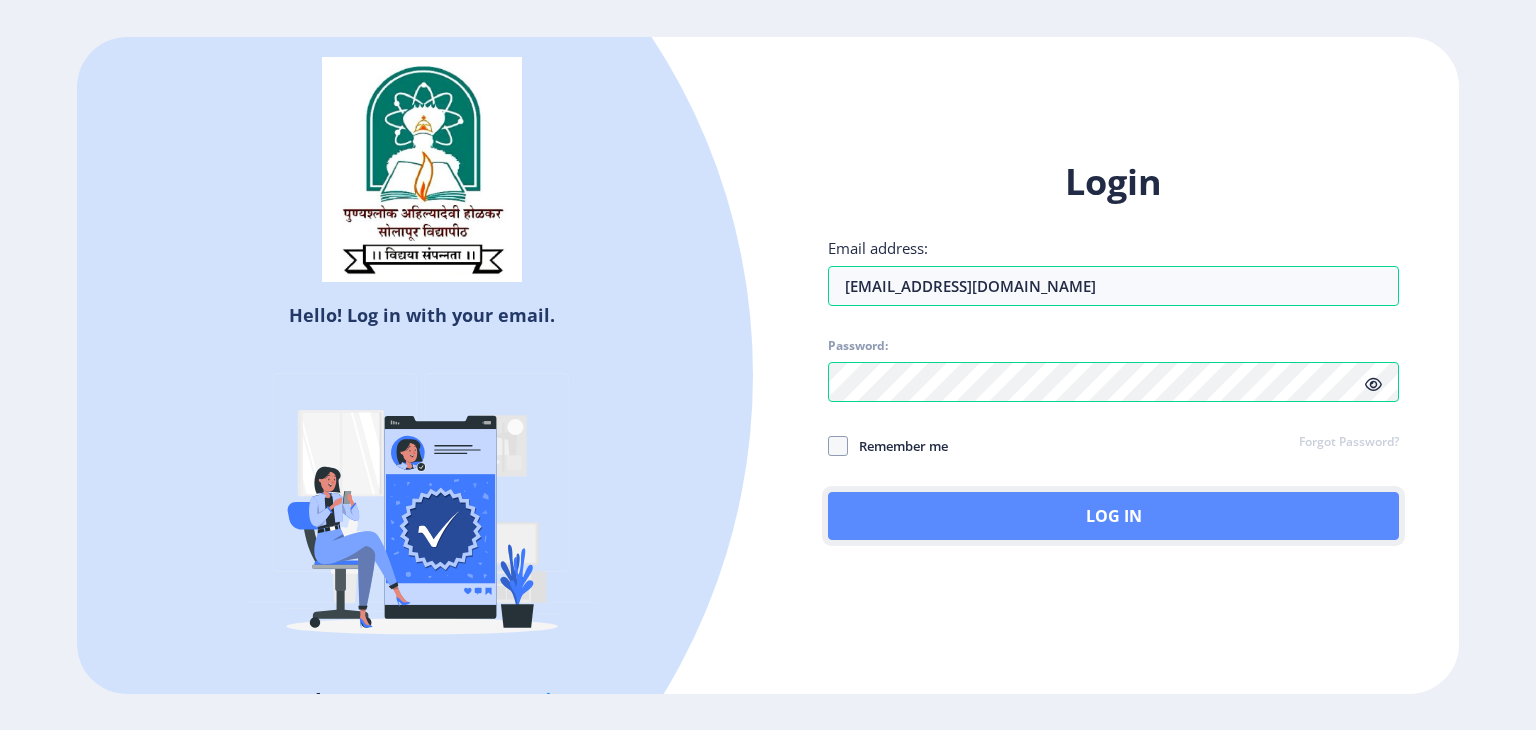click on "Log In" 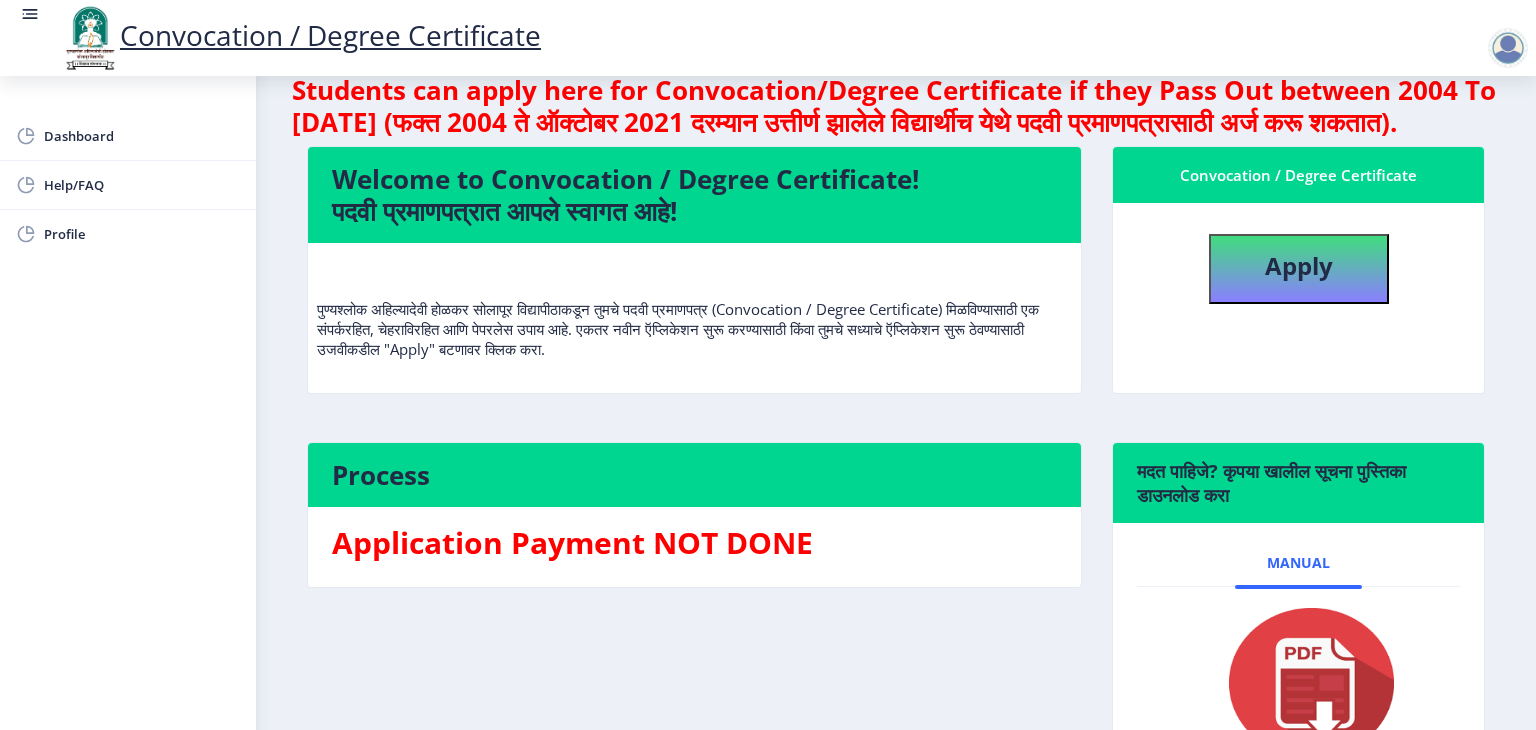 scroll, scrollTop: 35, scrollLeft: 0, axis: vertical 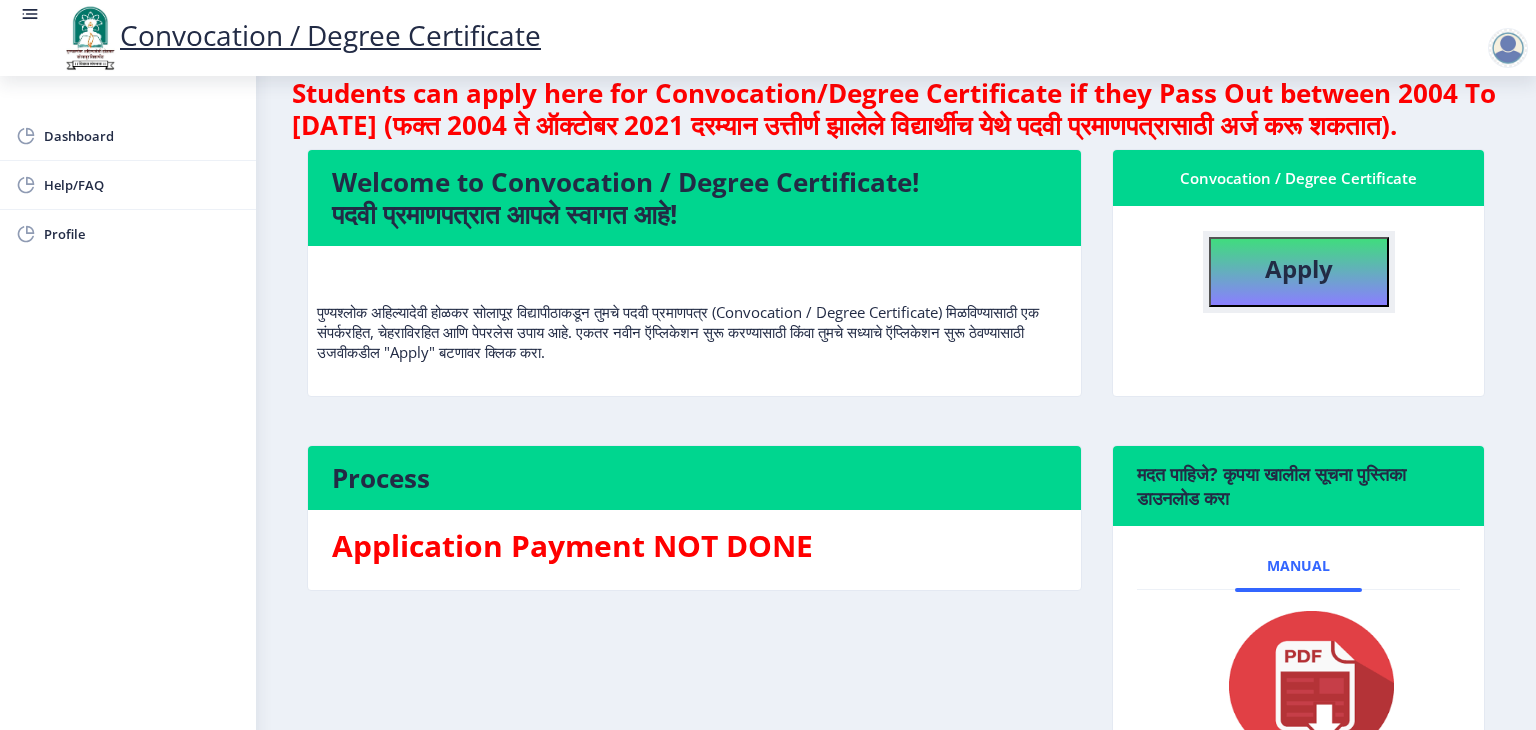 click on "Apply" 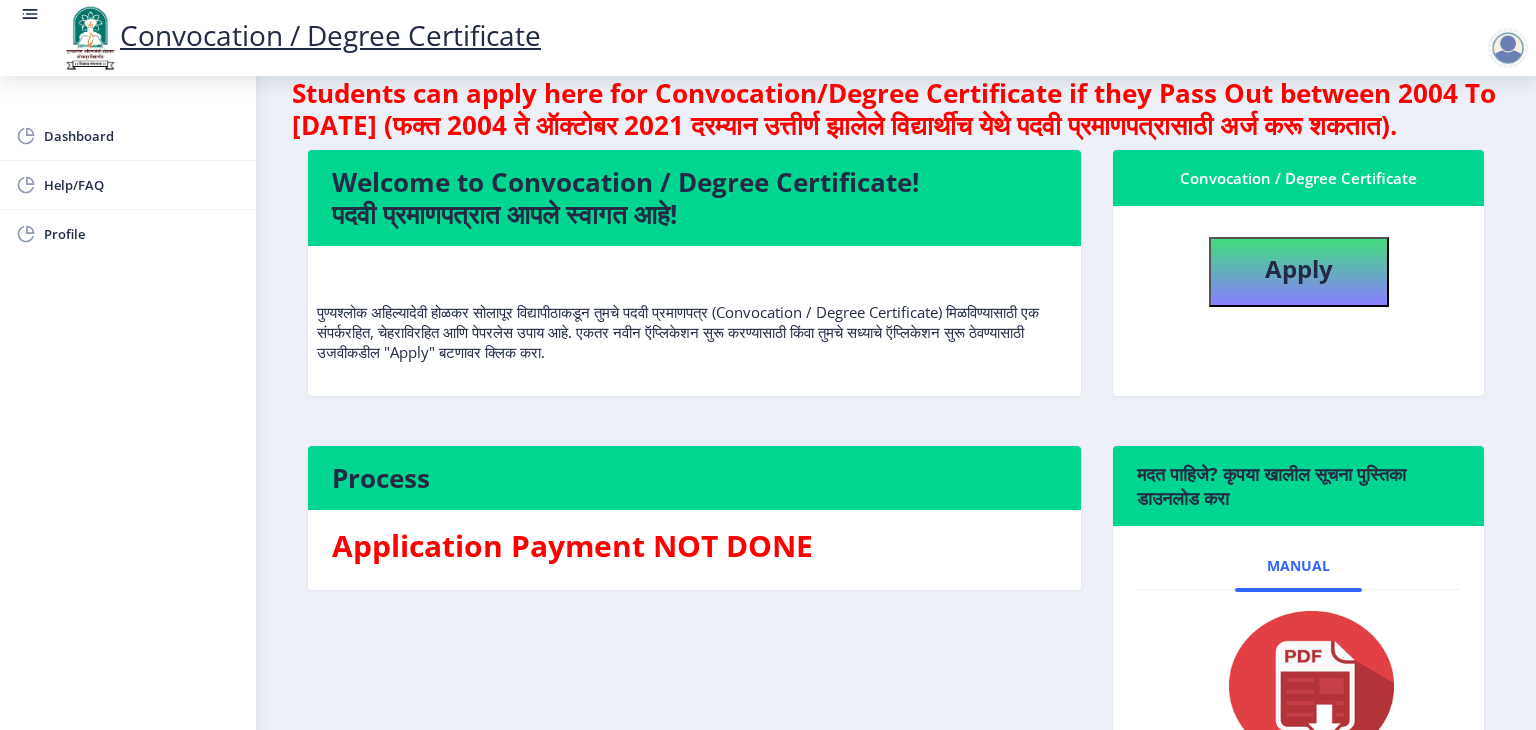 select 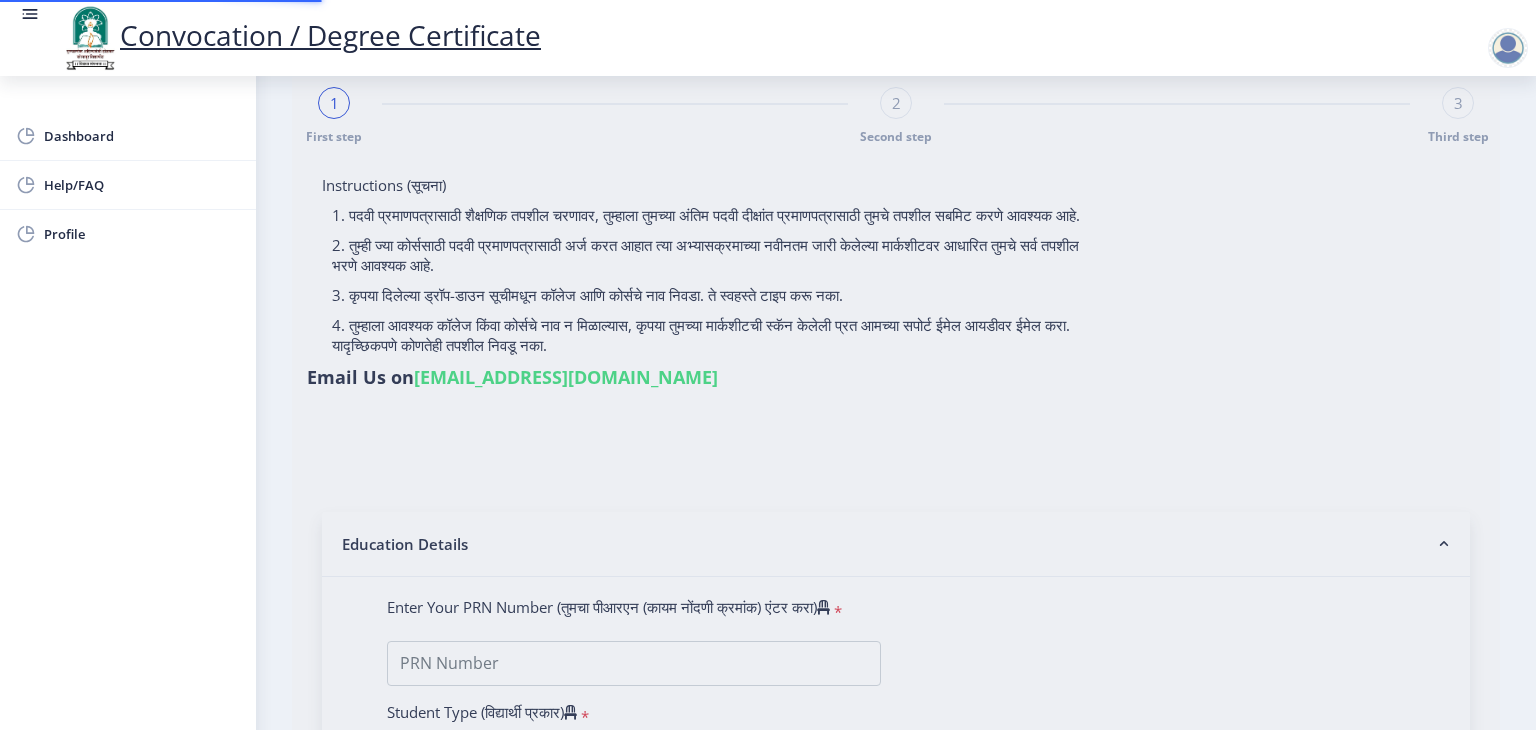 scroll, scrollTop: 0, scrollLeft: 0, axis: both 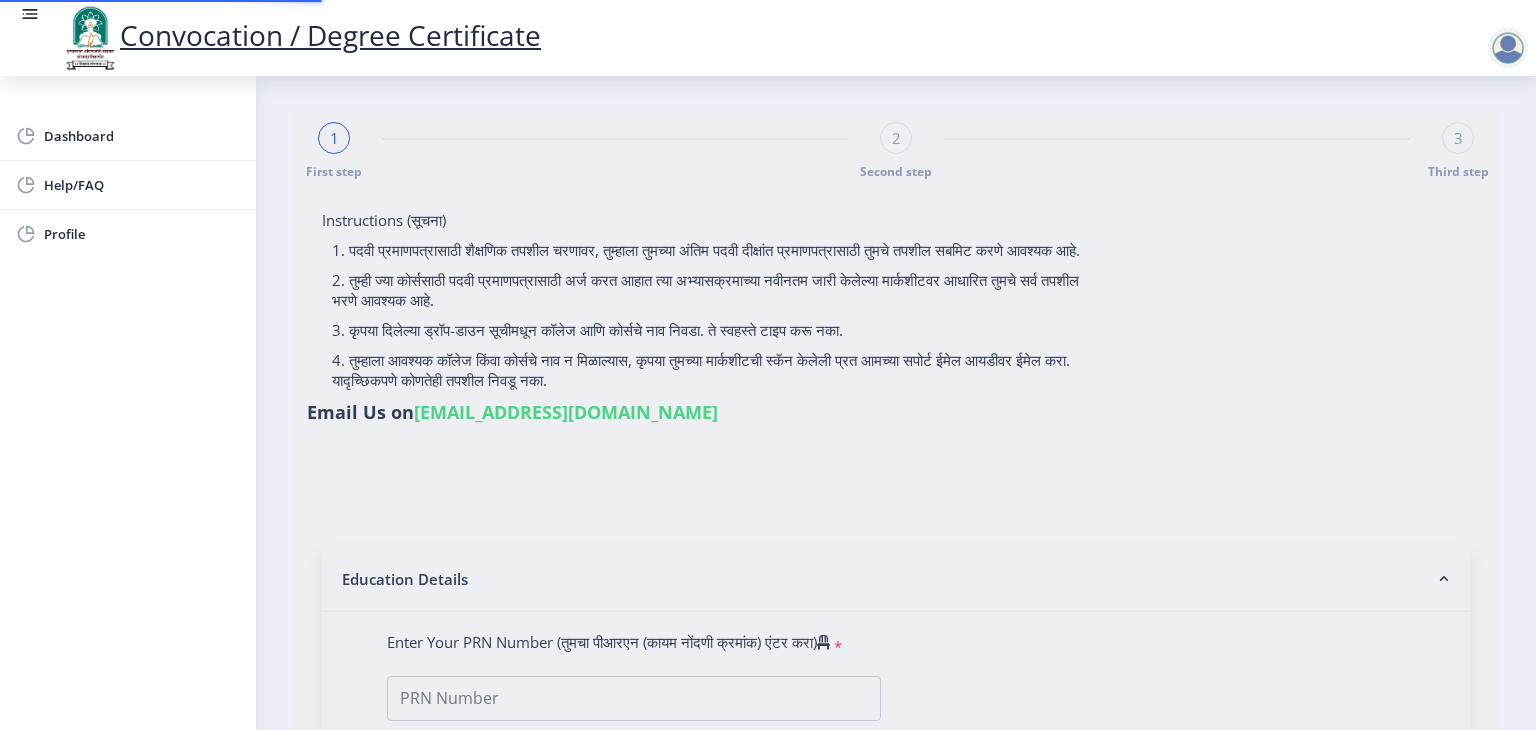 type on "[PERSON_NAME] [PERSON_NAME]" 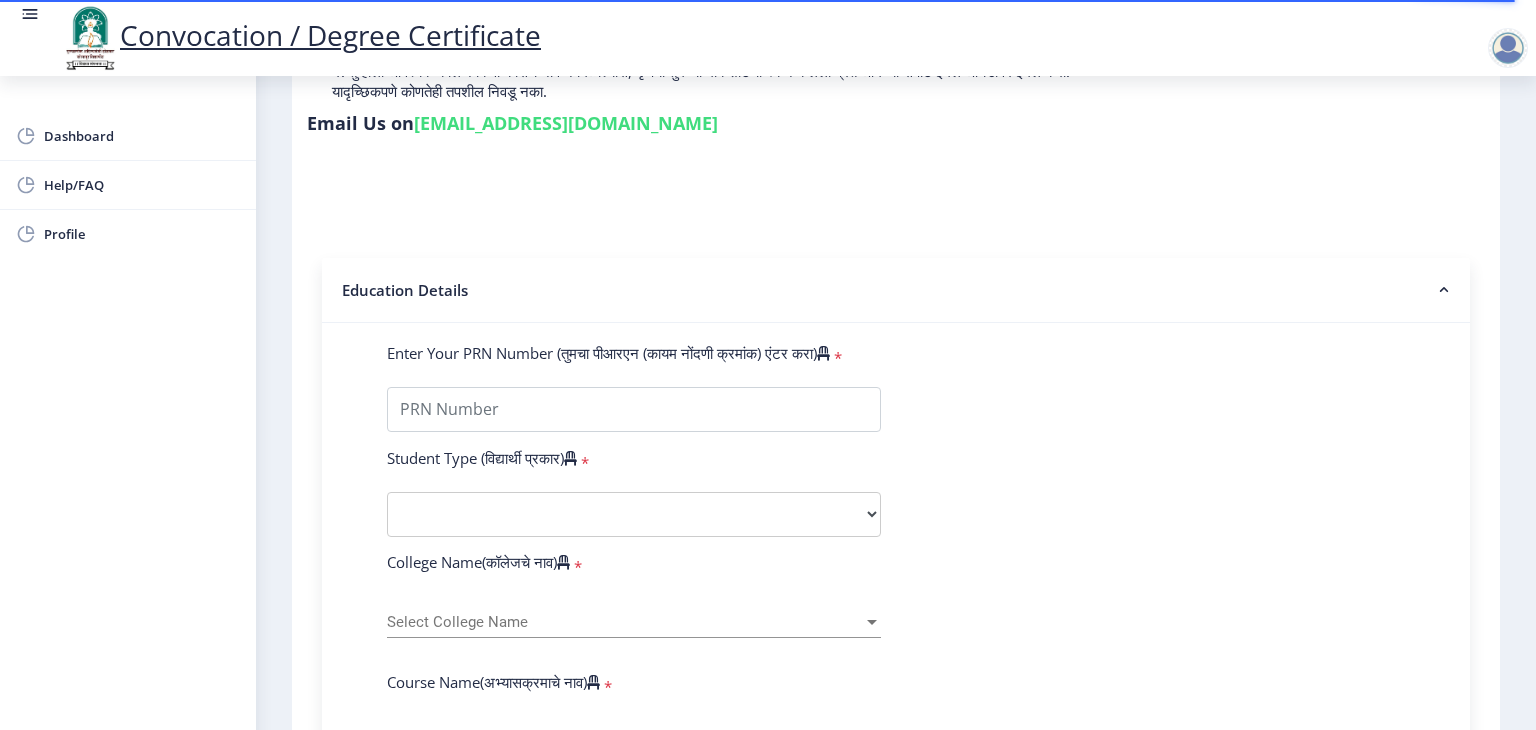 scroll, scrollTop: 345, scrollLeft: 0, axis: vertical 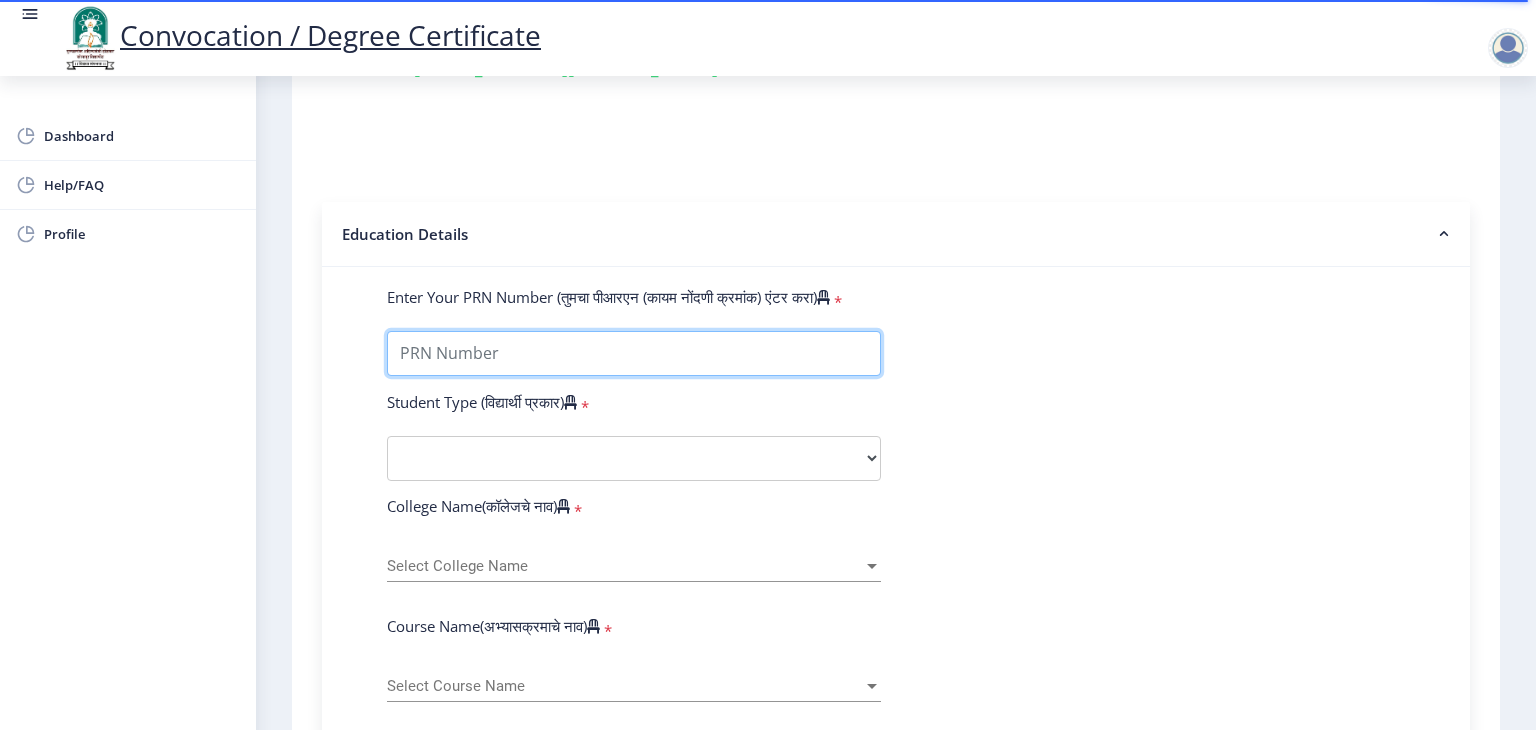 click on "Enter Your PRN Number (तुमचा पीआरएन (कायम नोंदणी क्रमांक) एंटर करा)" at bounding box center (634, 353) 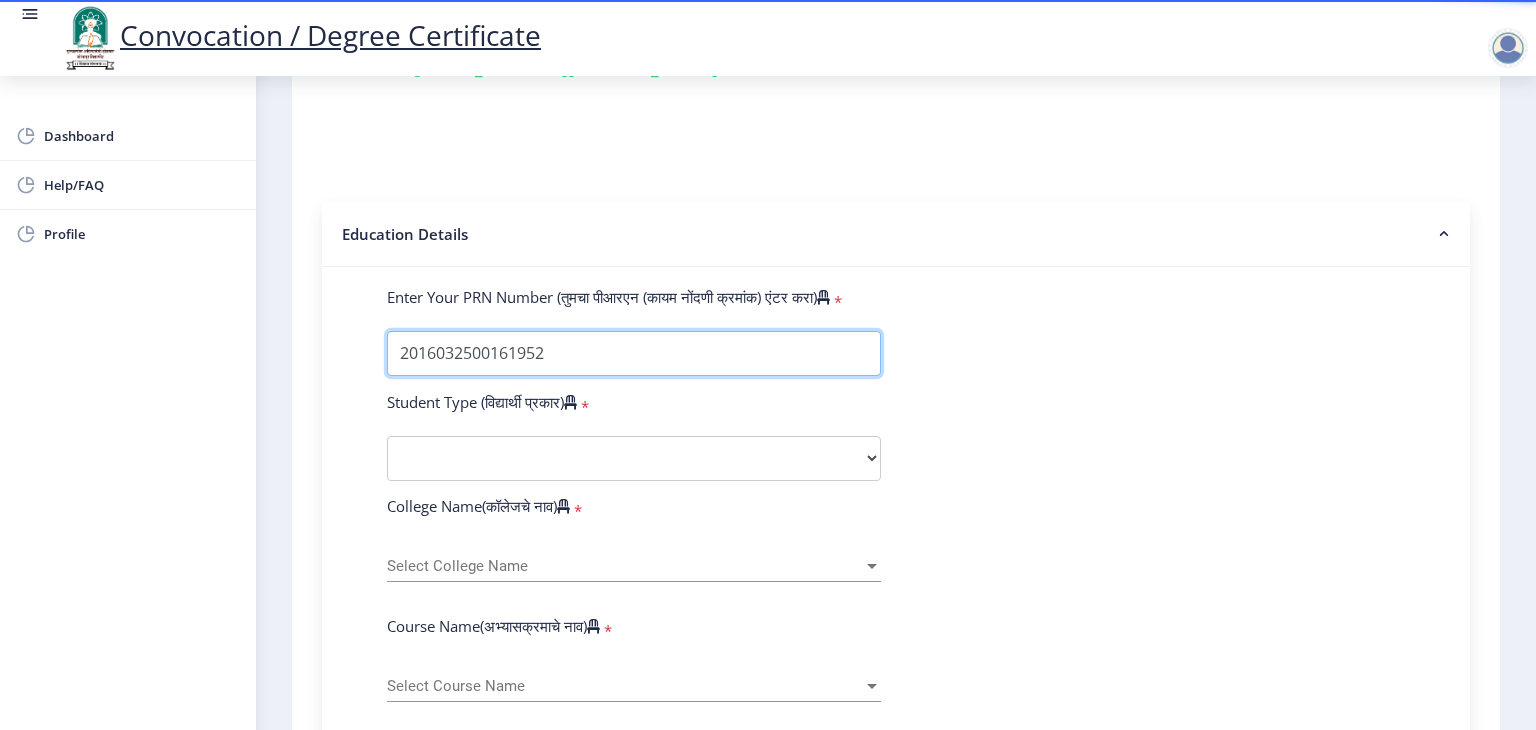 type on "2016032500161952" 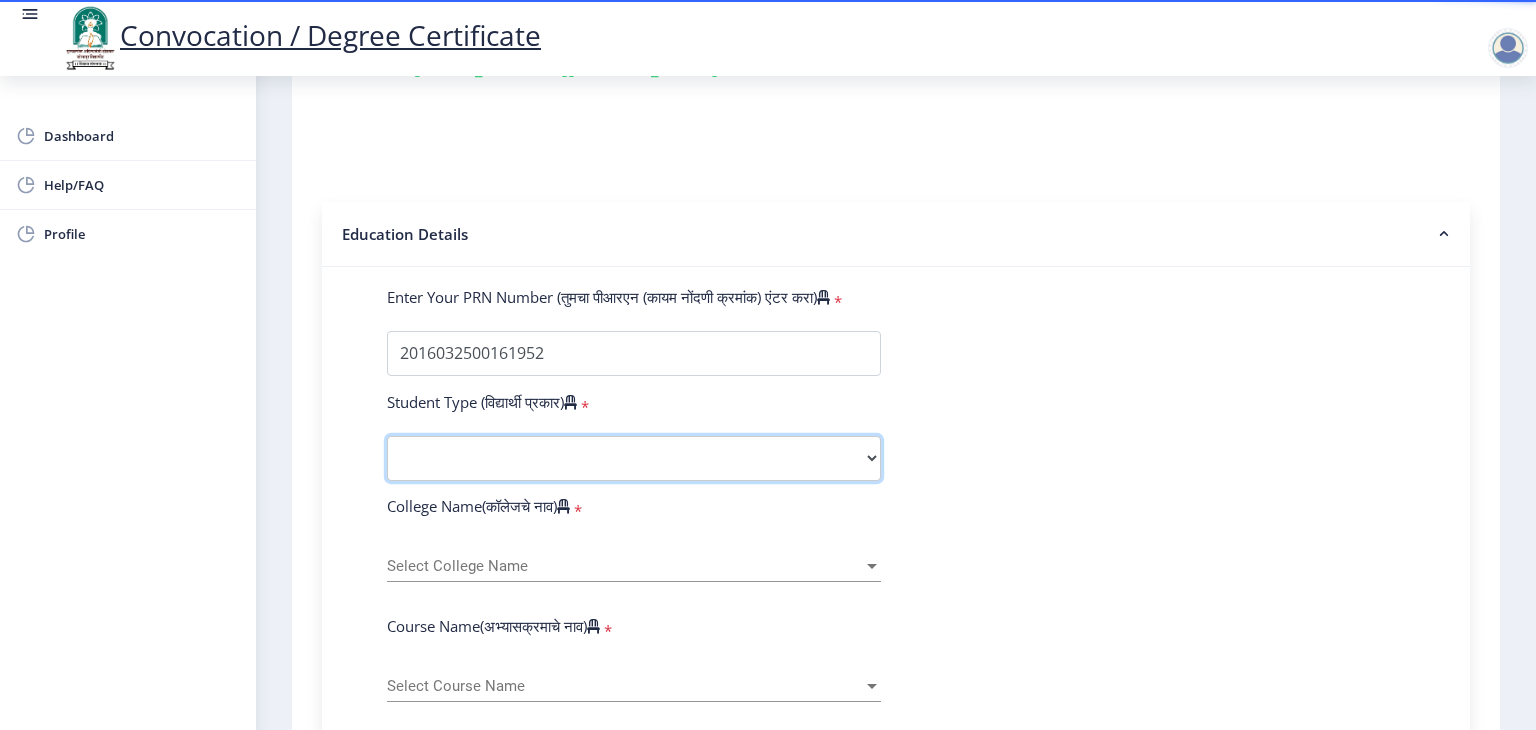 click on "Select Student Type Regular External" at bounding box center [634, 458] 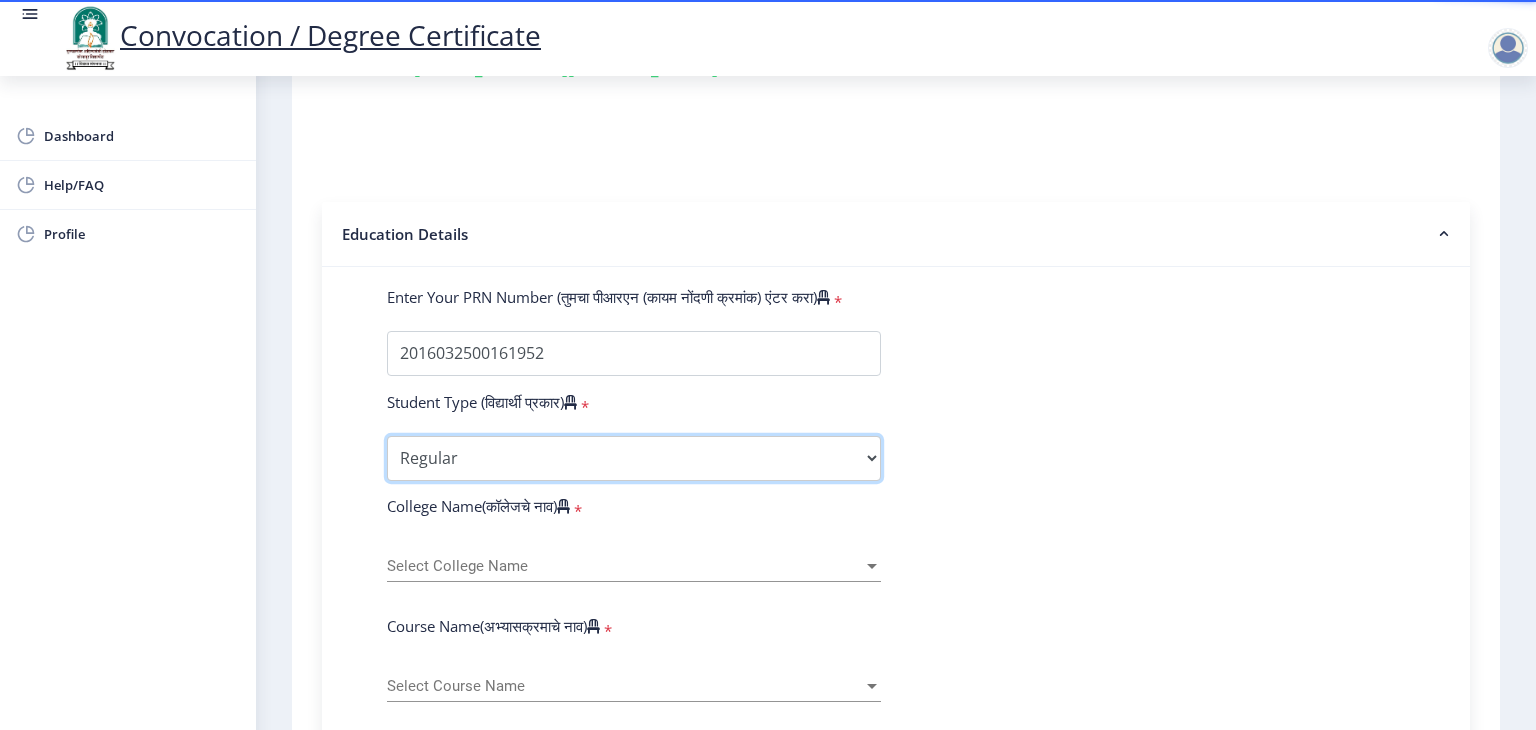click on "Select Student Type Regular External" at bounding box center (634, 458) 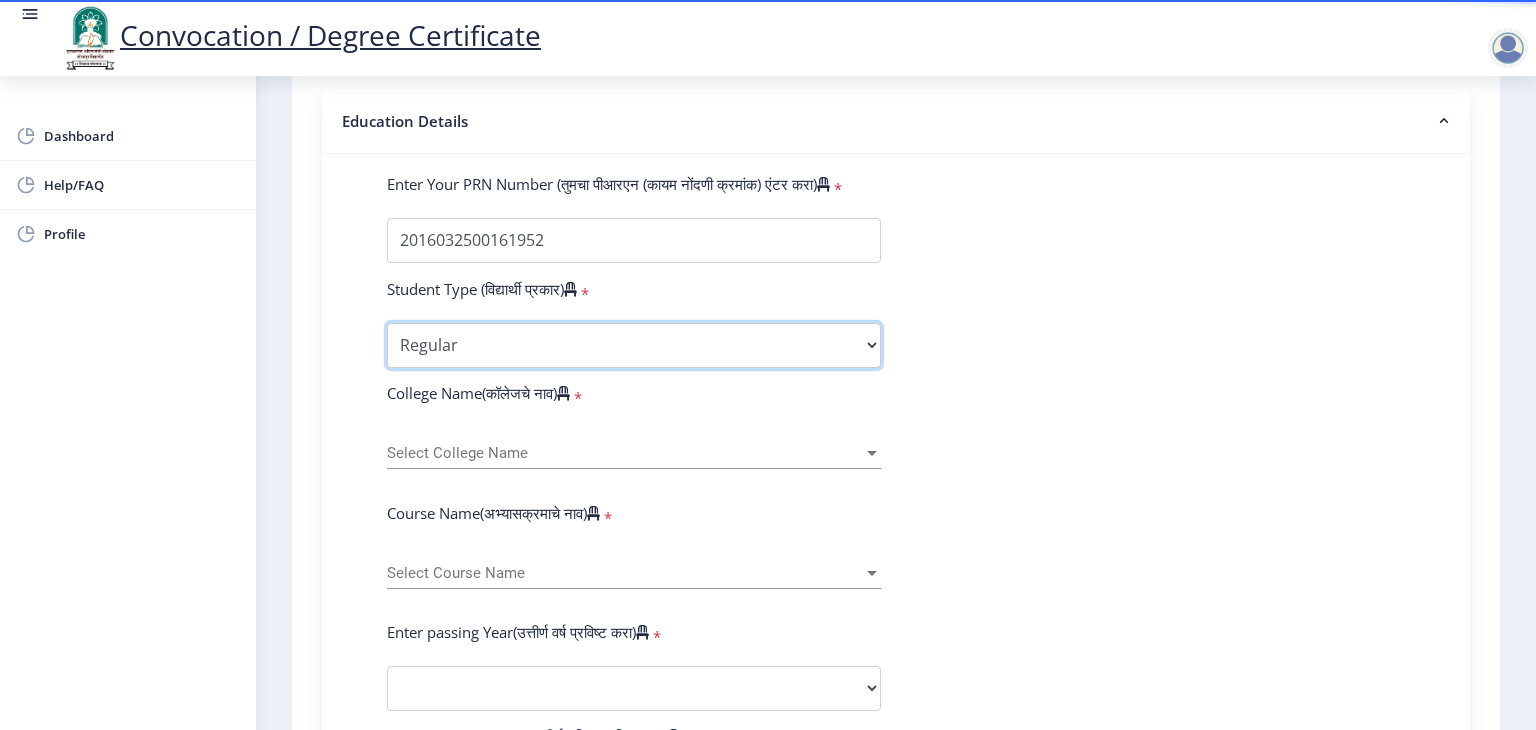 scroll, scrollTop: 462, scrollLeft: 0, axis: vertical 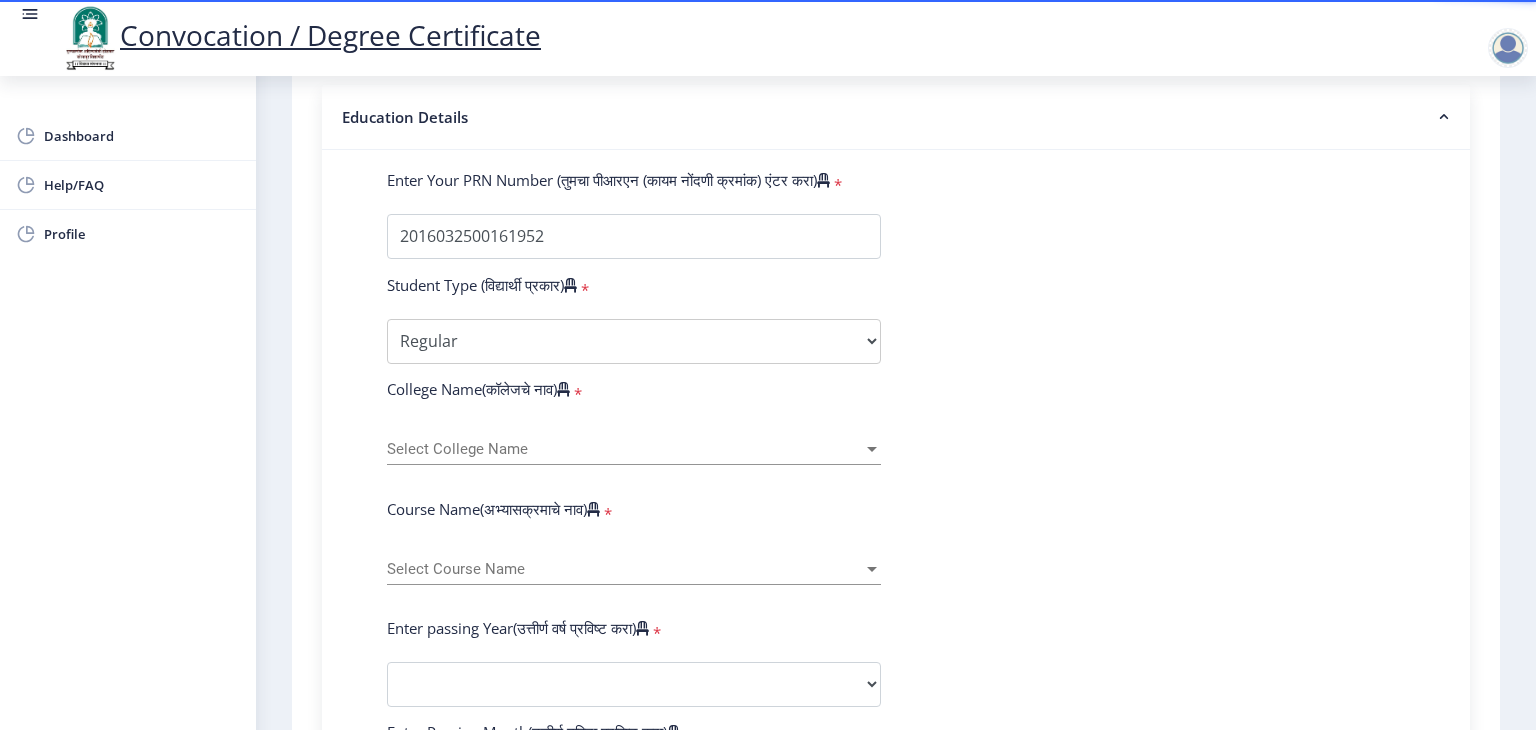 click on "Select College Name Select College Name" 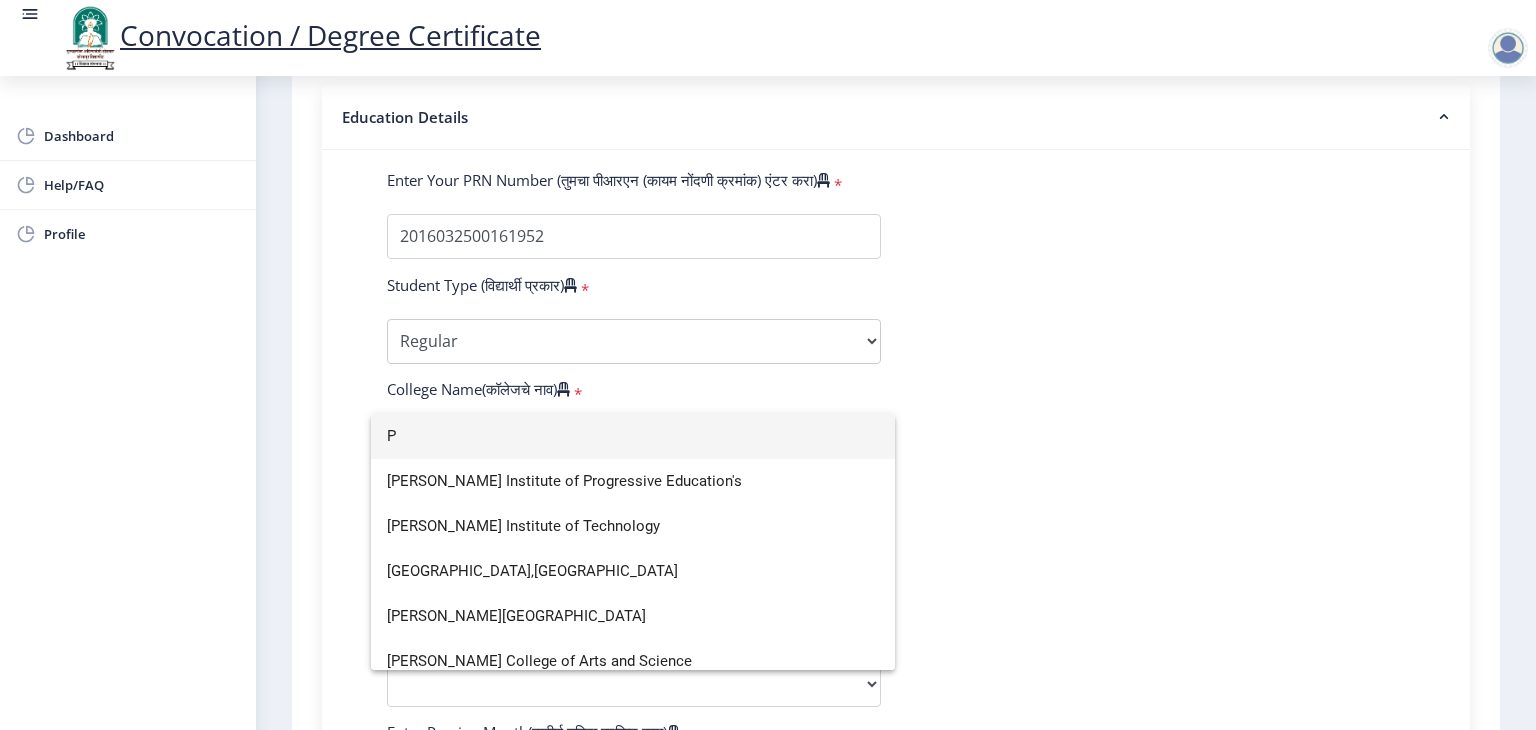 scroll, scrollTop: 1544, scrollLeft: 0, axis: vertical 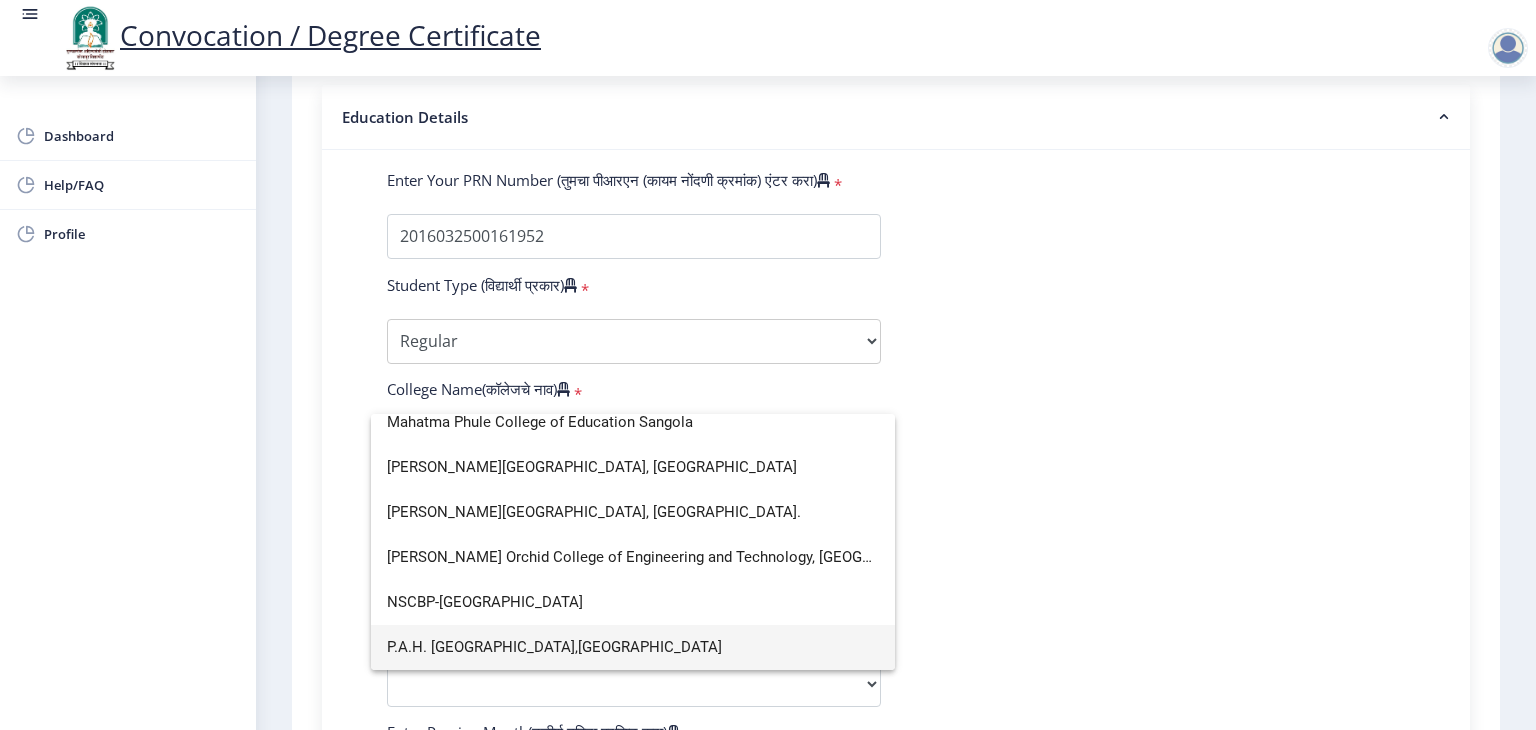 type on "P" 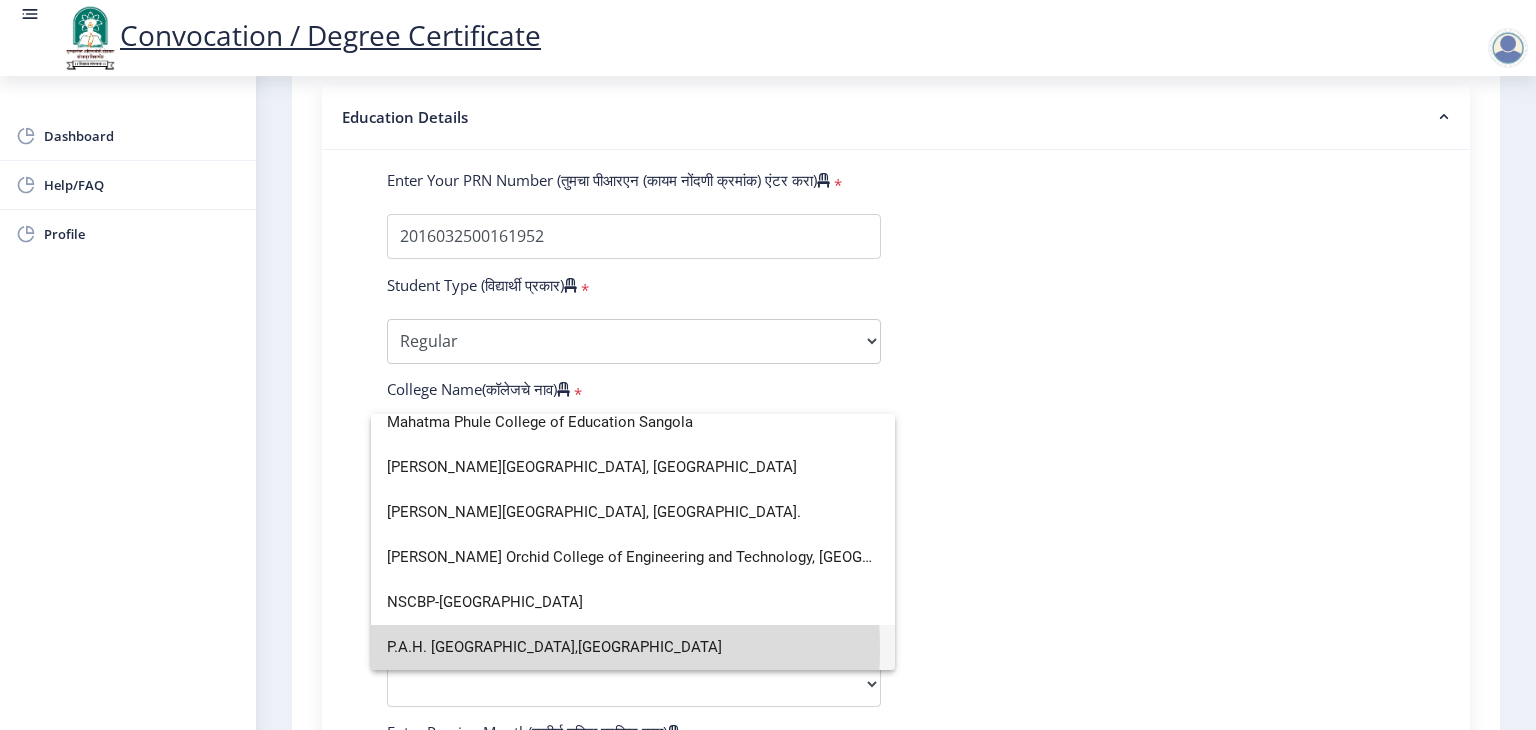 click on "P.A.H. [GEOGRAPHIC_DATA],[GEOGRAPHIC_DATA]" at bounding box center [633, 647] 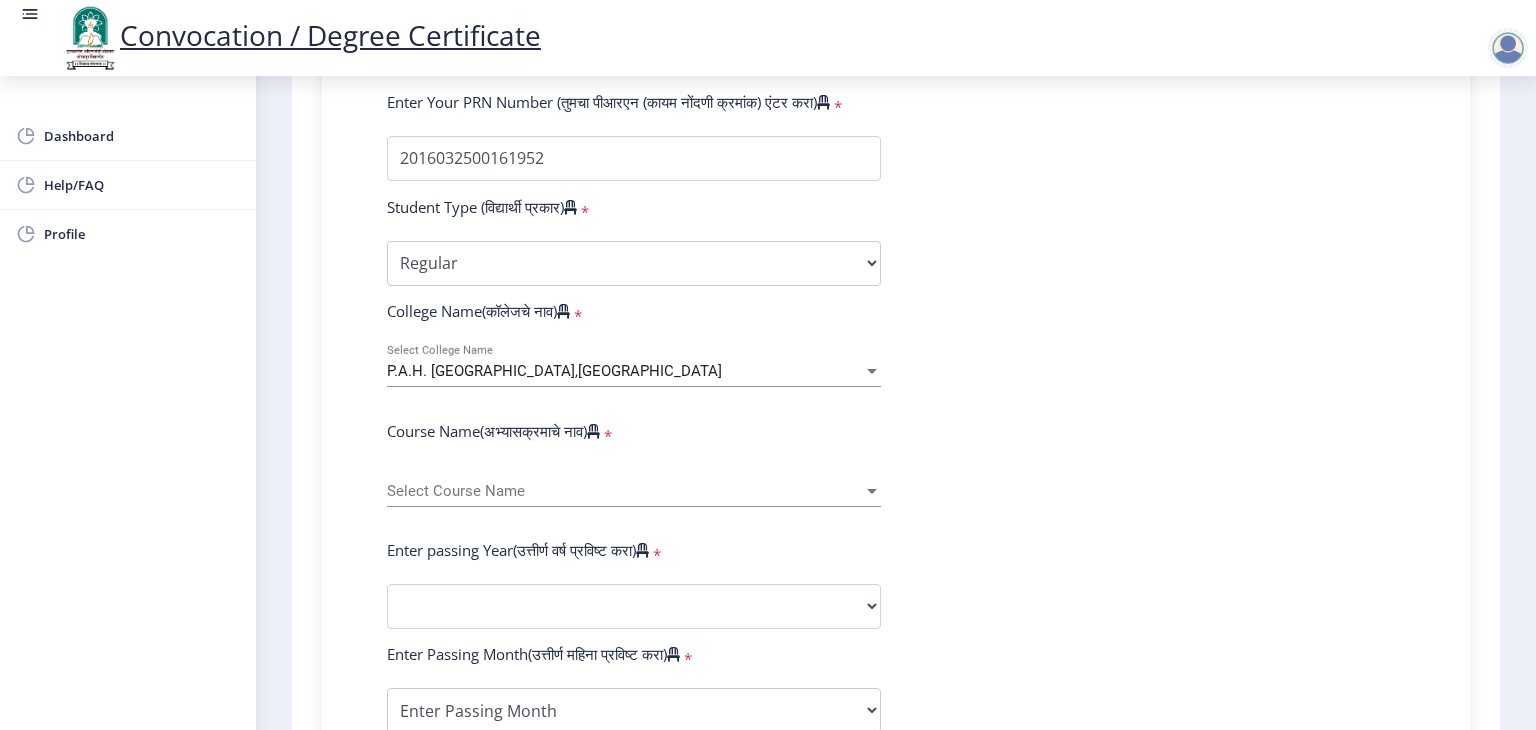 scroll, scrollTop: 559, scrollLeft: 0, axis: vertical 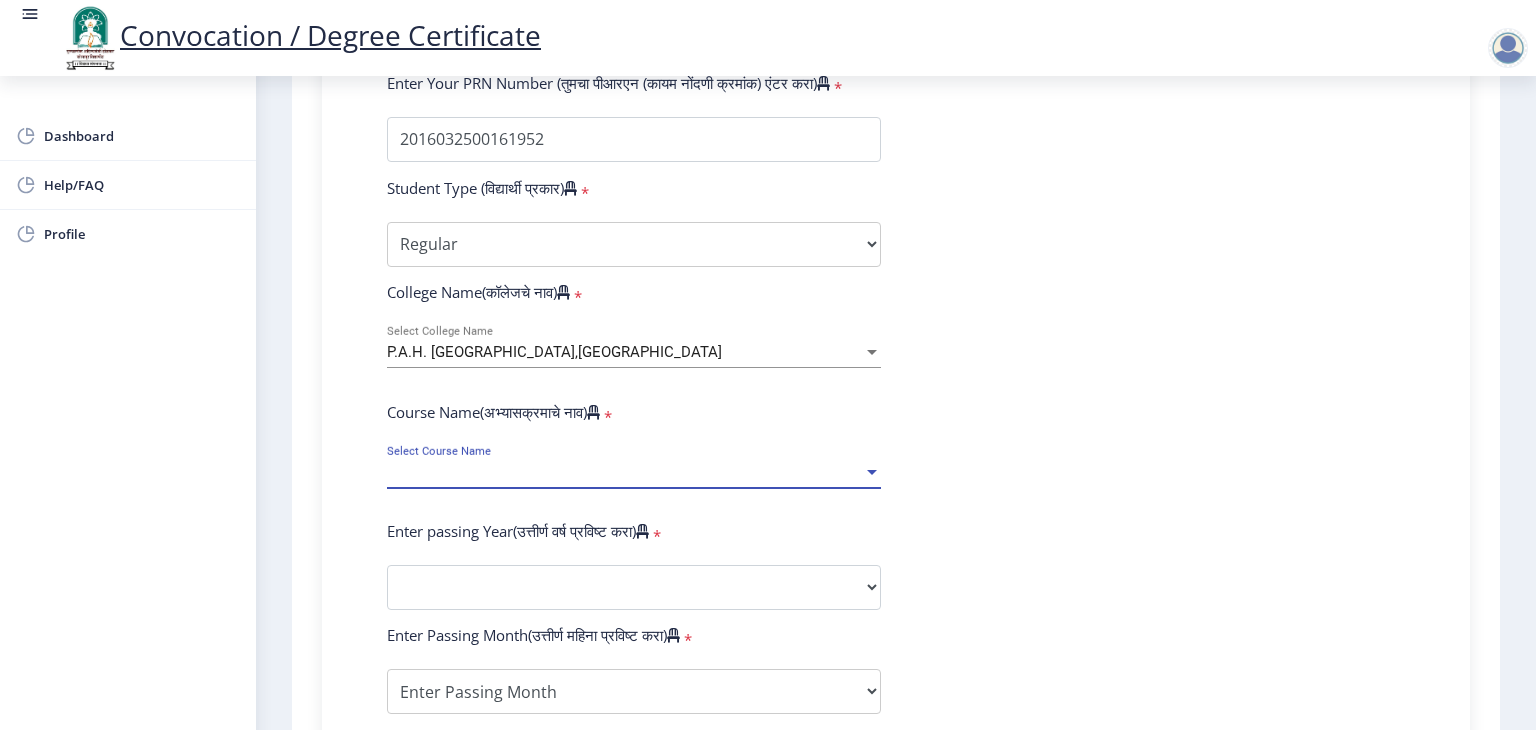 click on "Select Course Name" at bounding box center [625, 472] 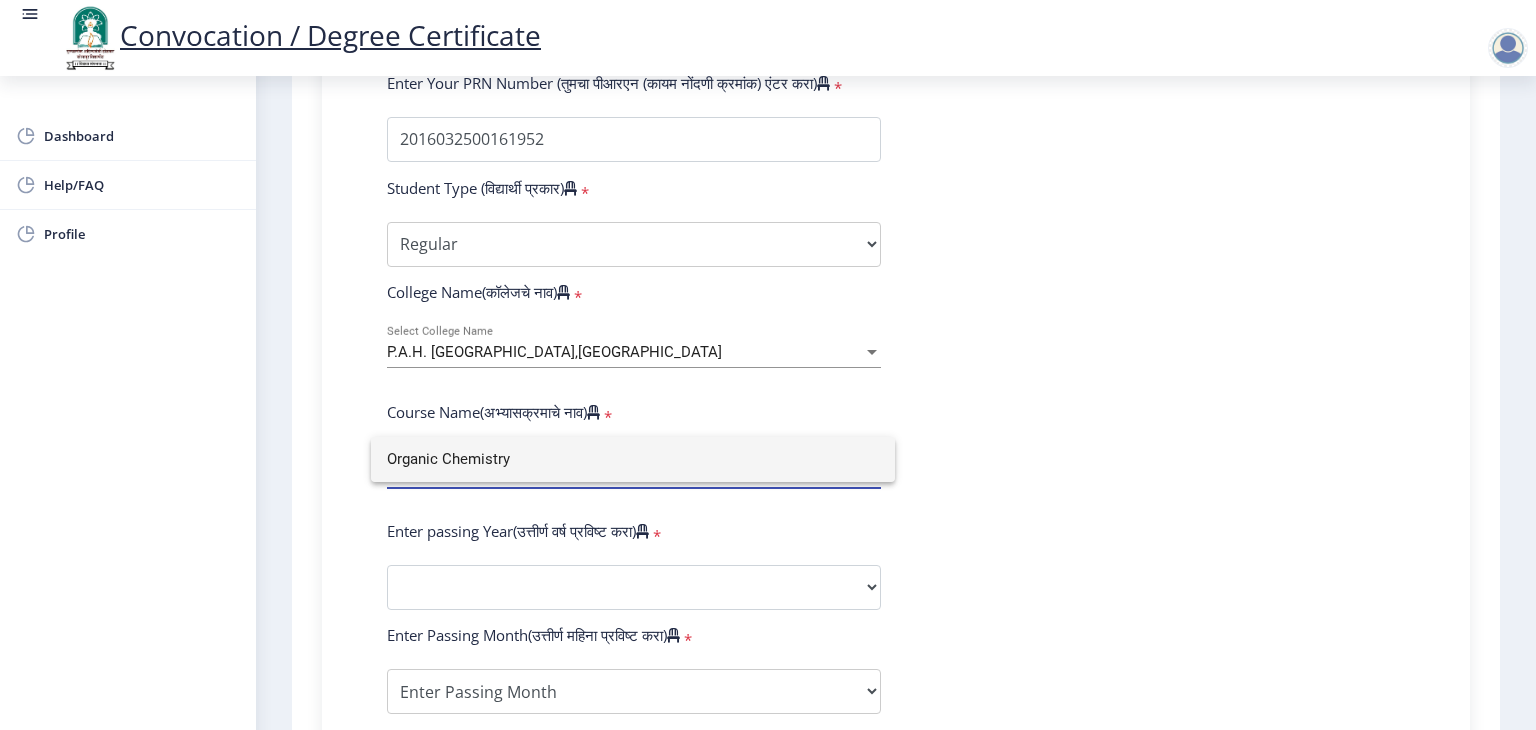 type on "Organic Chemistry" 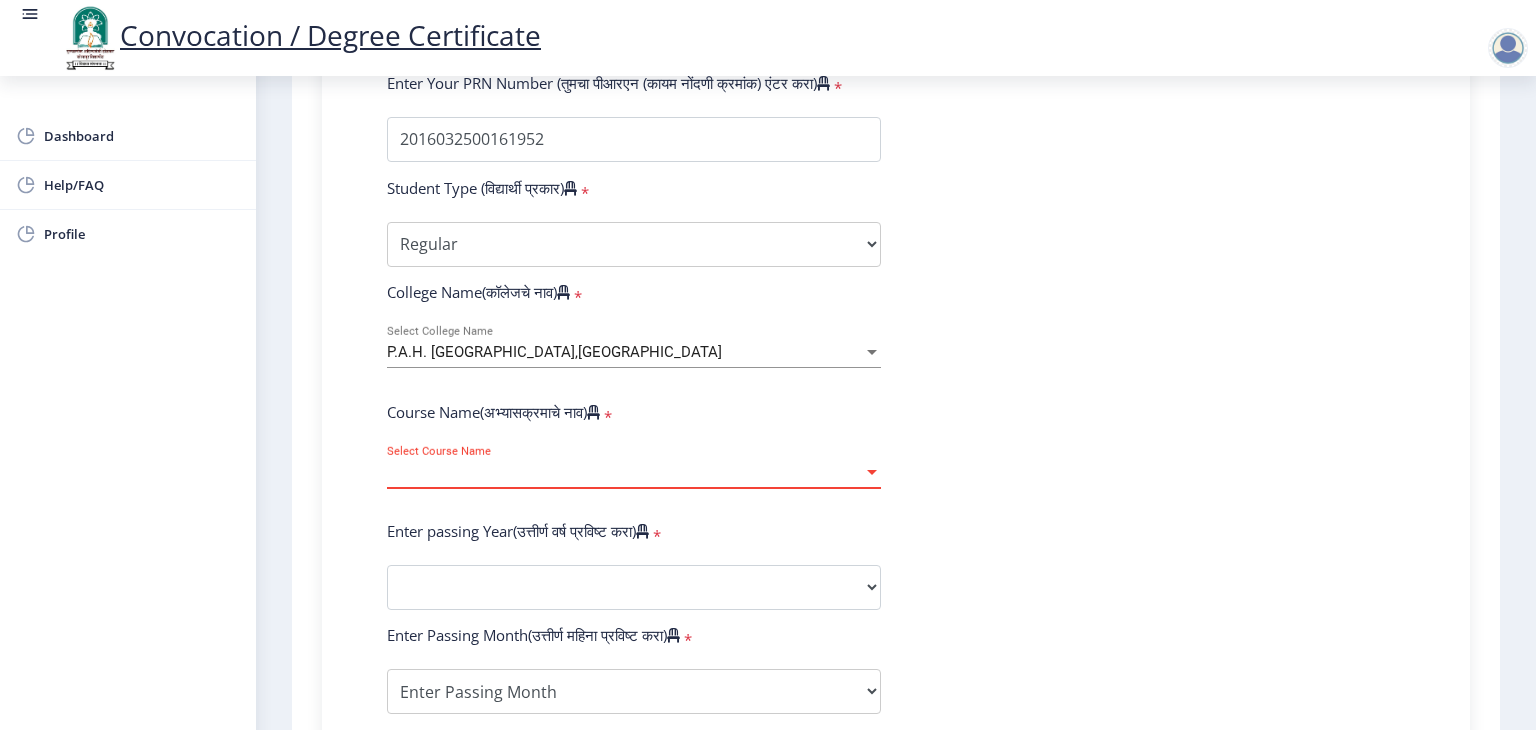 click at bounding box center (872, 472) 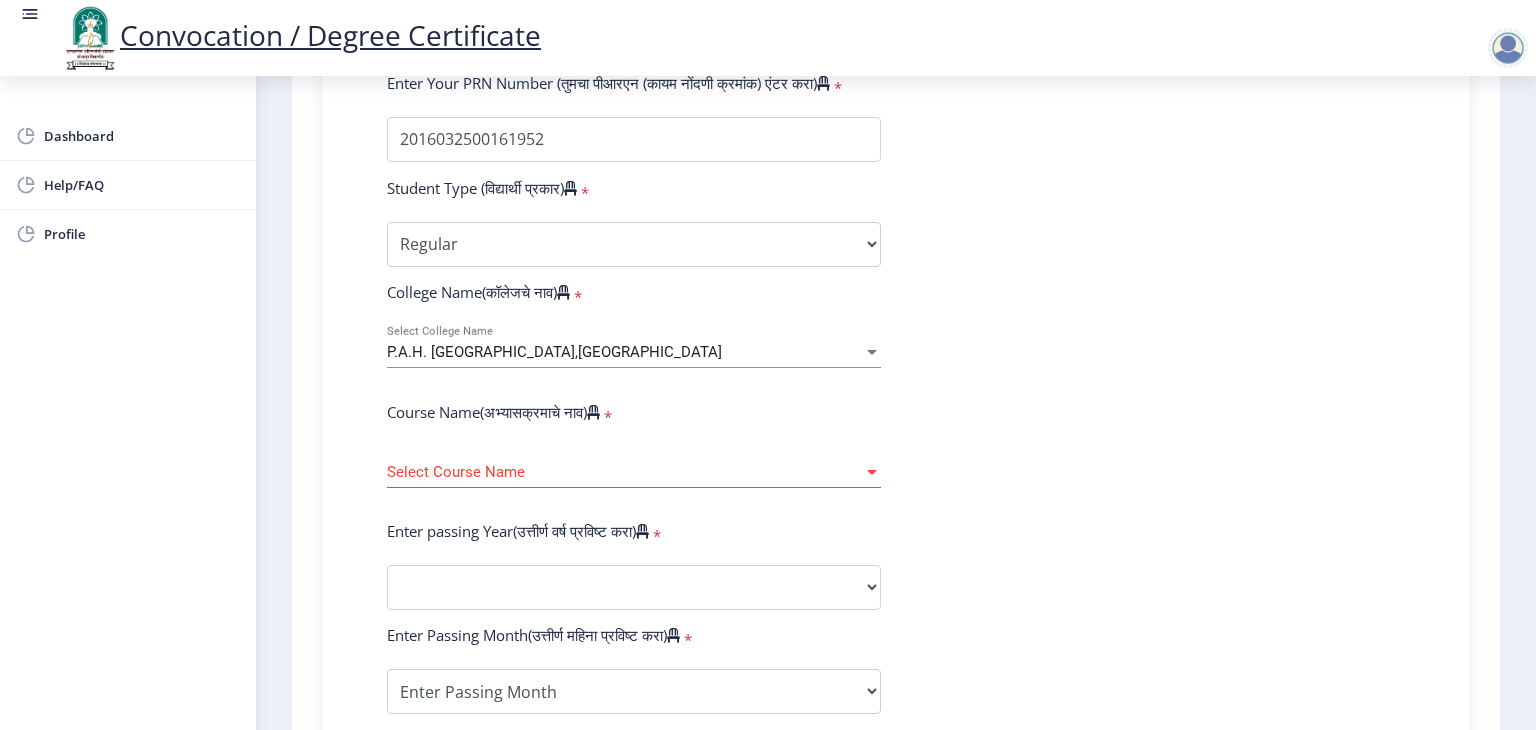 click on "Select Course Name Select Course Name" 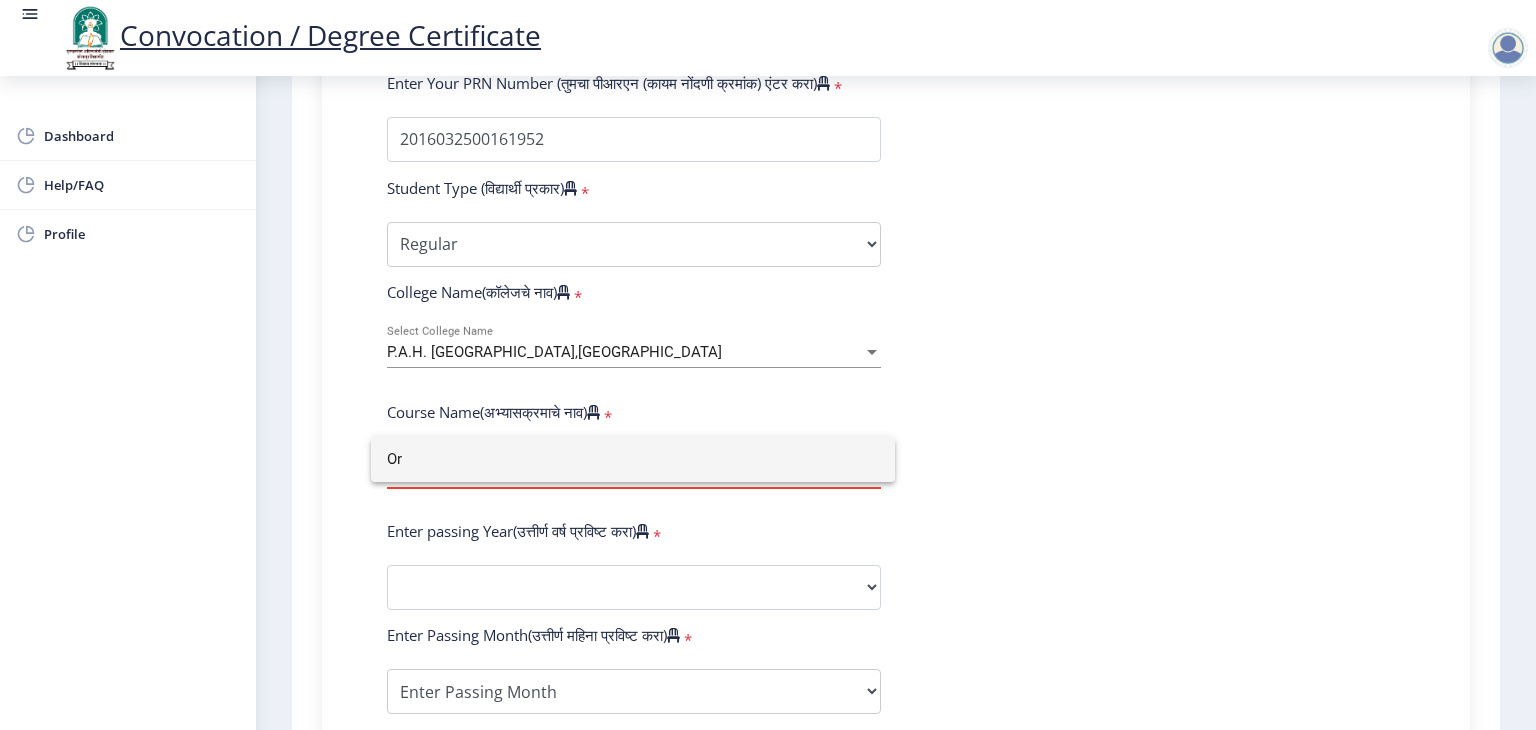 type on "O" 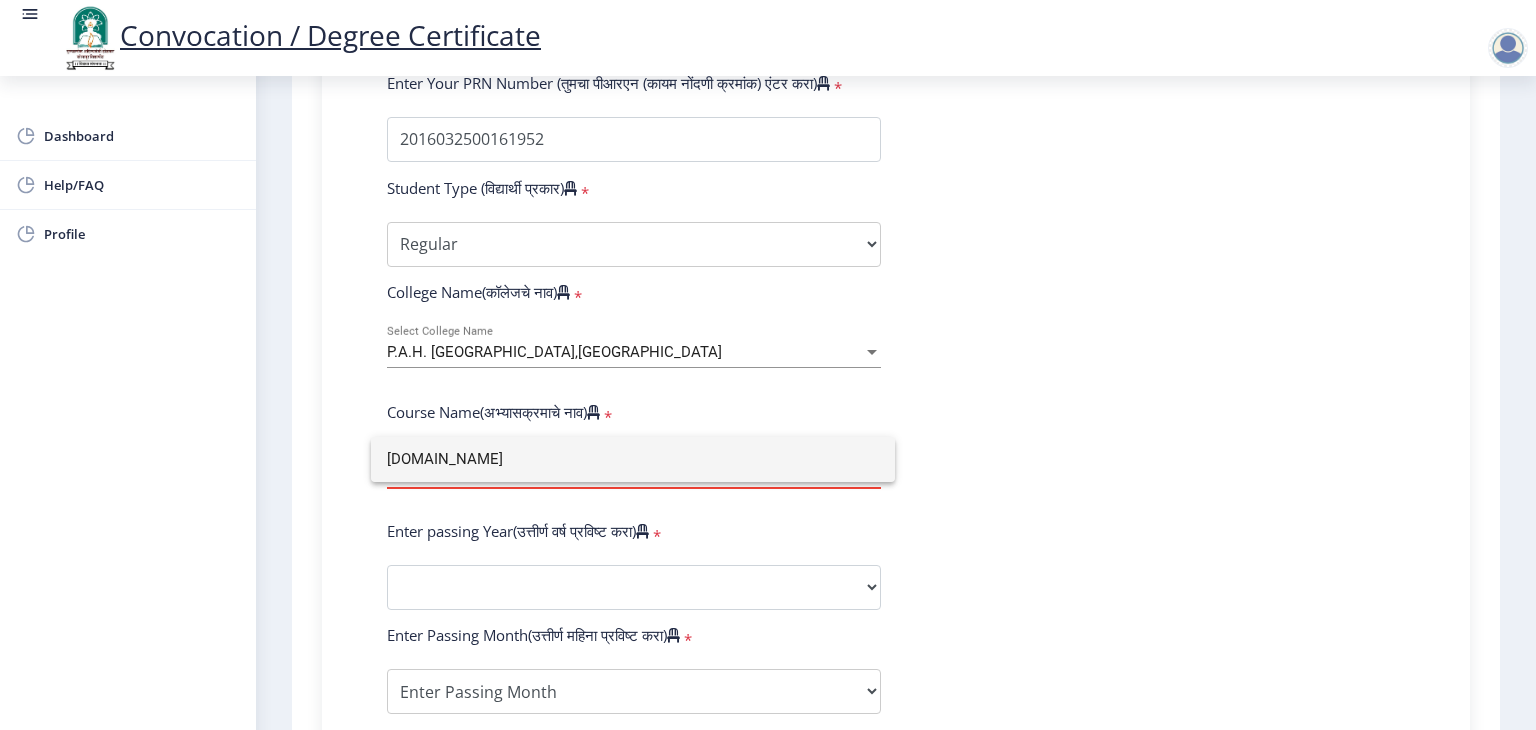 type on "[DOMAIN_NAME]" 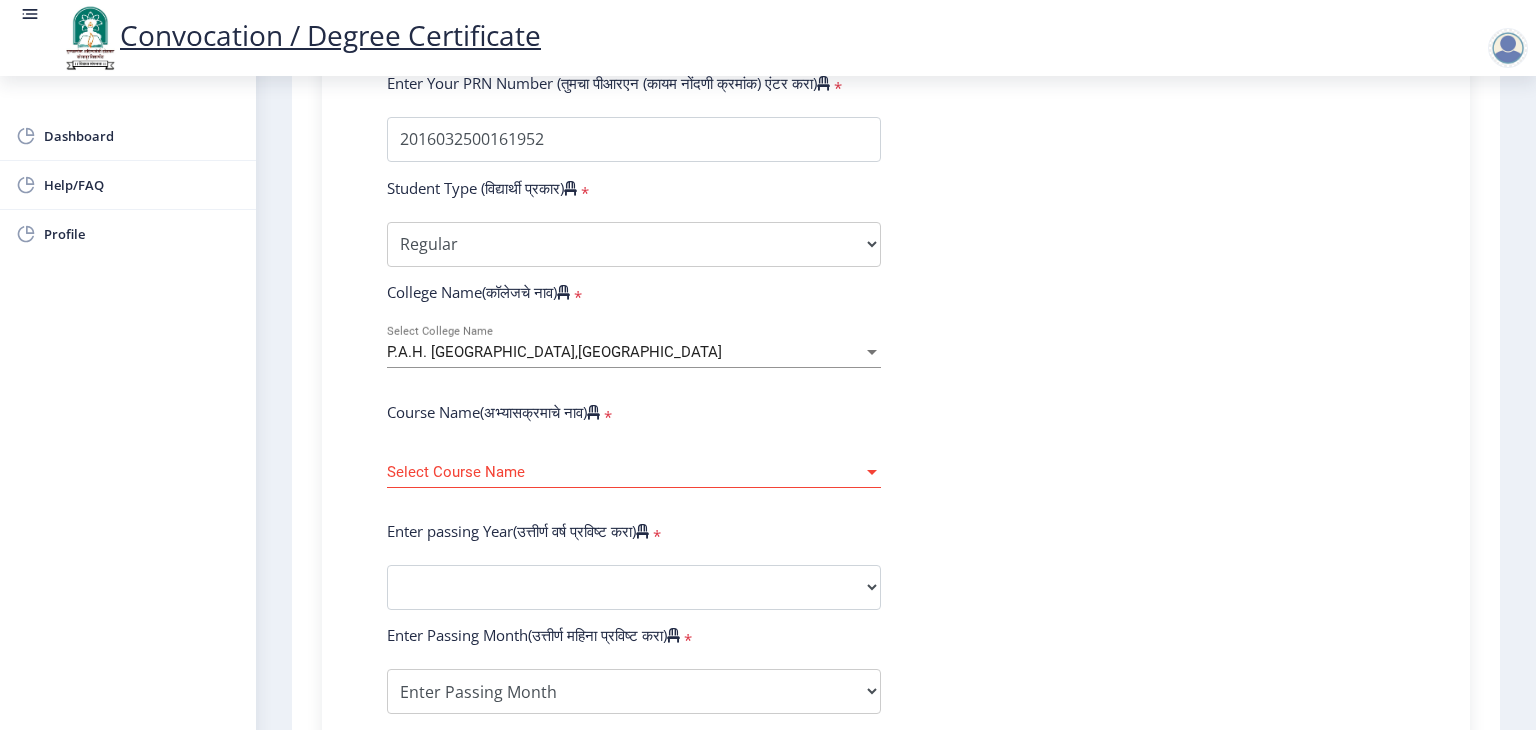 scroll, scrollTop: 704, scrollLeft: 0, axis: vertical 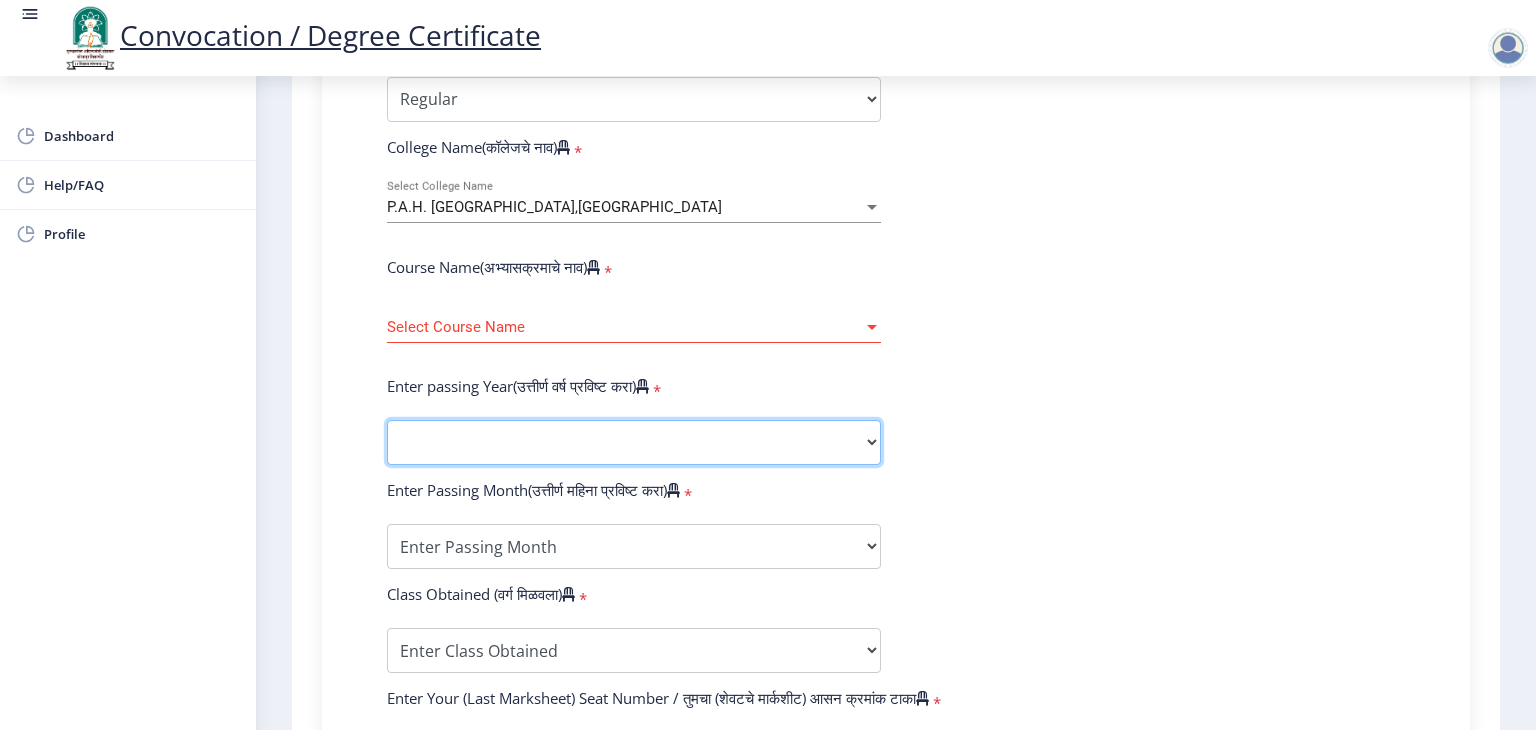 click on "2025   2024   2023   2022   2021   2020   2019   2018   2017   2016   2015   2014   2013   2012   2011   2010   2009   2008   2007   2006   2005   2004   2003   2002   2001   2000   1999   1998   1997   1996   1995   1994   1993   1992   1991   1990   1989   1988   1987   1986   1985   1984   1983   1982   1981   1980   1979   1978   1977   1976" 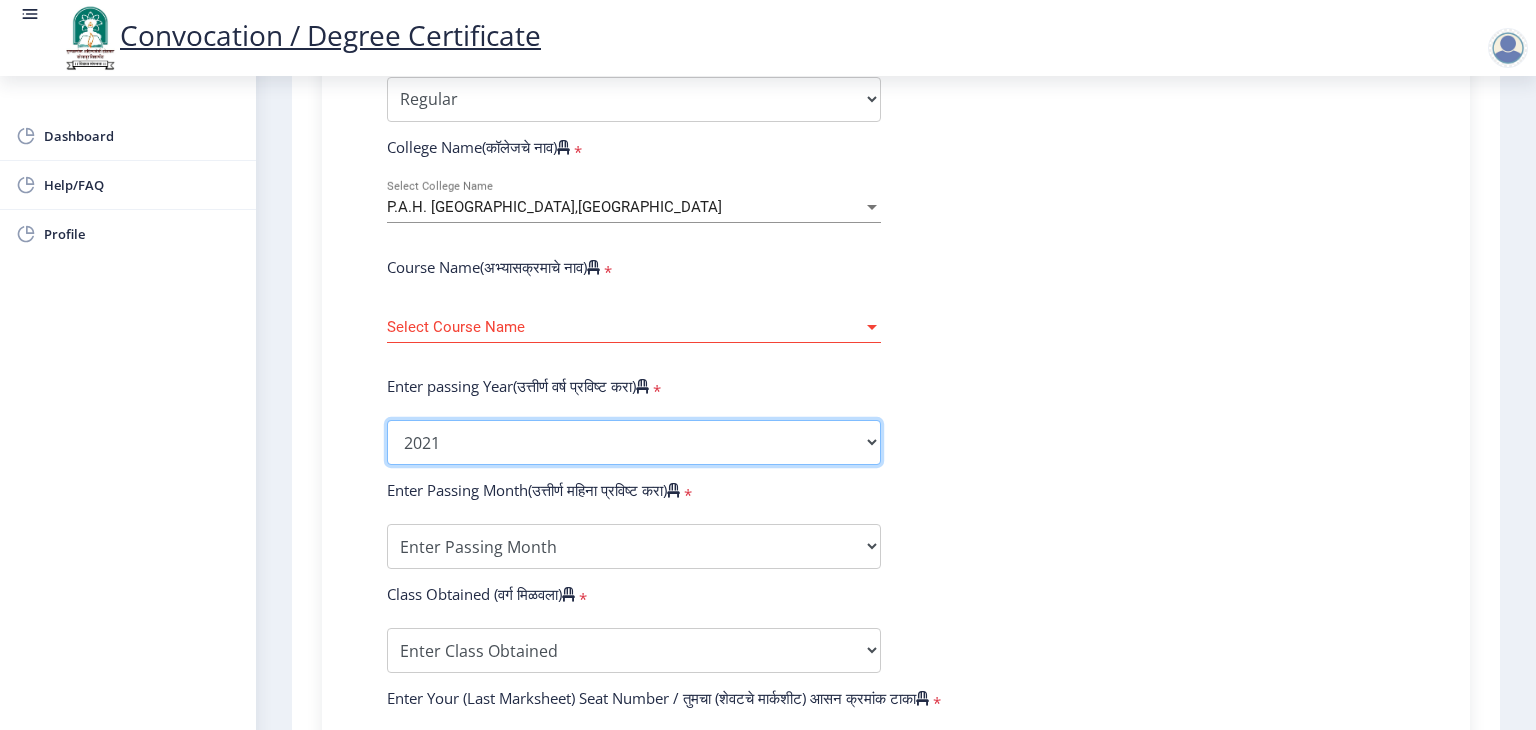 click on "2025   2024   2023   2022   2021   2020   2019   2018   2017   2016   2015   2014   2013   2012   2011   2010   2009   2008   2007   2006   2005   2004   2003   2002   2001   2000   1999   1998   1997   1996   1995   1994   1993   1992   1991   1990   1989   1988   1987   1986   1985   1984   1983   1982   1981   1980   1979   1978   1977   1976" 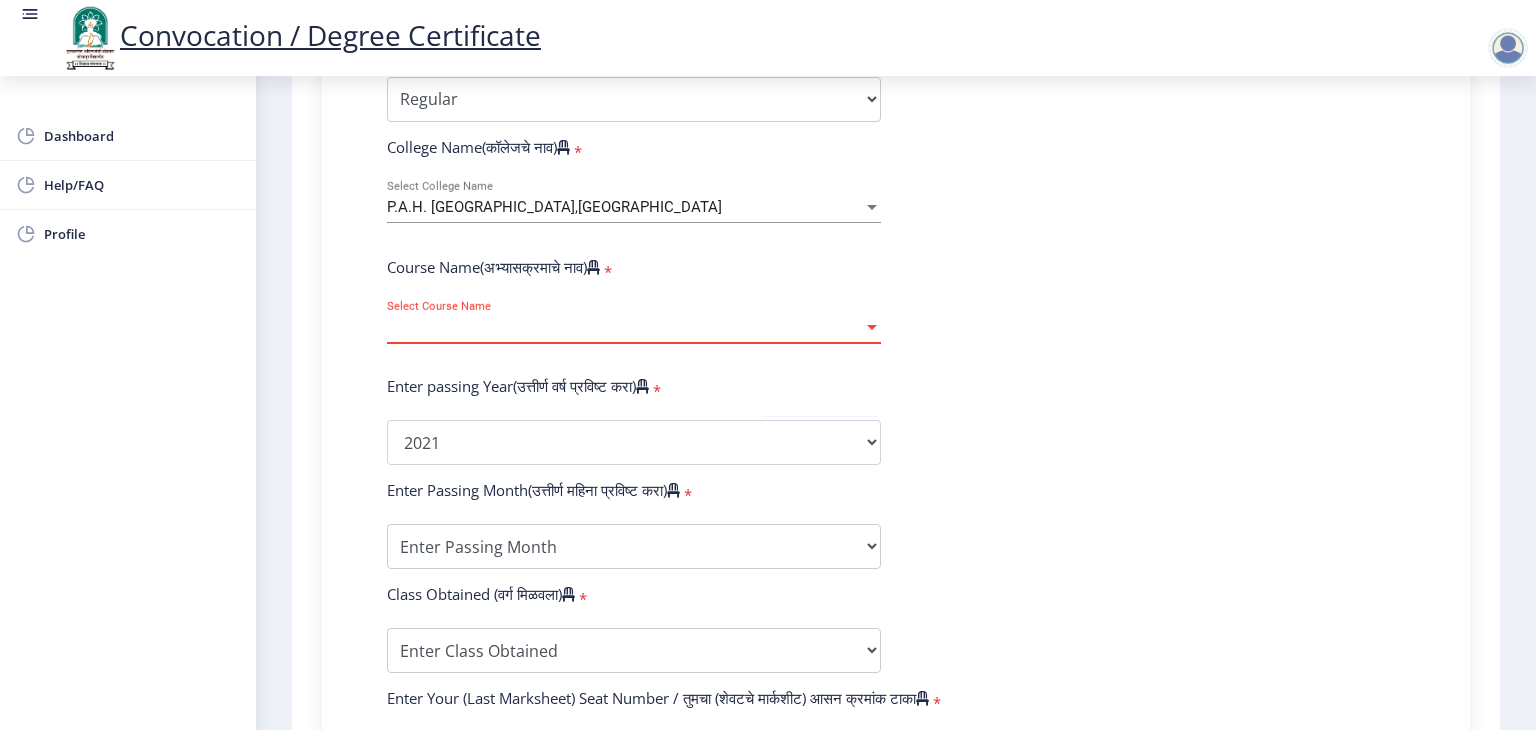 click at bounding box center (872, 327) 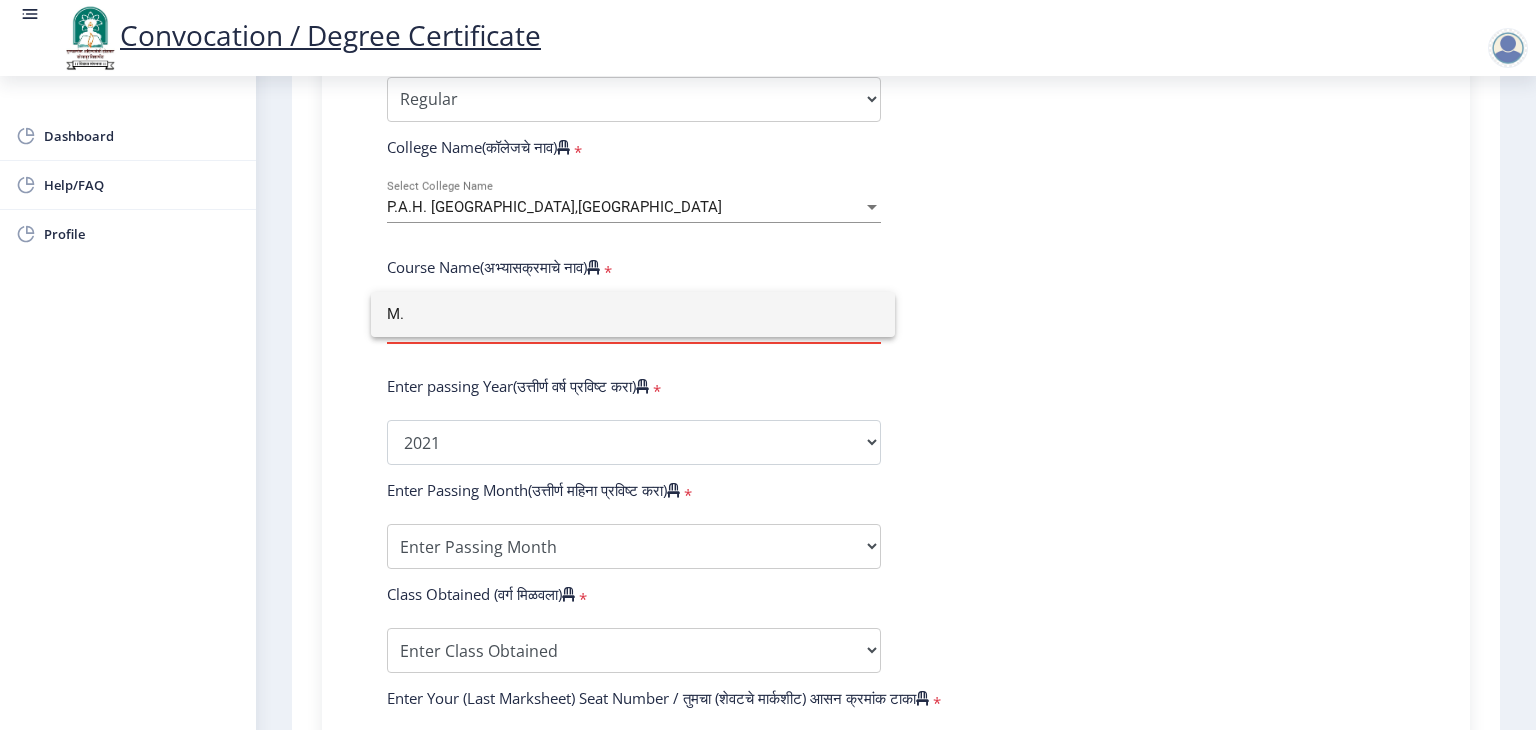 type on "M" 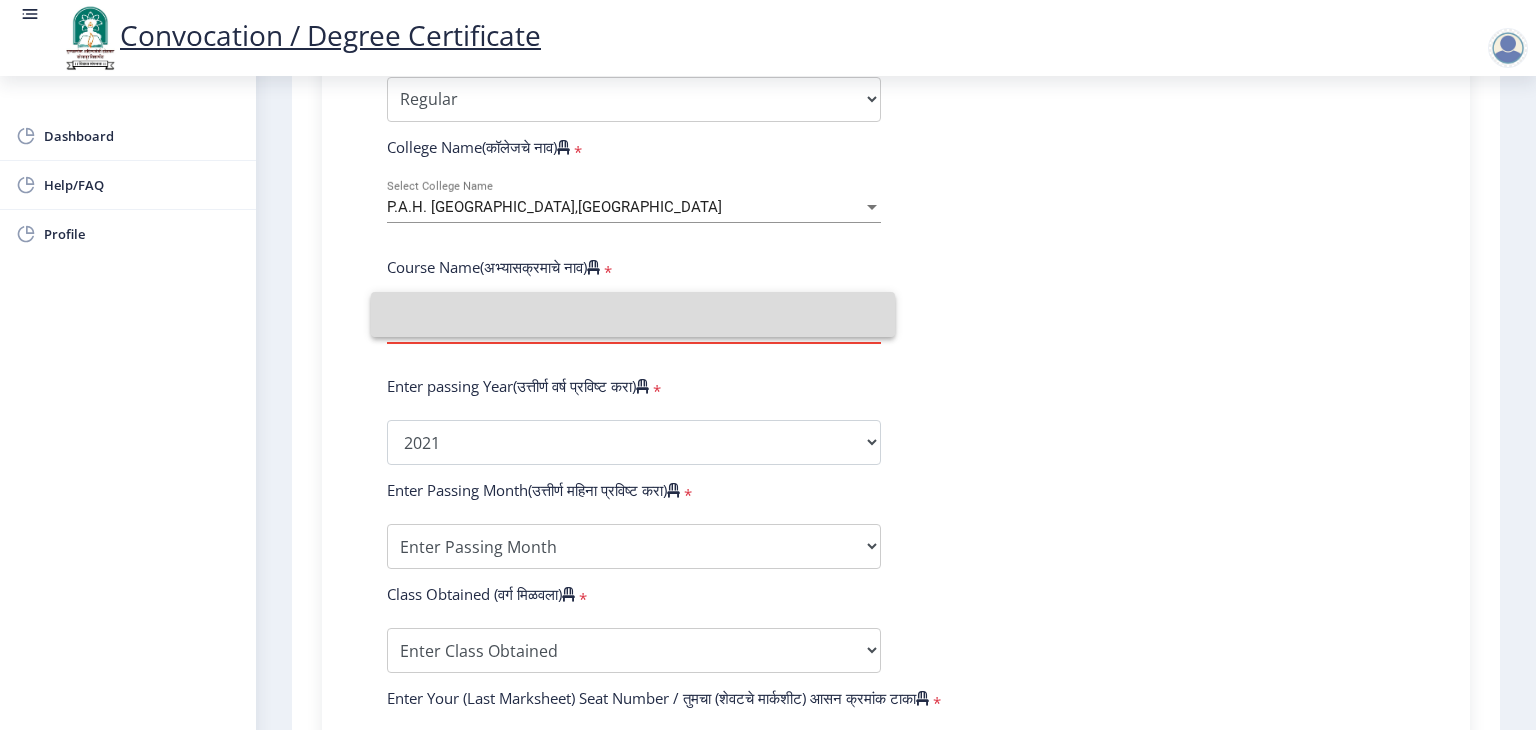 click at bounding box center (633, 314) 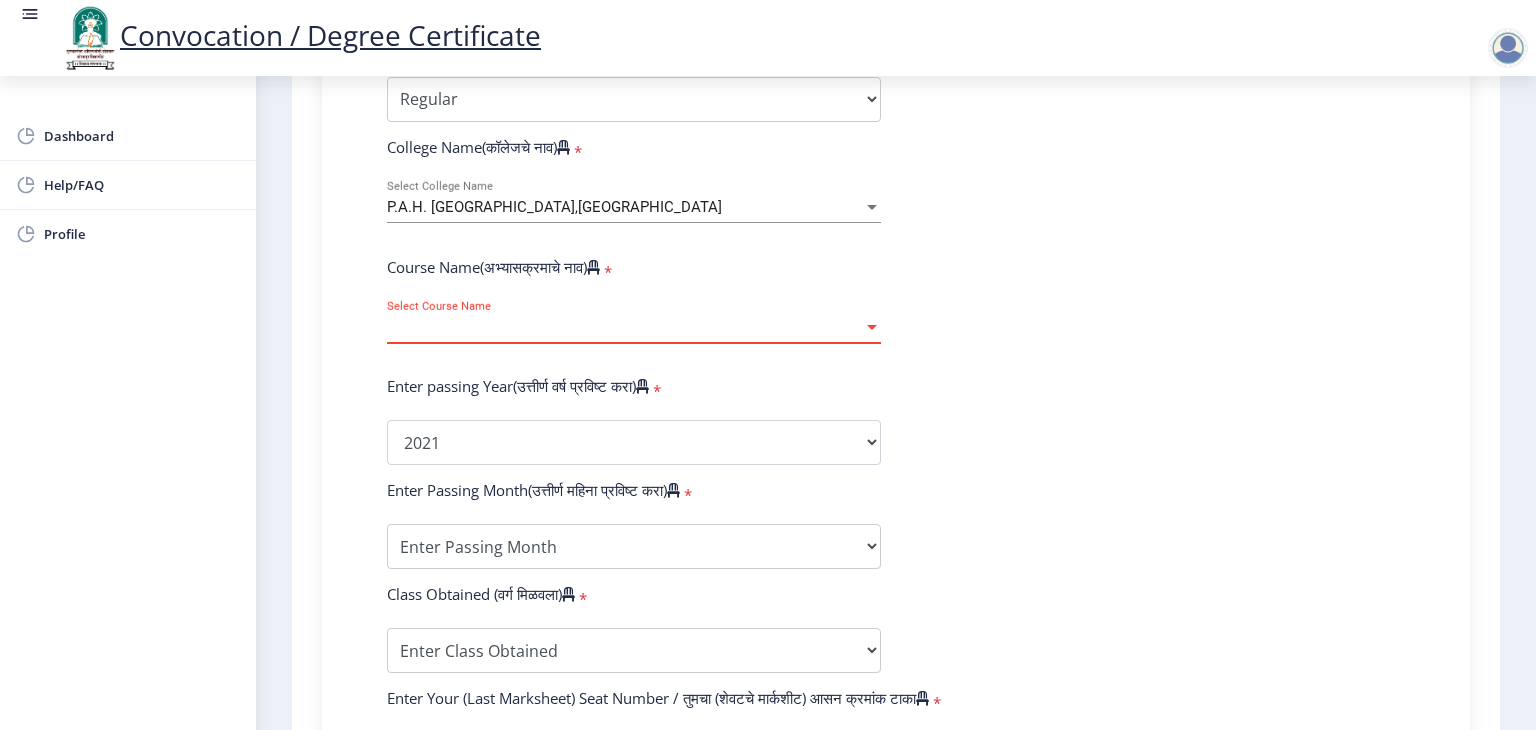 click at bounding box center [872, 327] 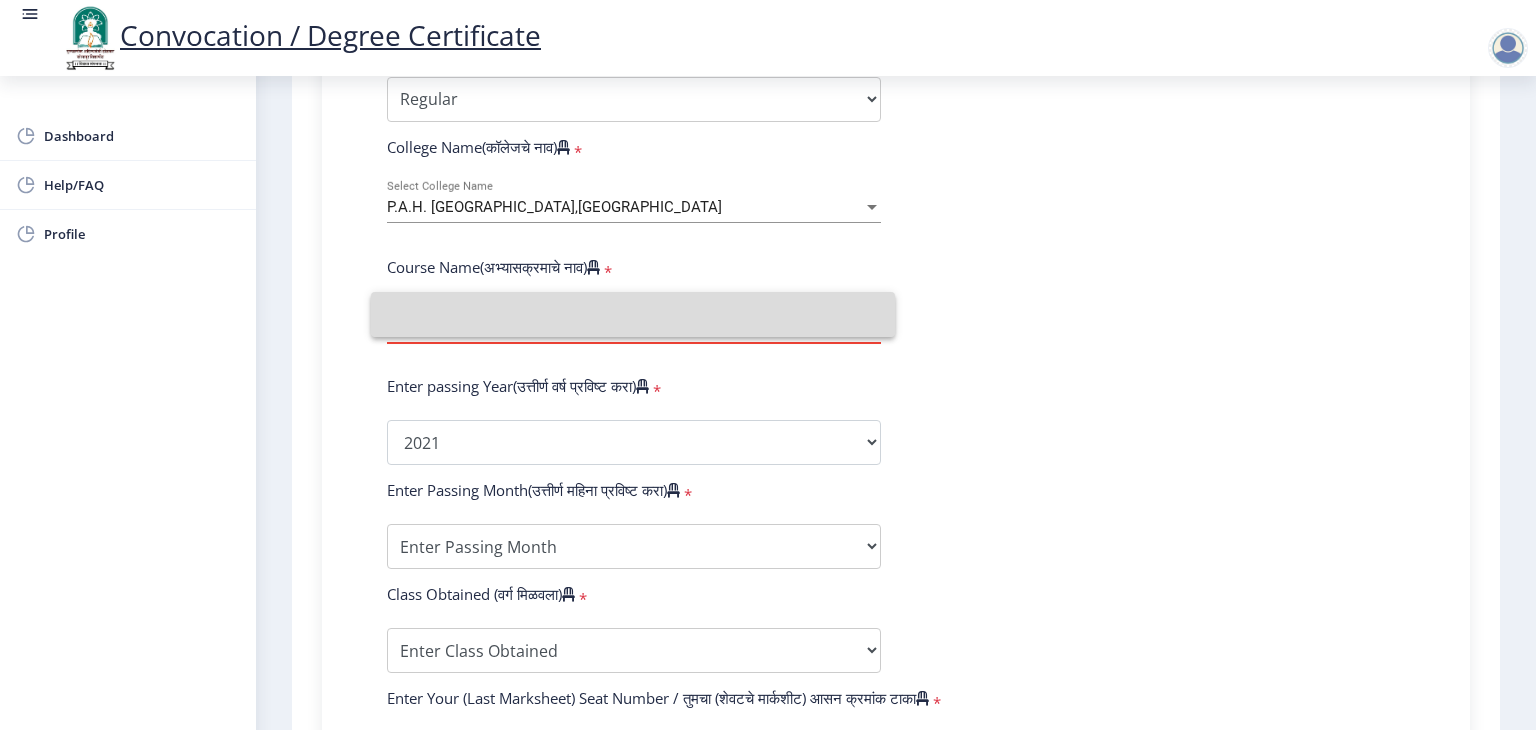 click at bounding box center [633, 314] 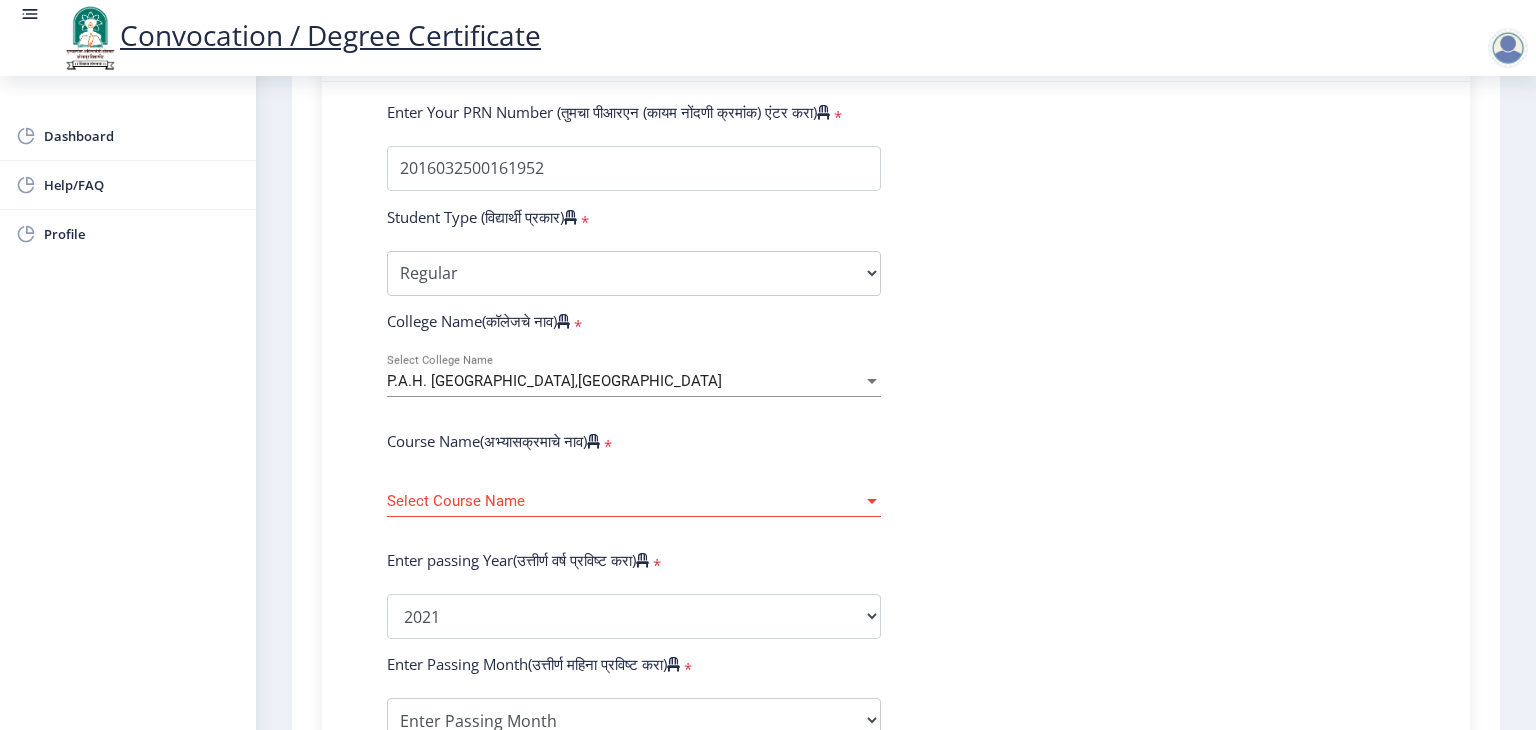 scroll, scrollTop: 584, scrollLeft: 0, axis: vertical 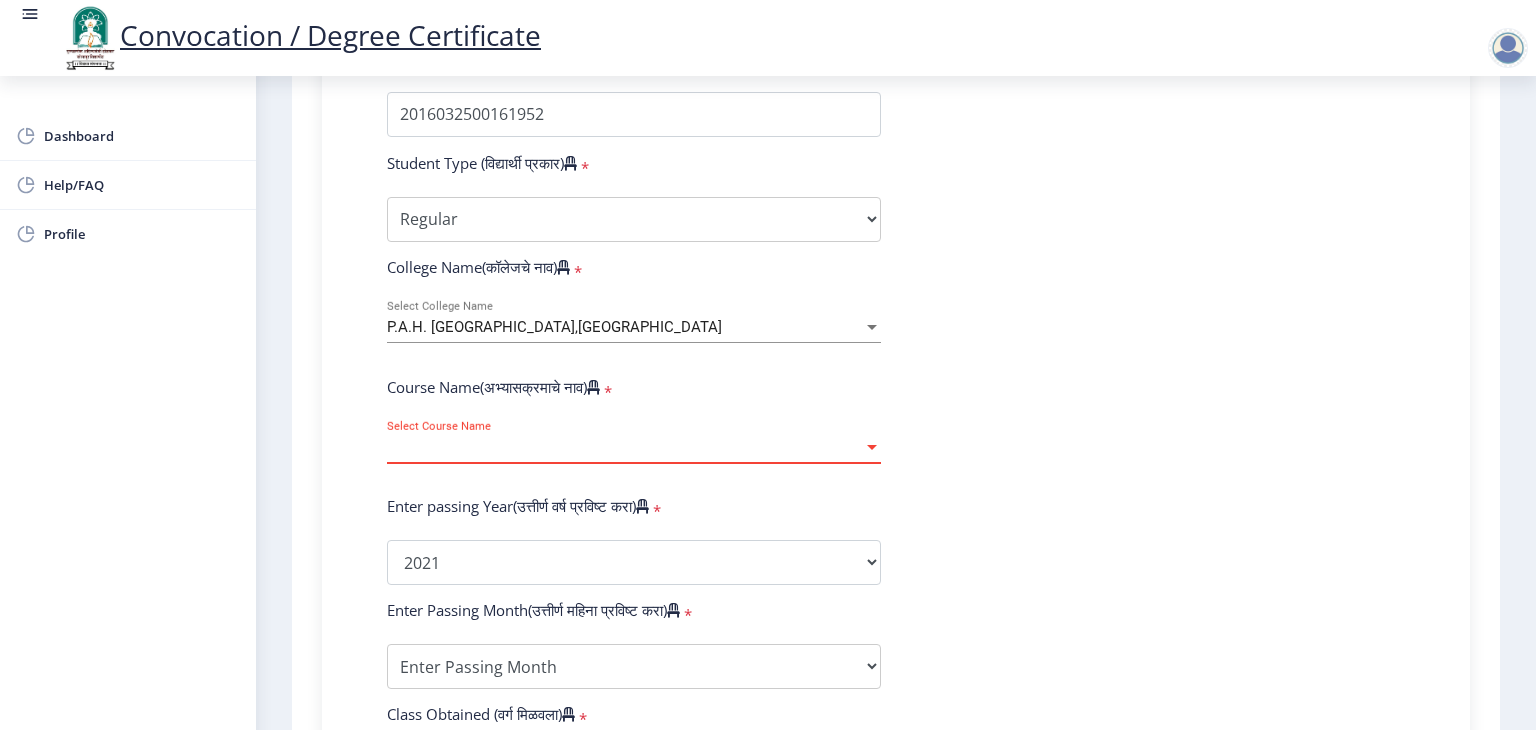 click at bounding box center [872, 447] 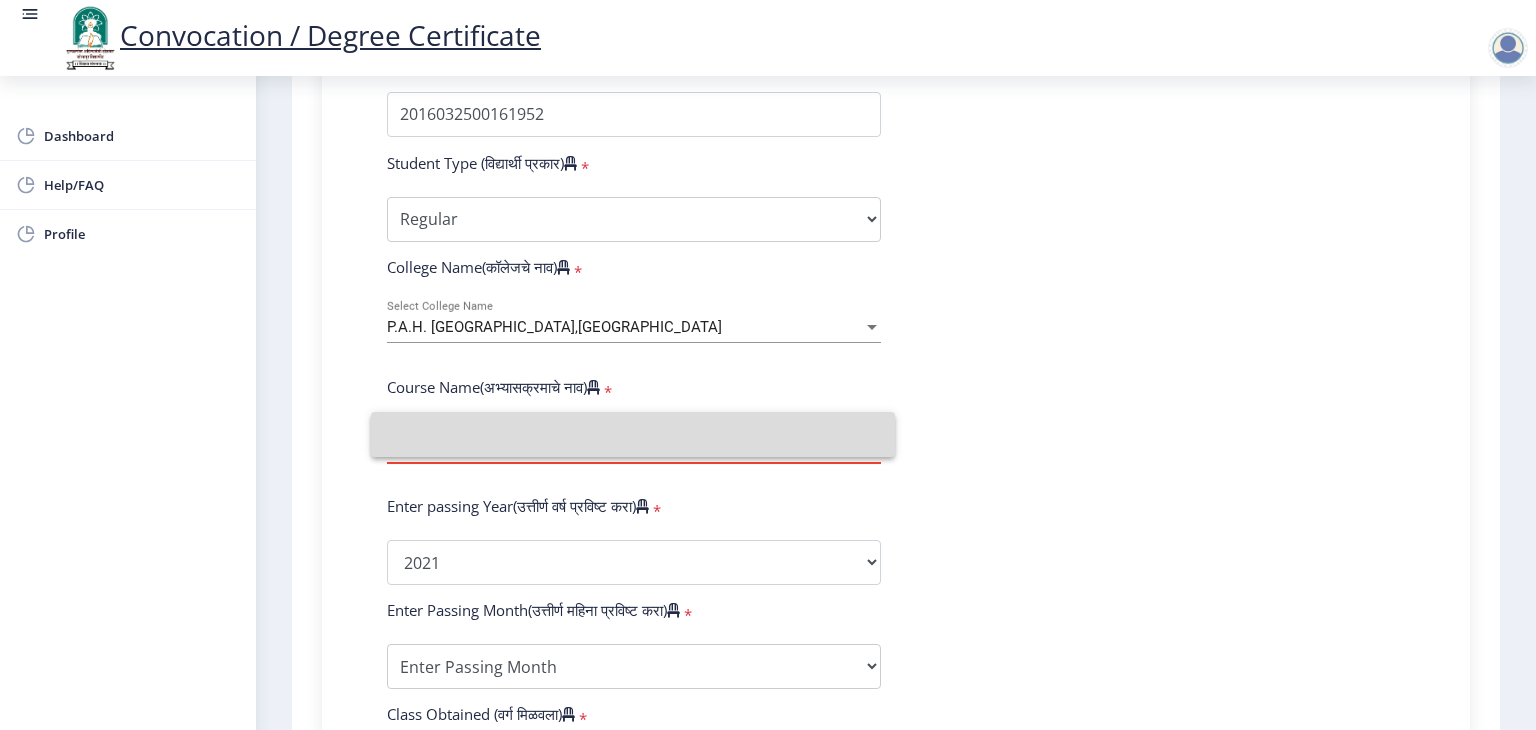 click at bounding box center (633, 434) 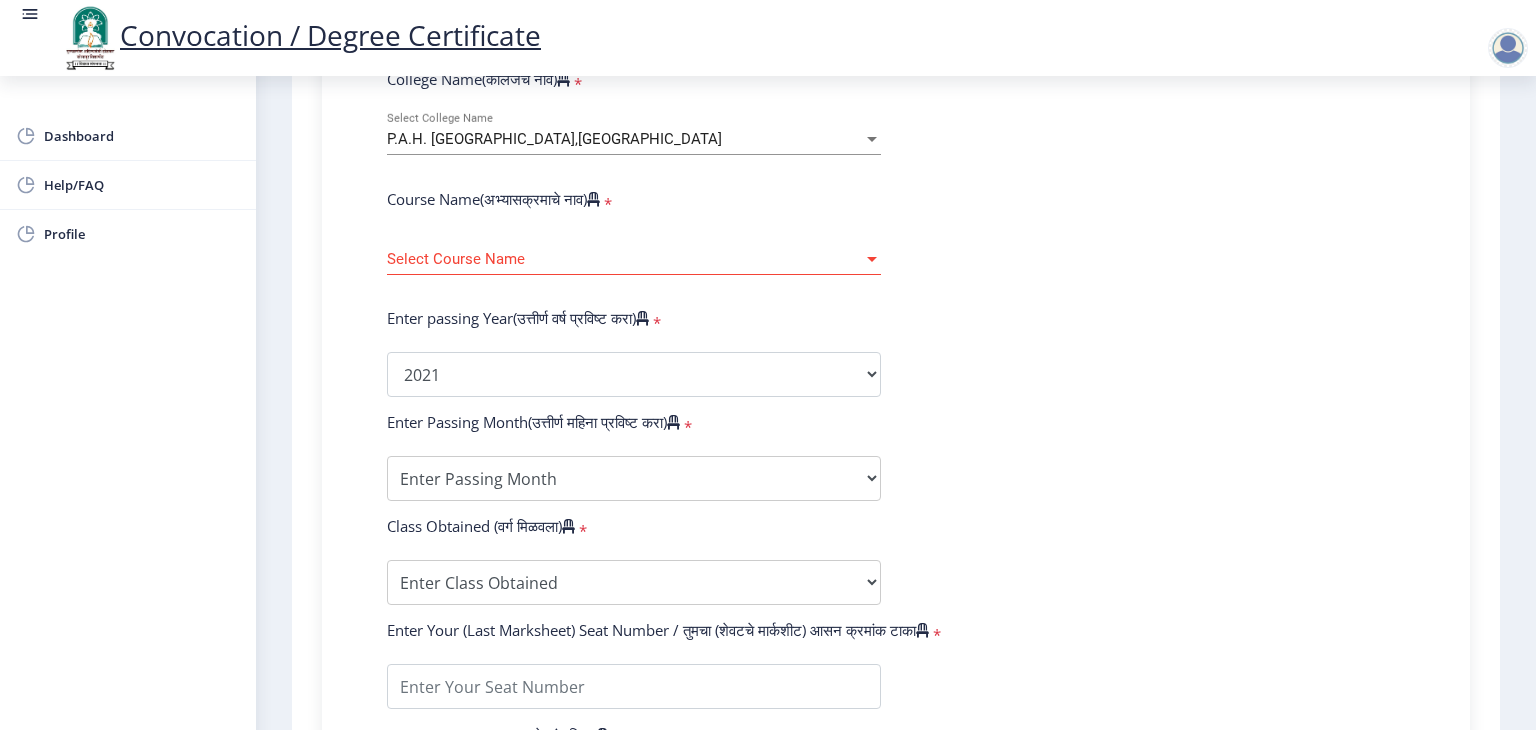 scroll, scrollTop: 776, scrollLeft: 0, axis: vertical 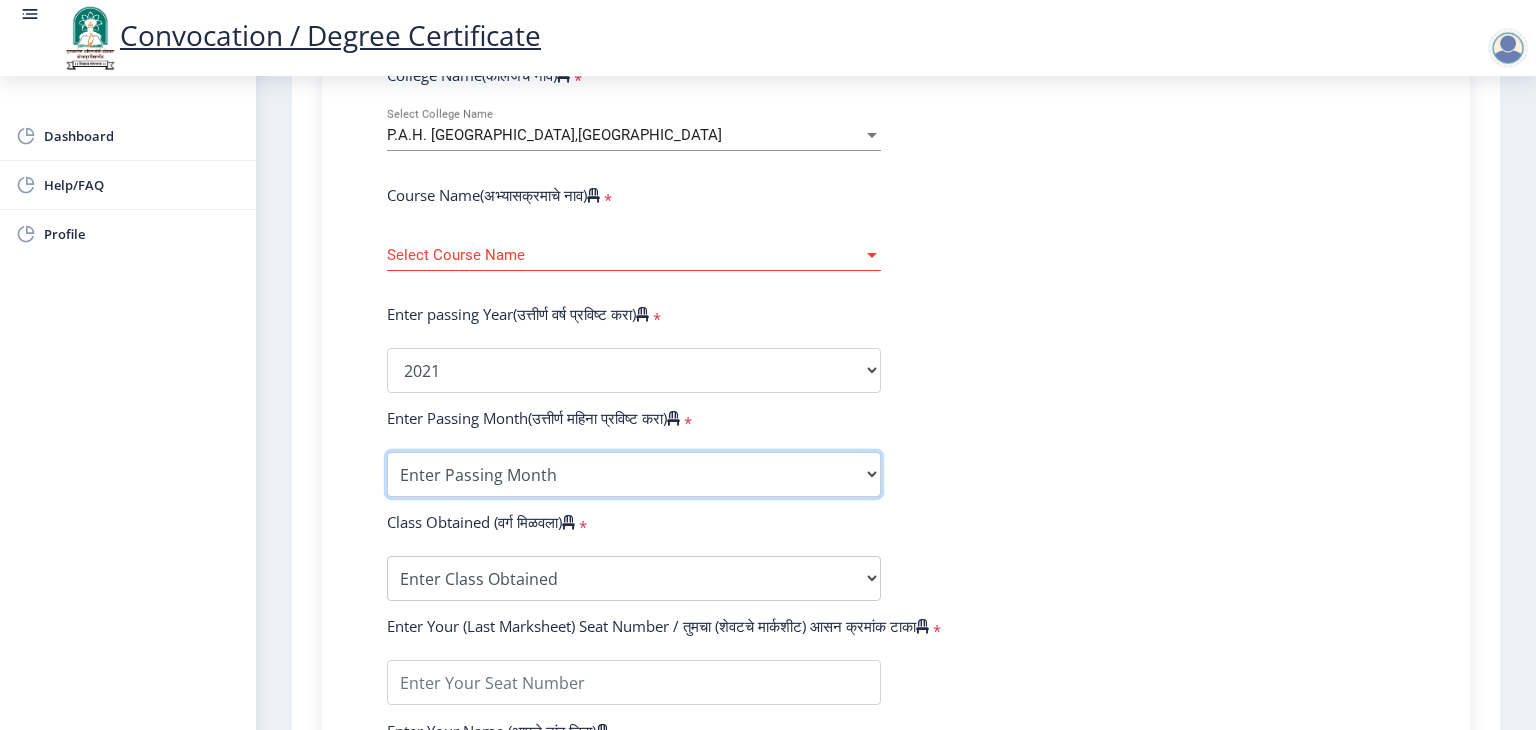 click on "Enter Passing Month March April May October November December" at bounding box center [634, 474] 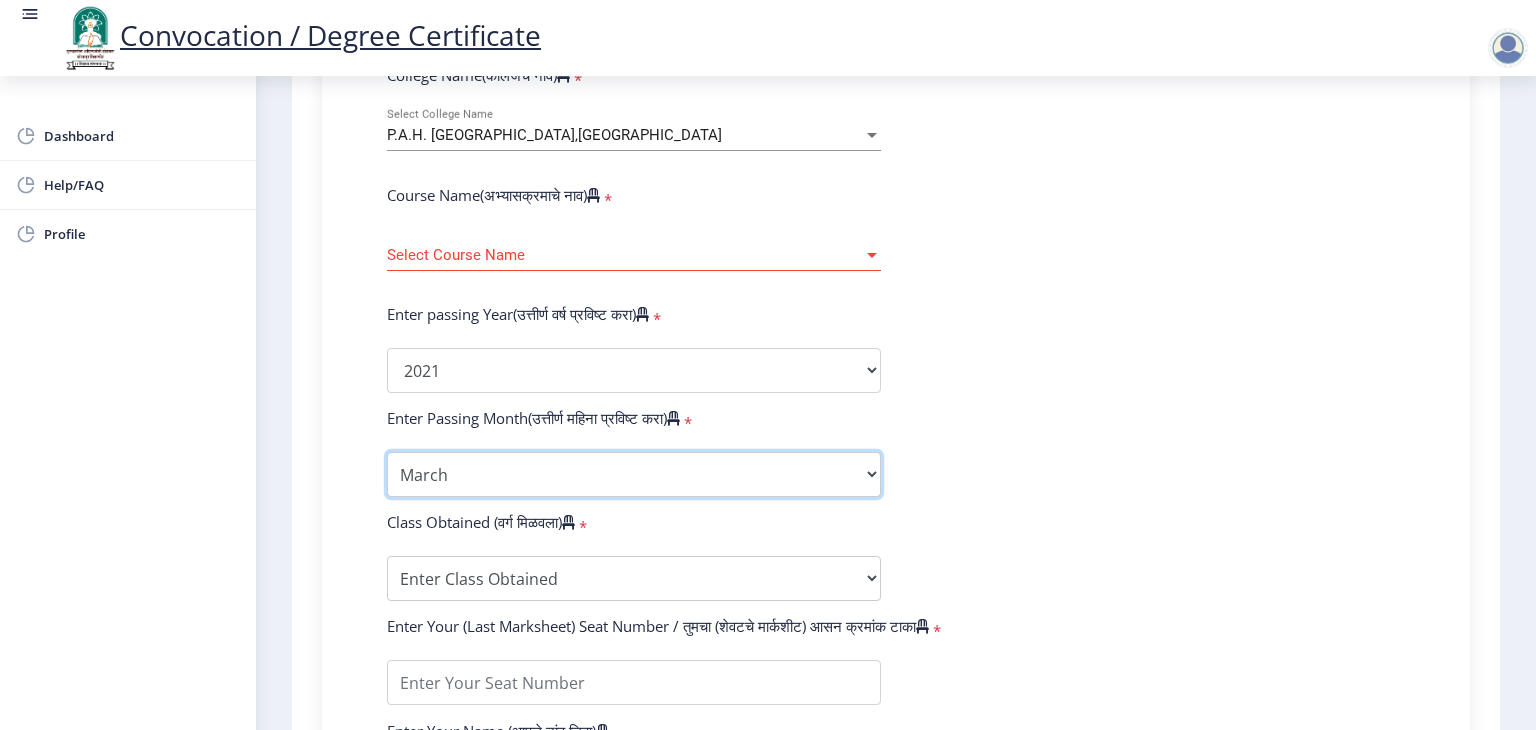 click on "Enter Passing Month March April May October November December" at bounding box center [634, 474] 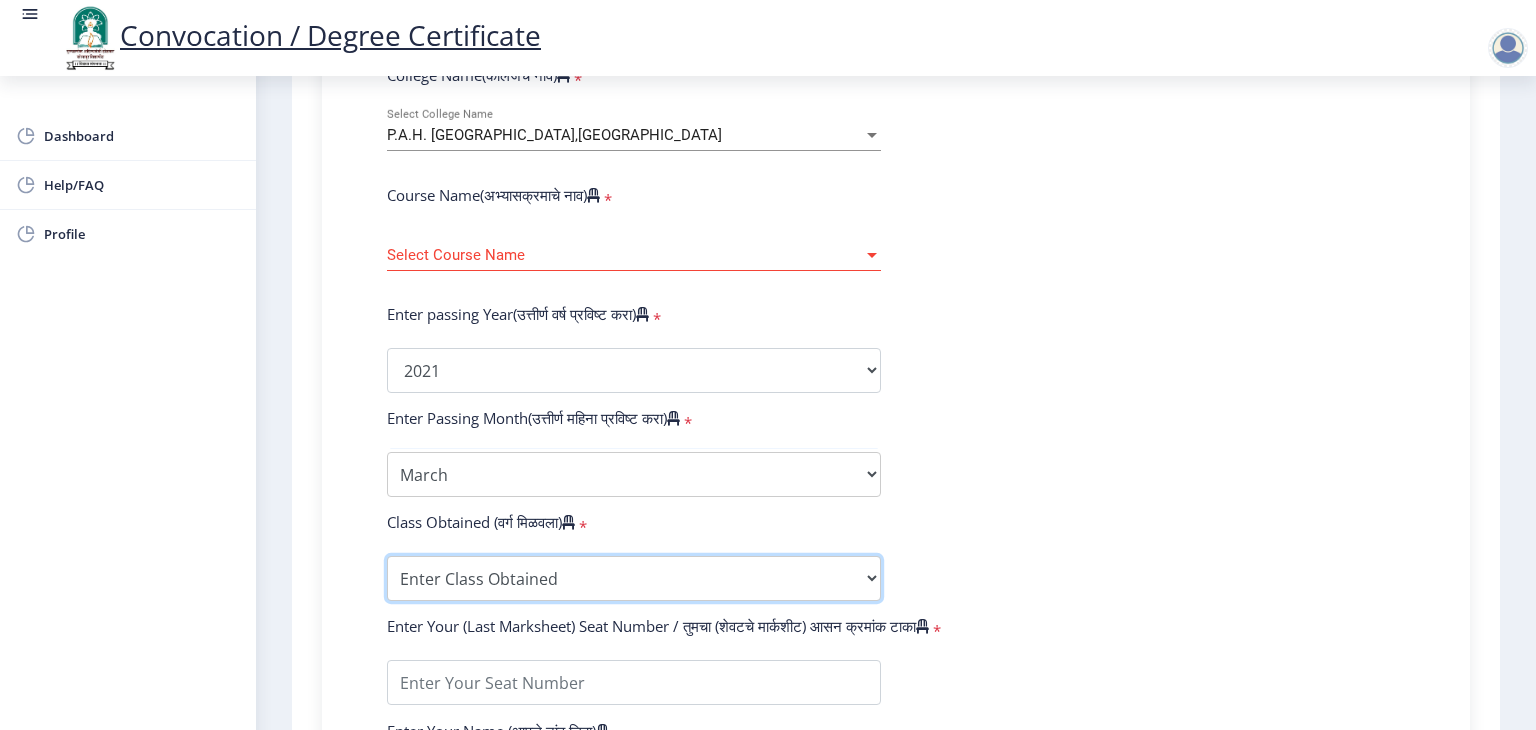 click on "Enter Class Obtained DISTINCTION FIRST CLASS HIGHER SECOND CLASS SECOND CLASS PASS CLASS OUTSTANDING - EXEMPLARY FIRST CLASS WITH DISTINCTION Grade O Grade A+ Grade A Grade B+ Grade B Grade C+ Grade C Grade D Grade E" at bounding box center (634, 578) 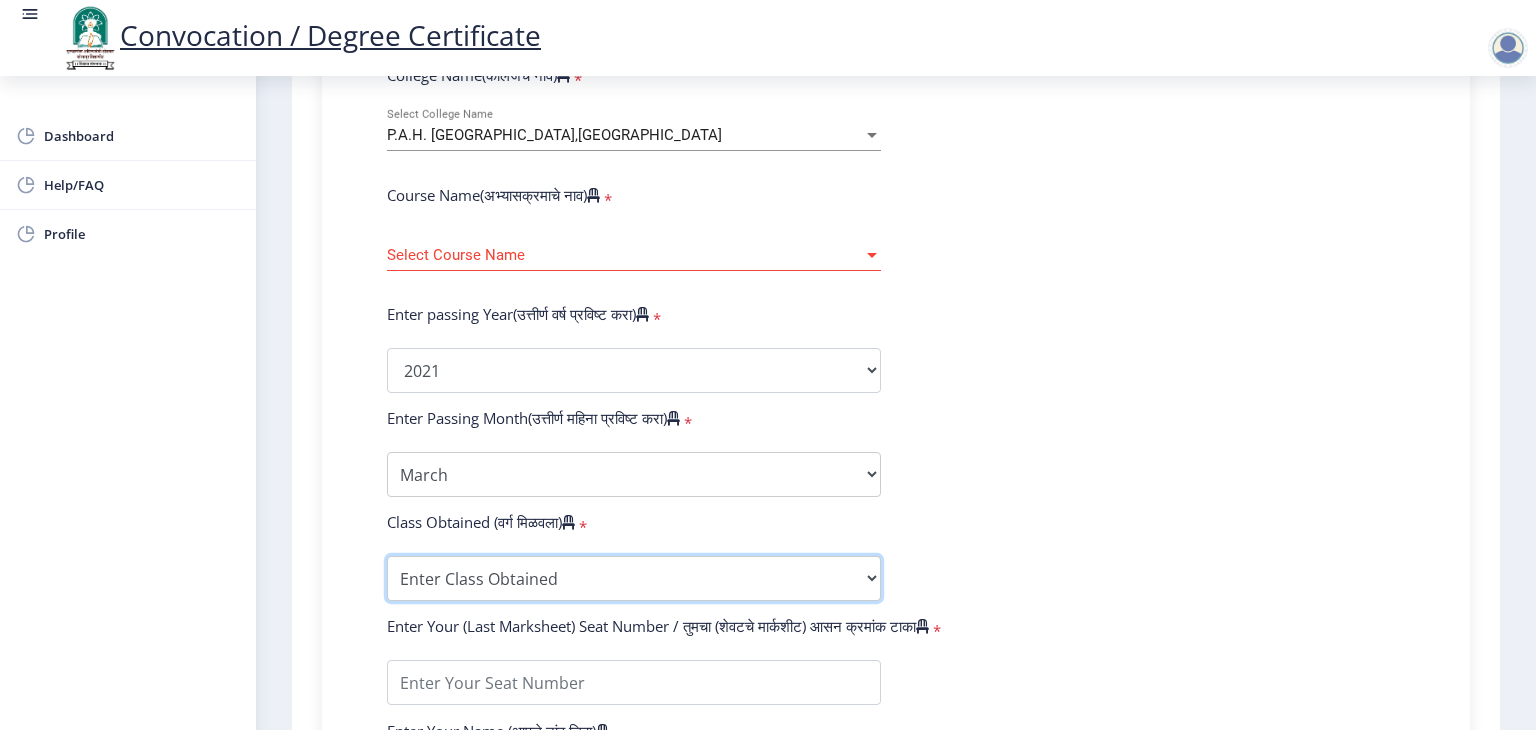 select on "Grade A+" 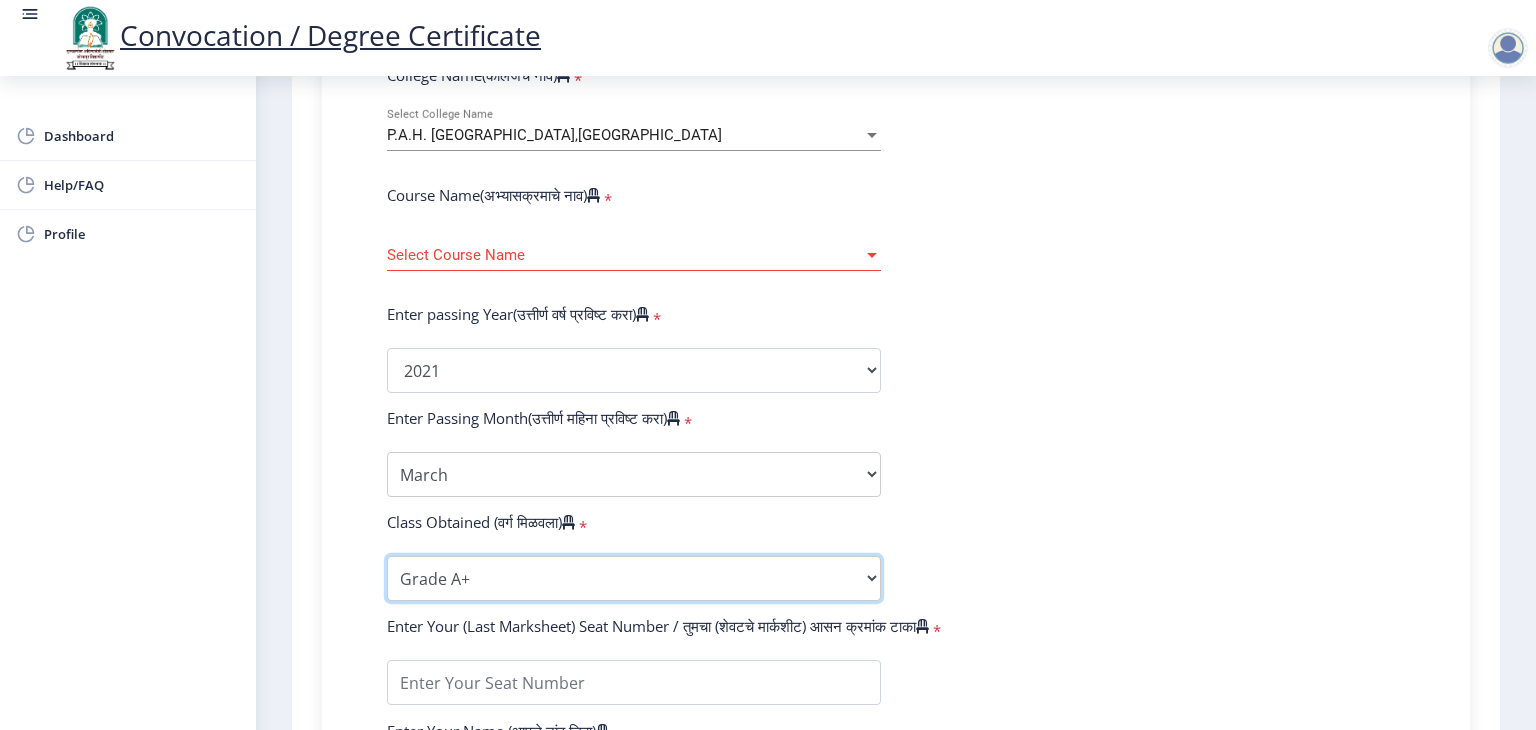 click on "Enter Class Obtained DISTINCTION FIRST CLASS HIGHER SECOND CLASS SECOND CLASS PASS CLASS OUTSTANDING - EXEMPLARY FIRST CLASS WITH DISTINCTION Grade O Grade A+ Grade A Grade B+ Grade B Grade C+ Grade C Grade D Grade E" at bounding box center (634, 578) 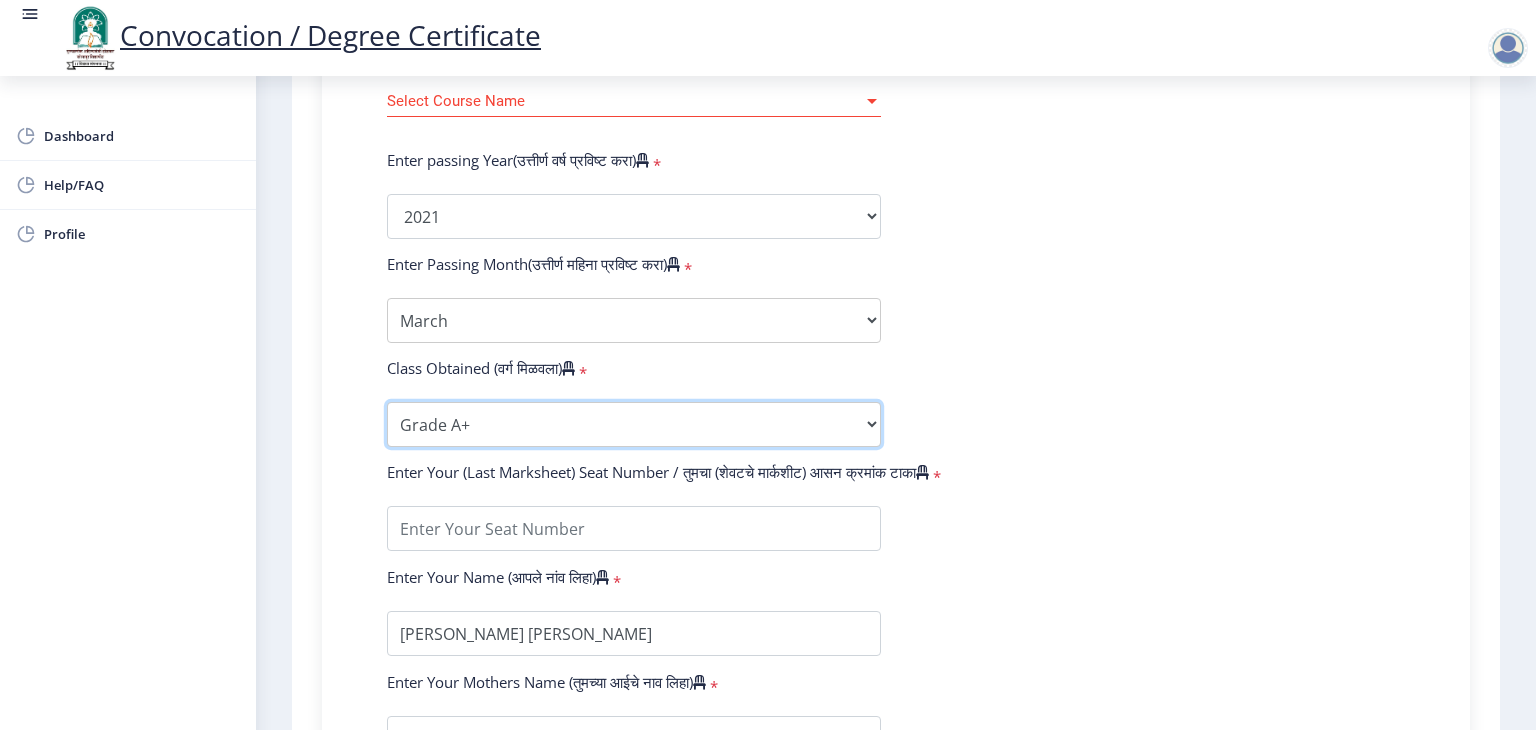 scroll, scrollTop: 940, scrollLeft: 0, axis: vertical 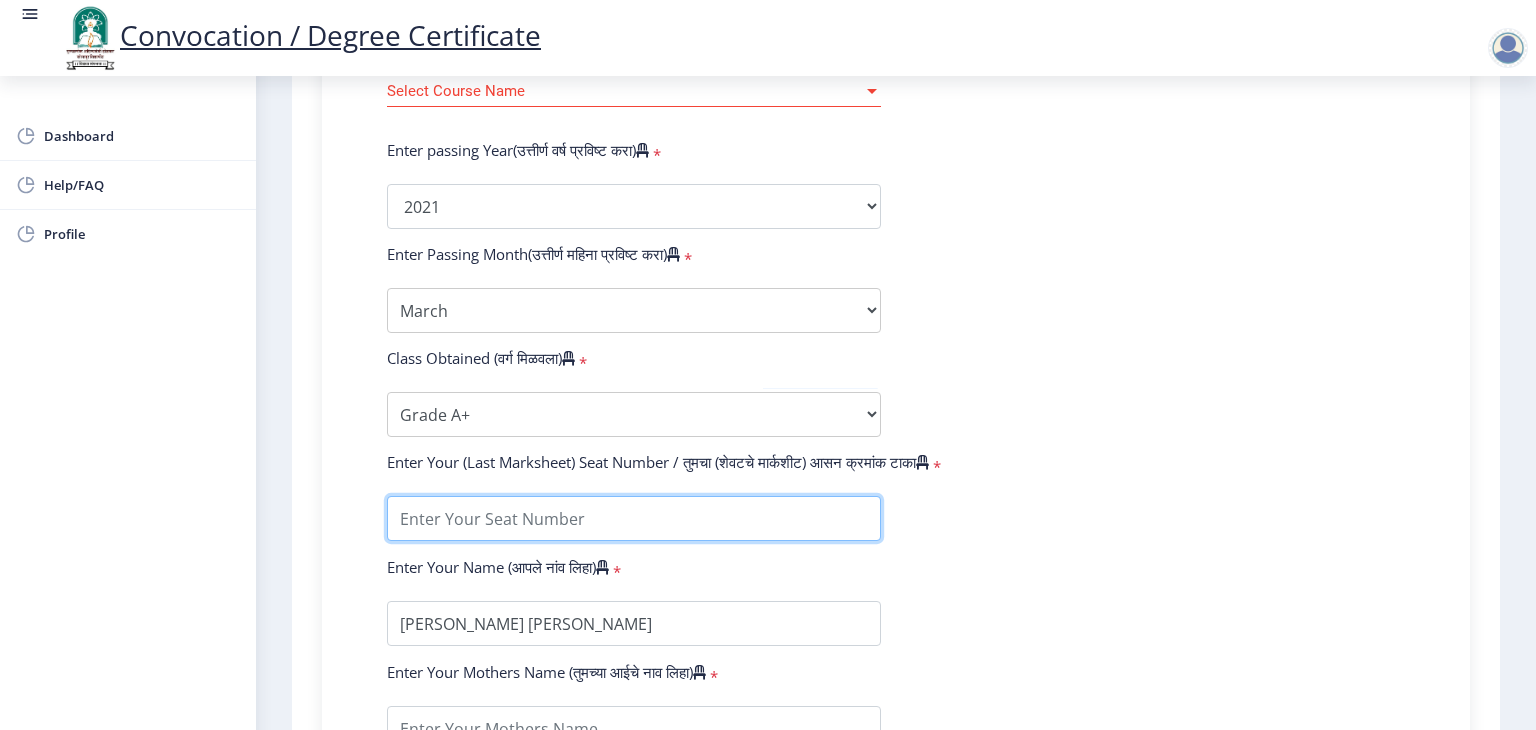 click at bounding box center (634, 518) 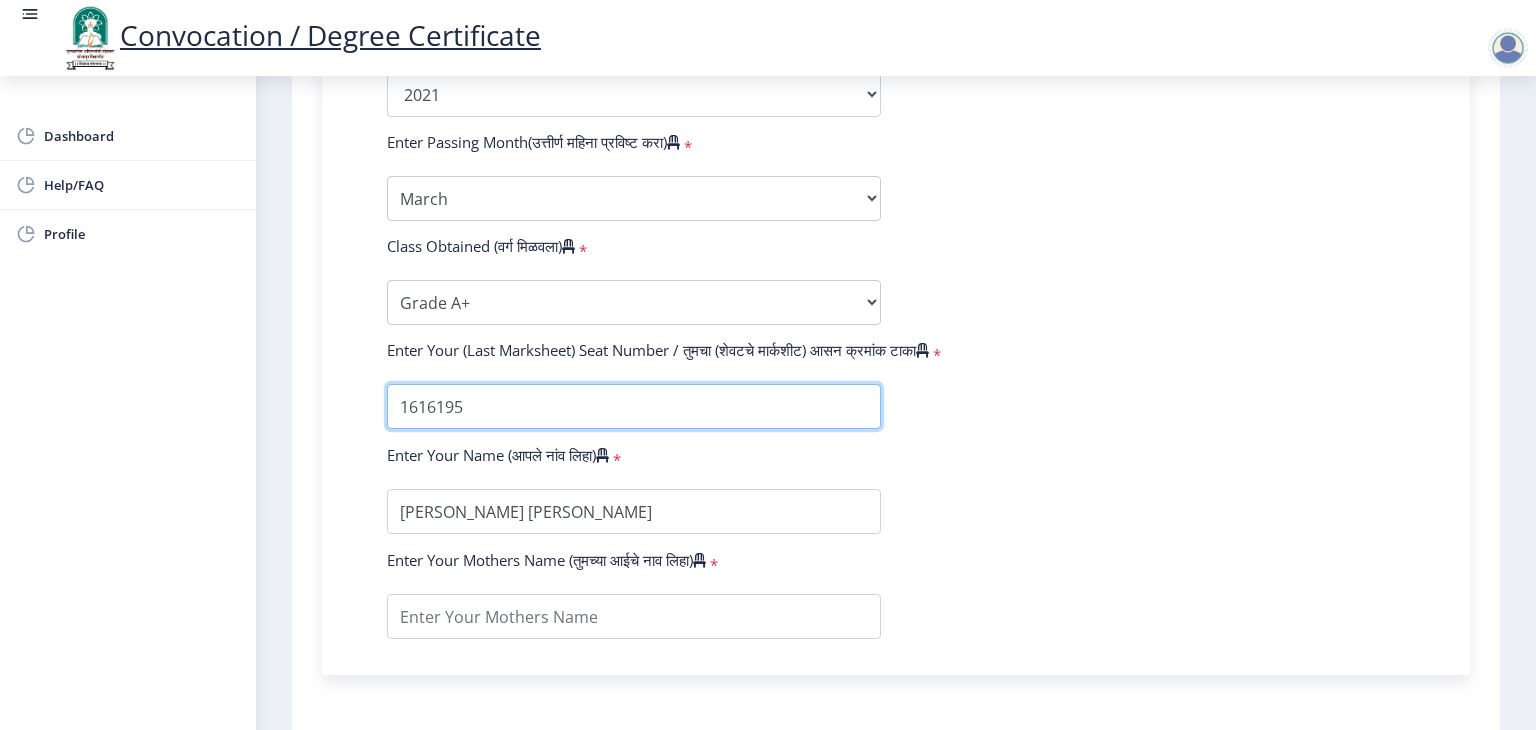 scroll, scrollTop: 1107, scrollLeft: 0, axis: vertical 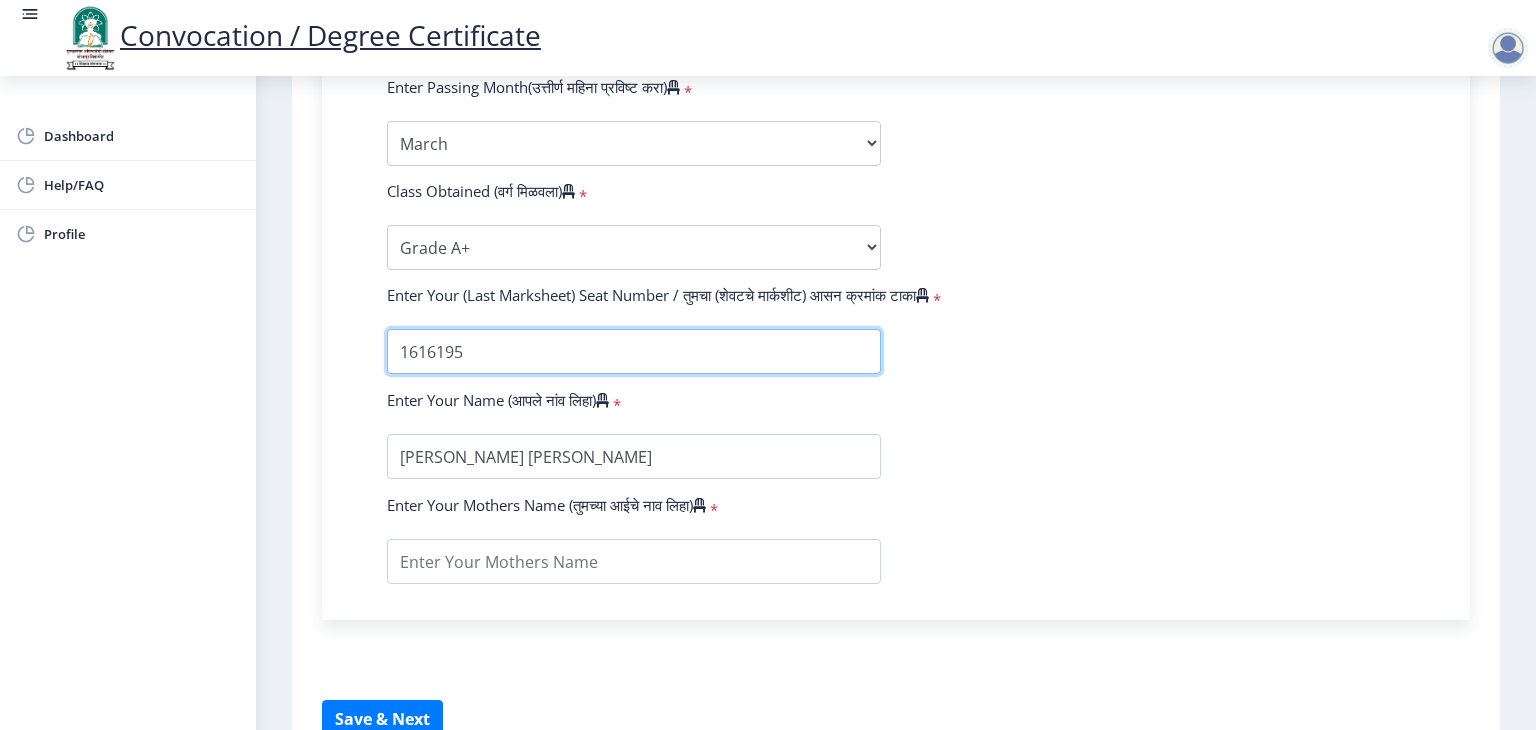 type on "1616195" 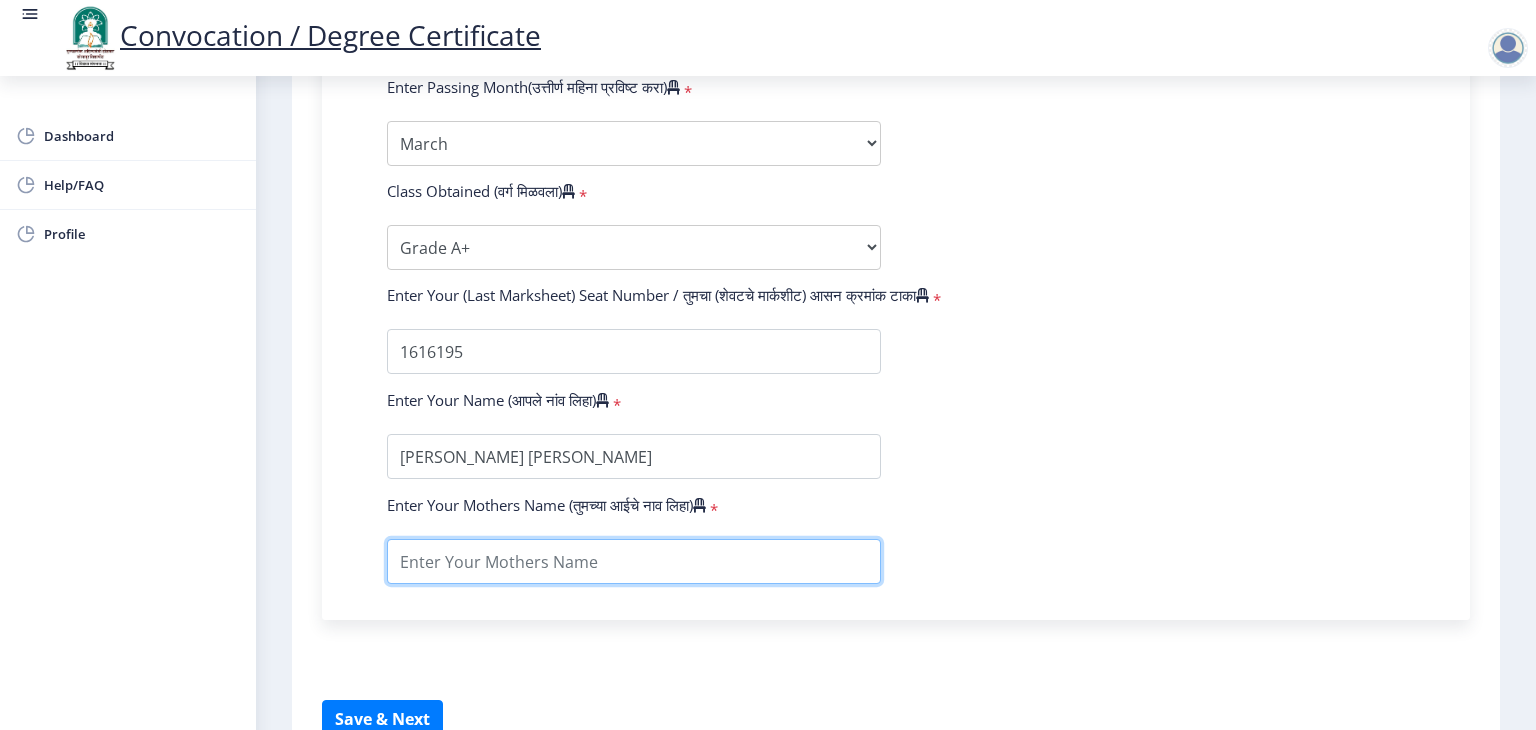 click at bounding box center (634, 561) 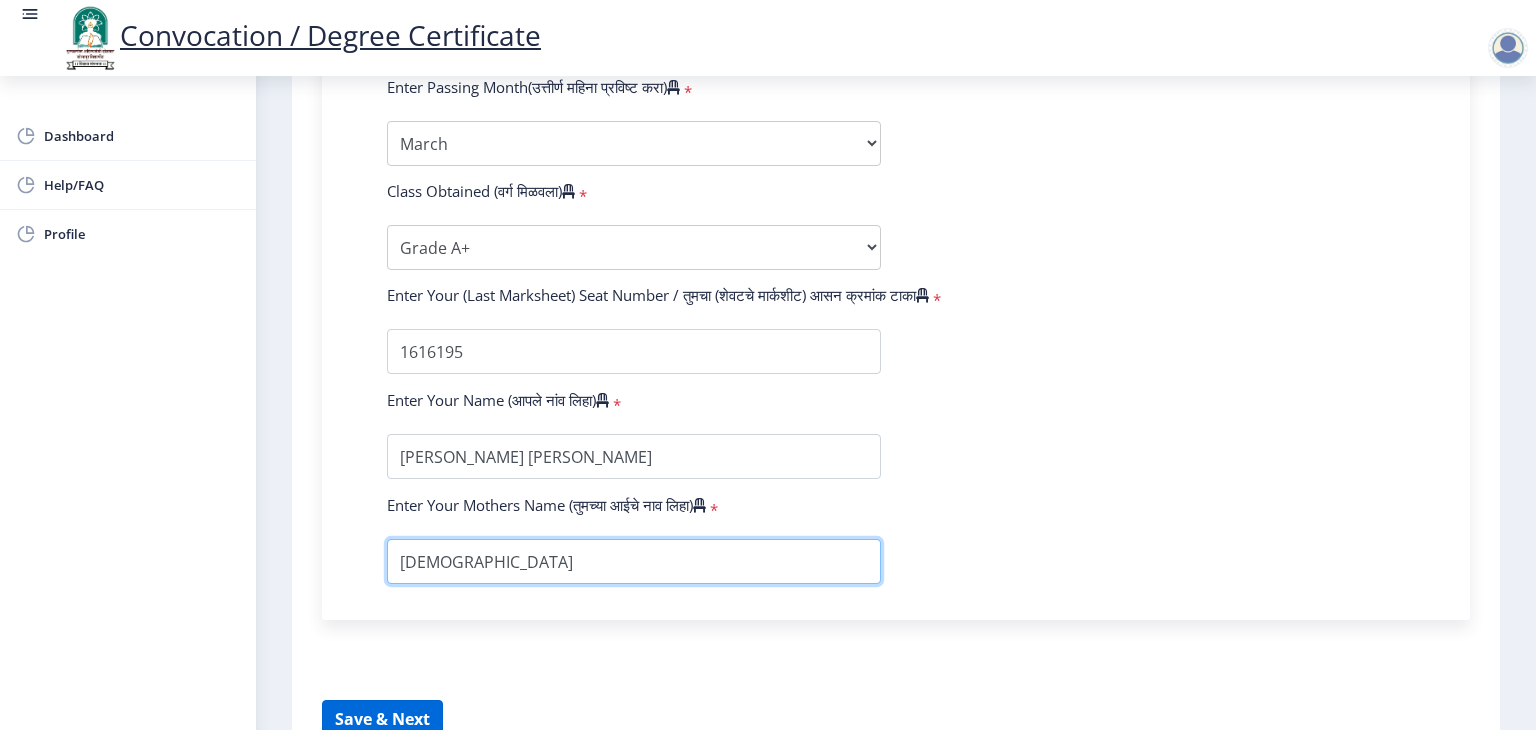 type on "[DEMOGRAPHIC_DATA]" 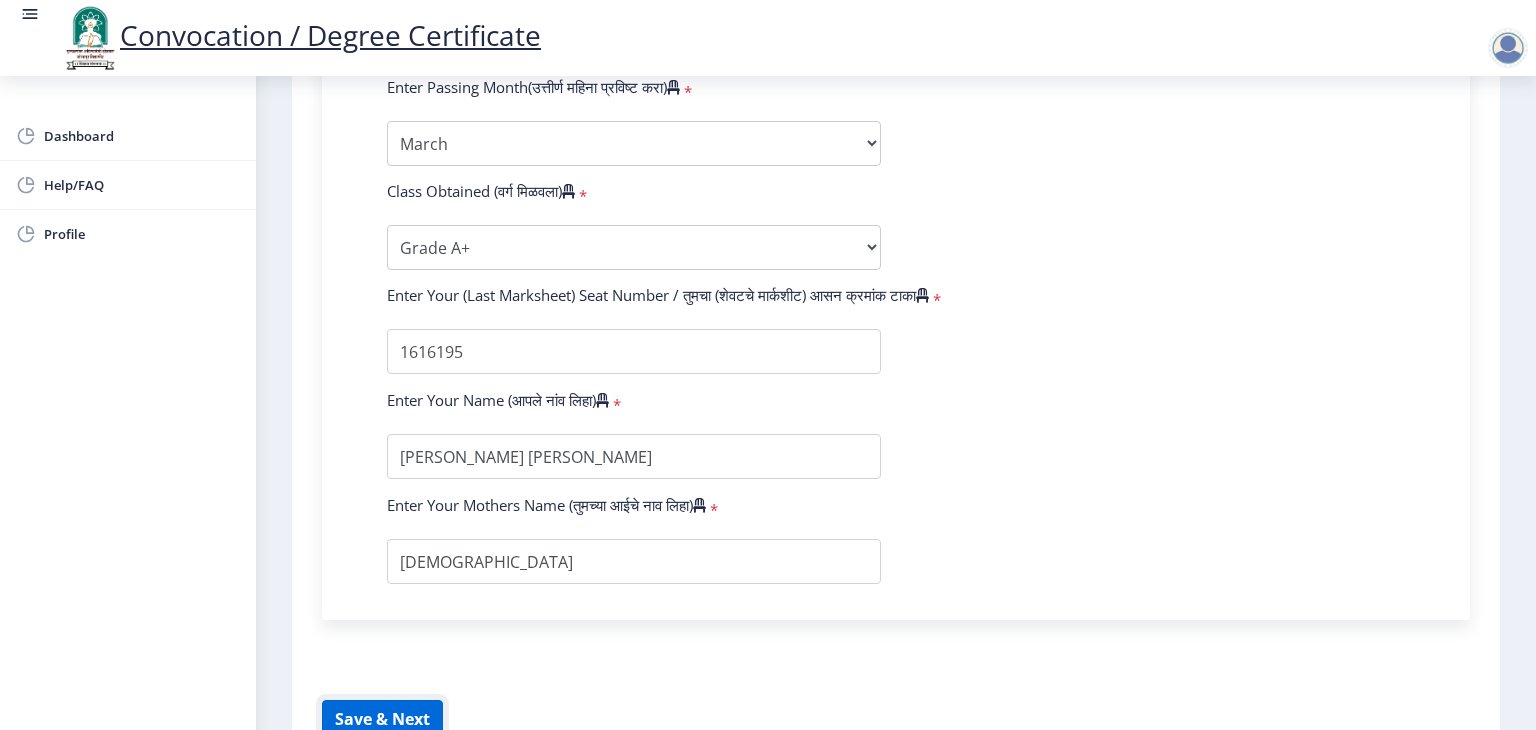click on "Save & Next" 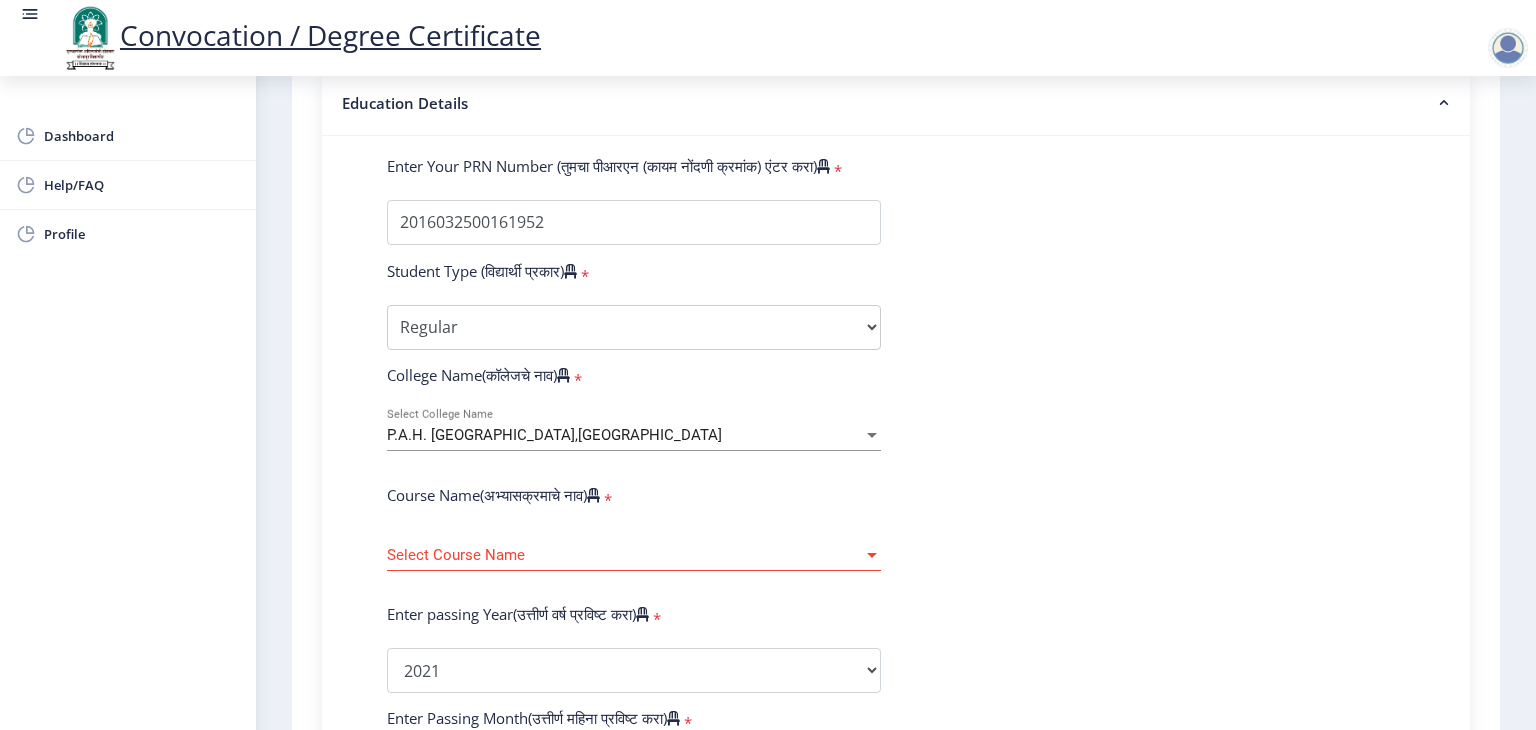 scroll, scrollTop: 471, scrollLeft: 0, axis: vertical 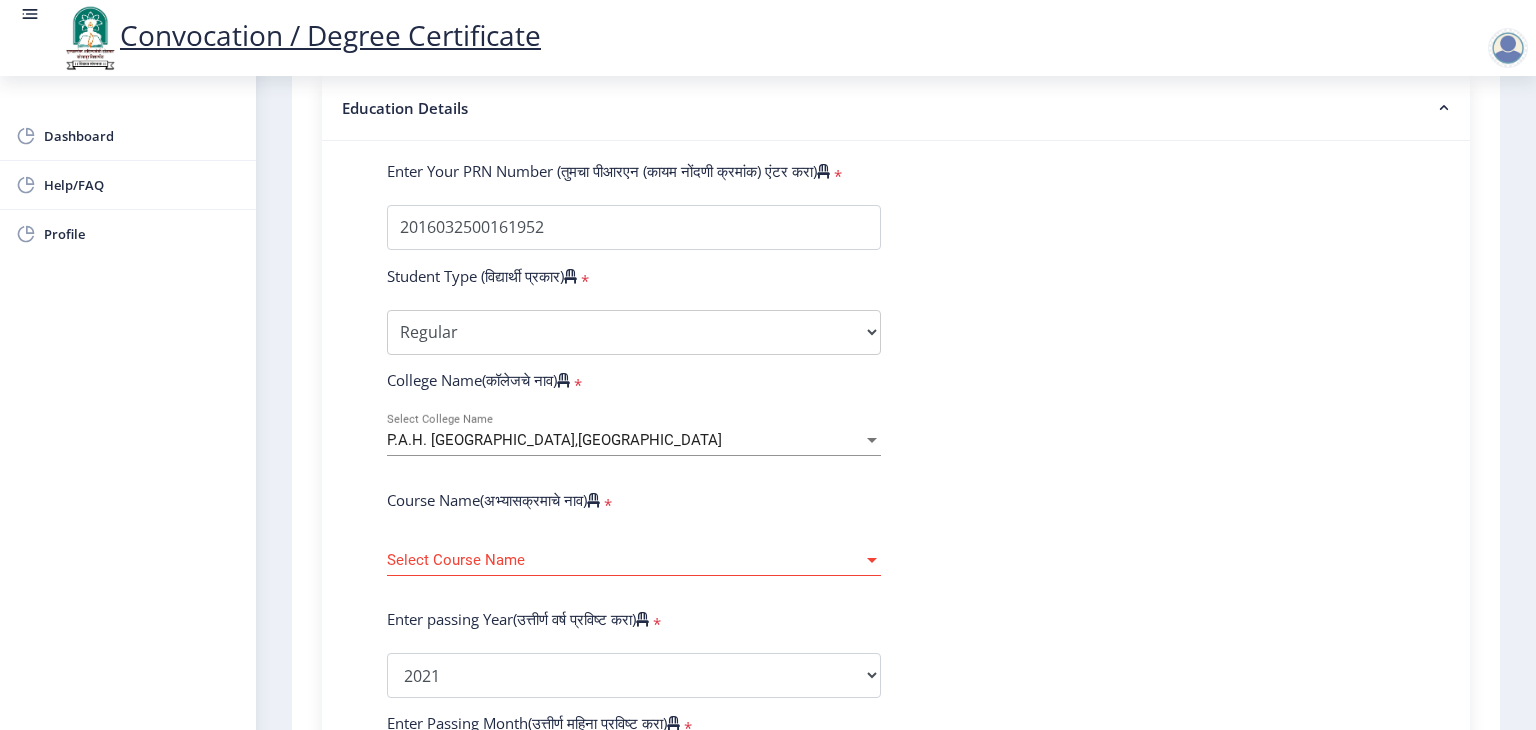 click at bounding box center (872, 560) 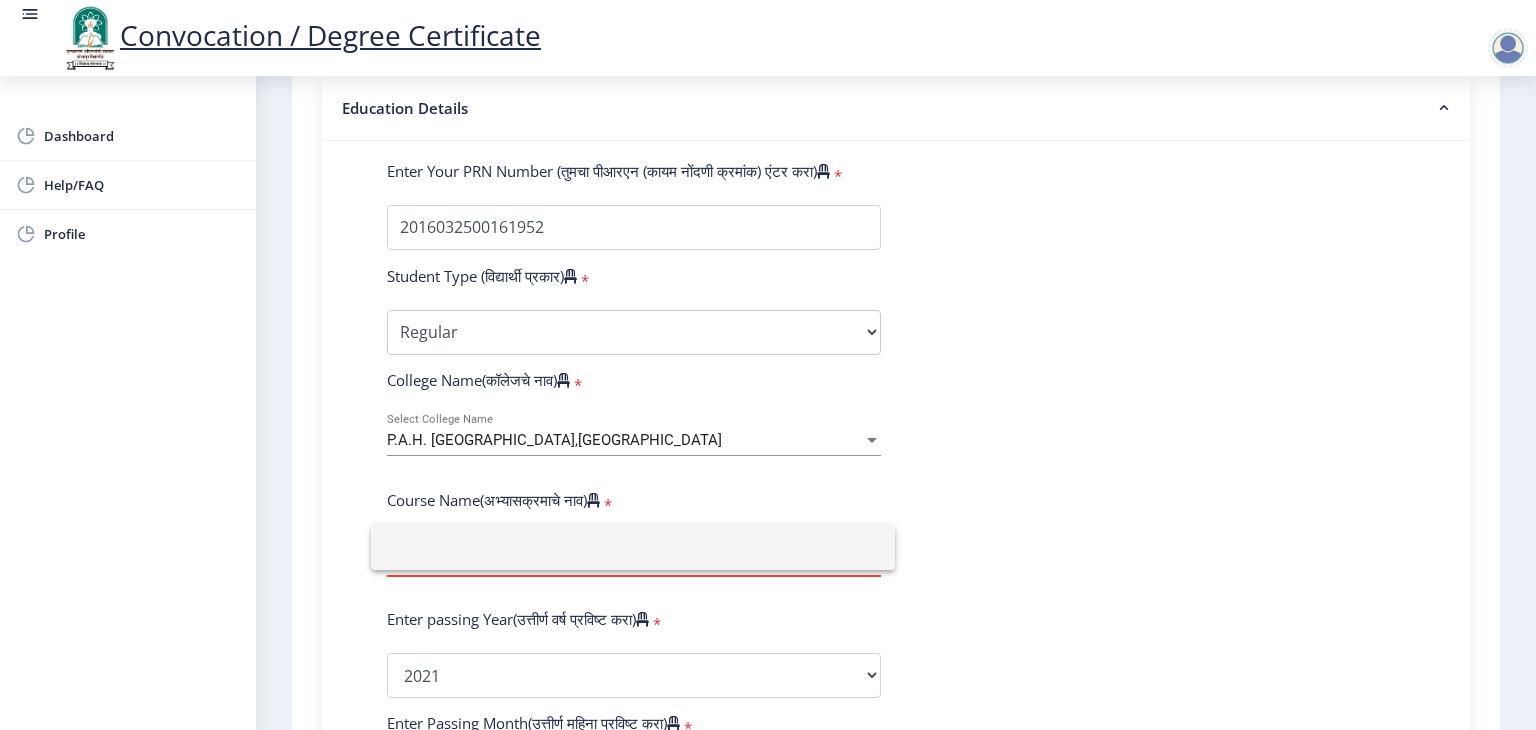click 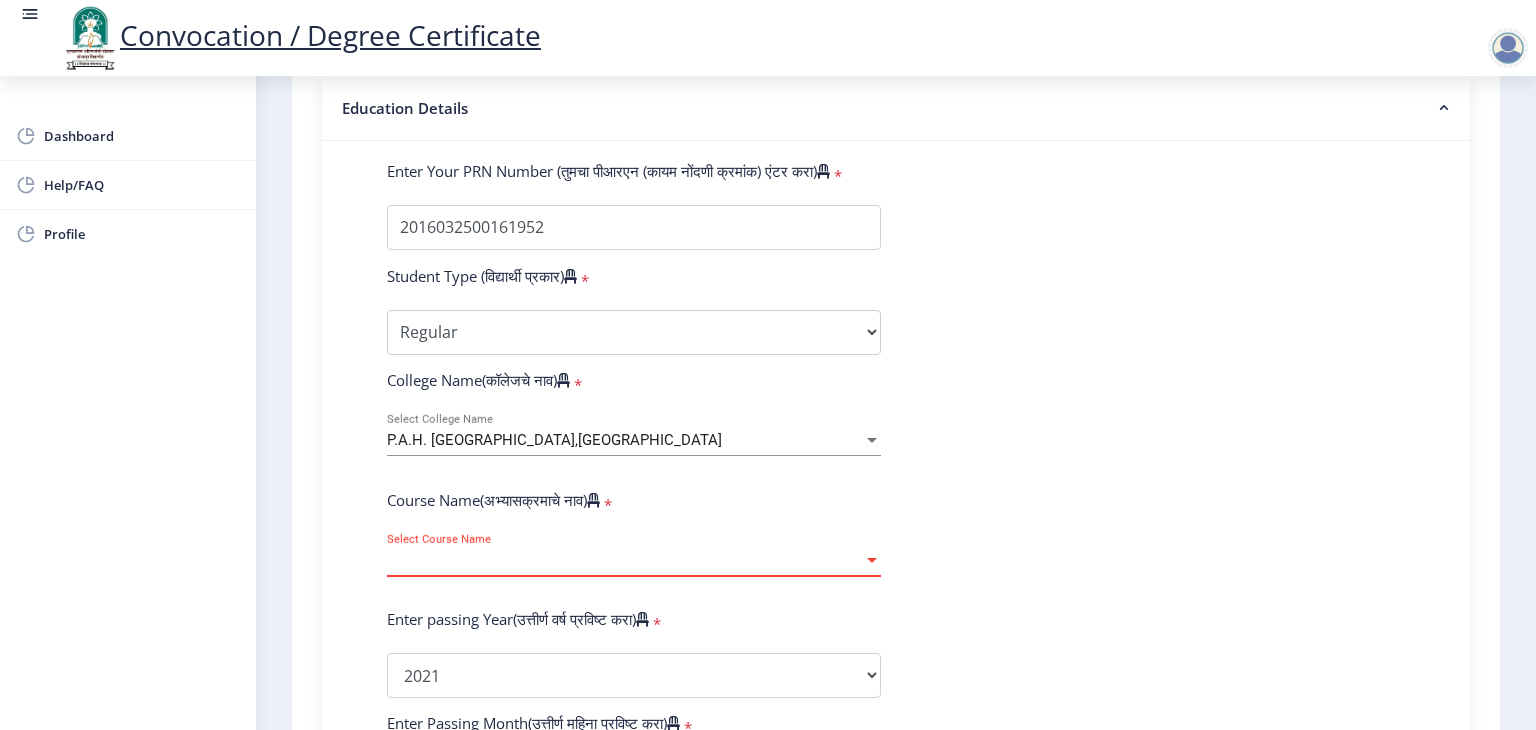 click on "Select Course Name" at bounding box center [625, 560] 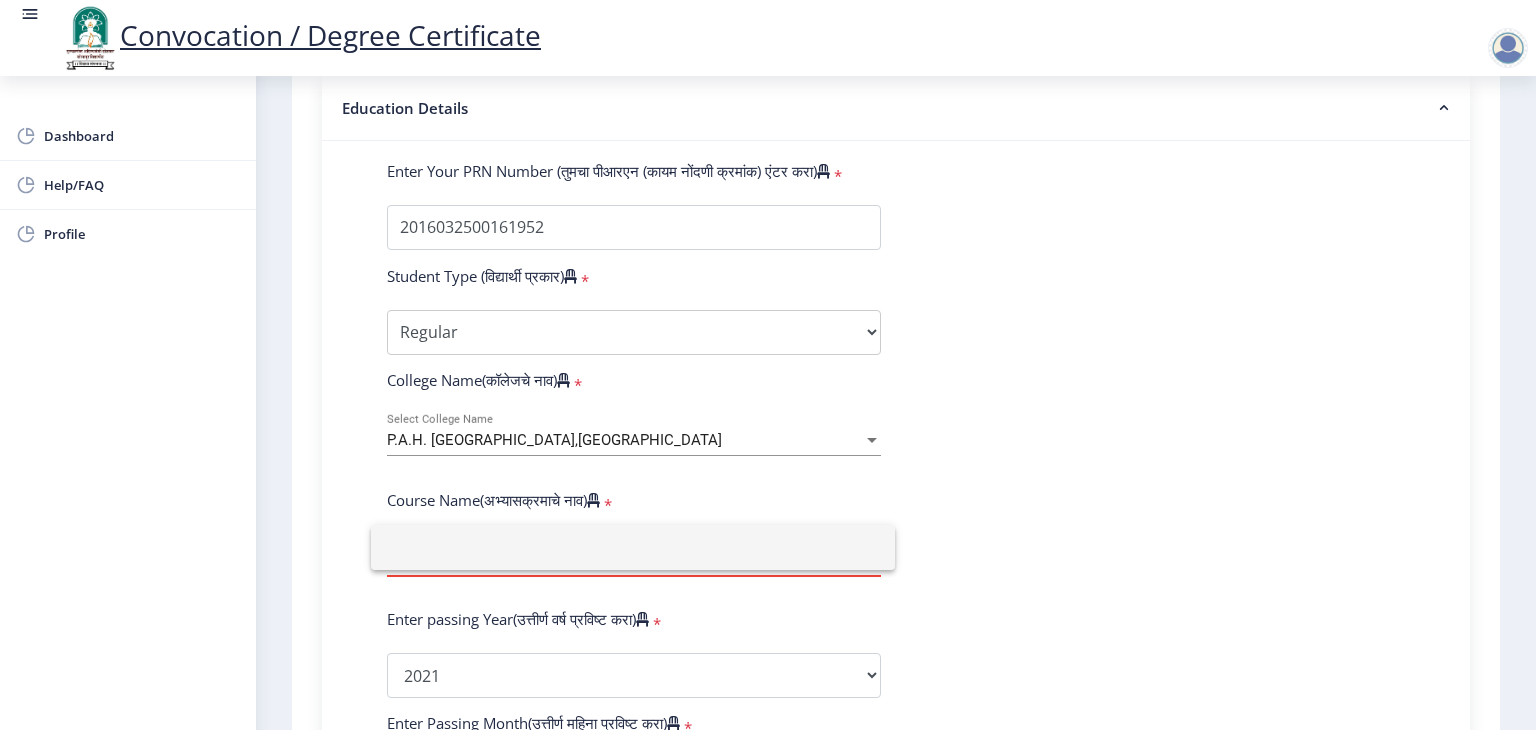 click at bounding box center [633, 547] 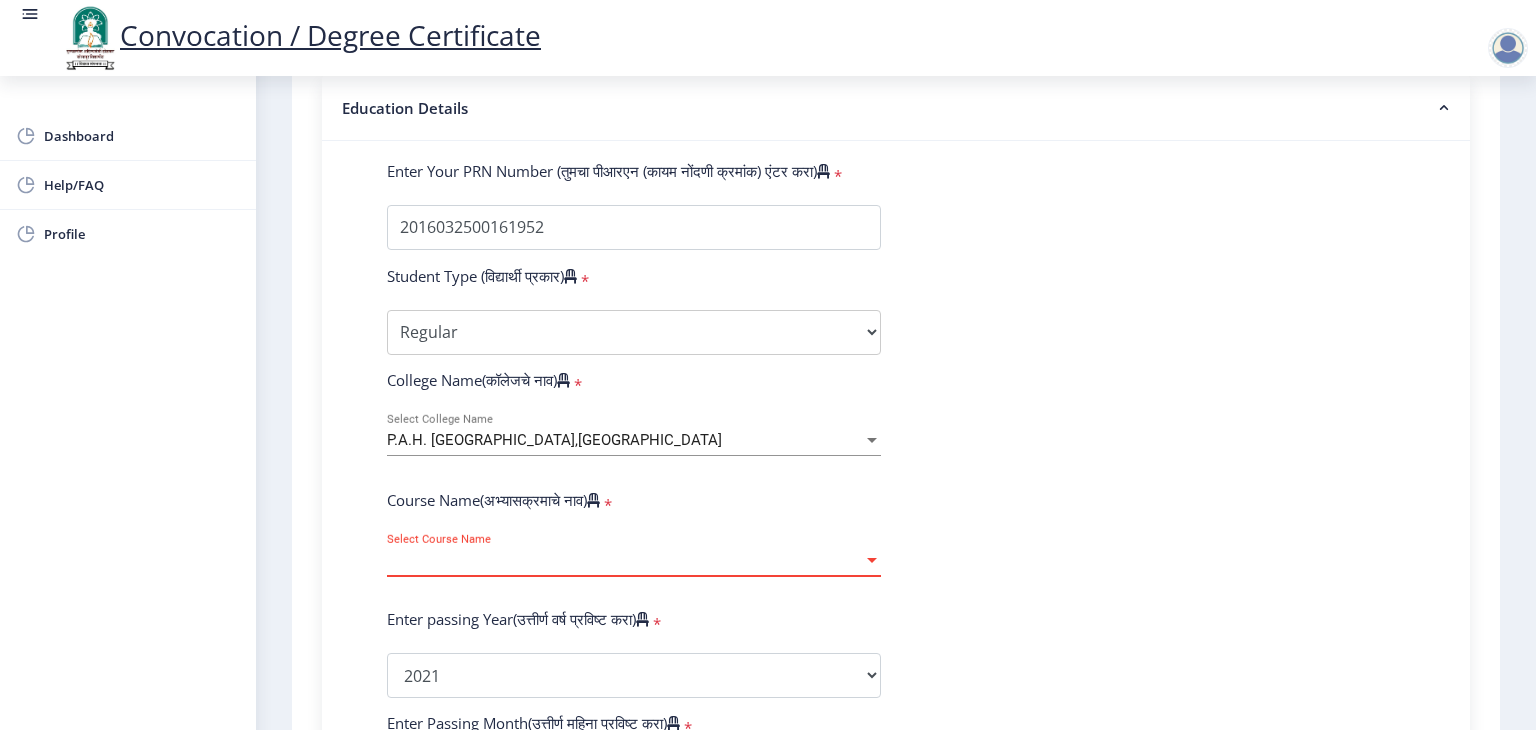 click at bounding box center (872, 560) 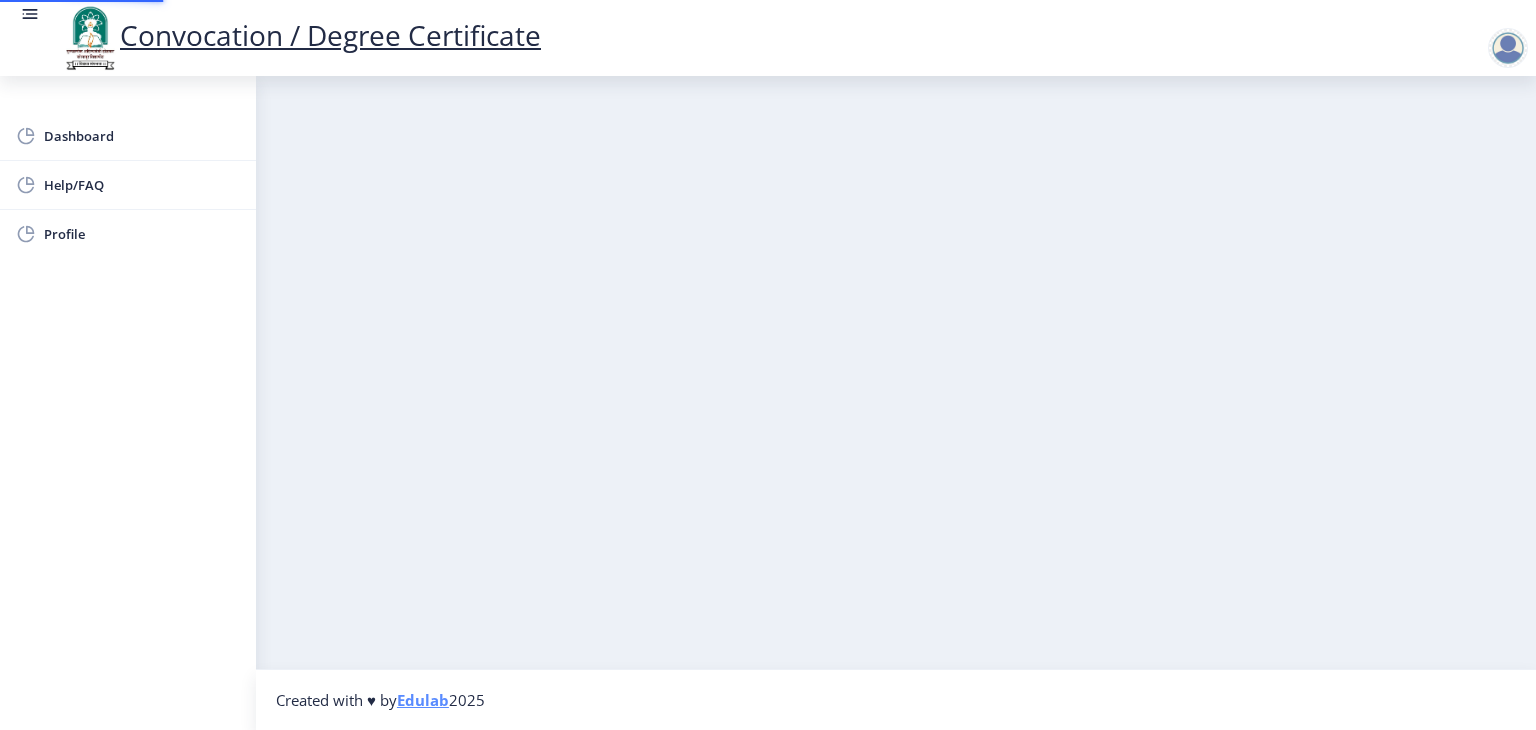 scroll, scrollTop: 0, scrollLeft: 0, axis: both 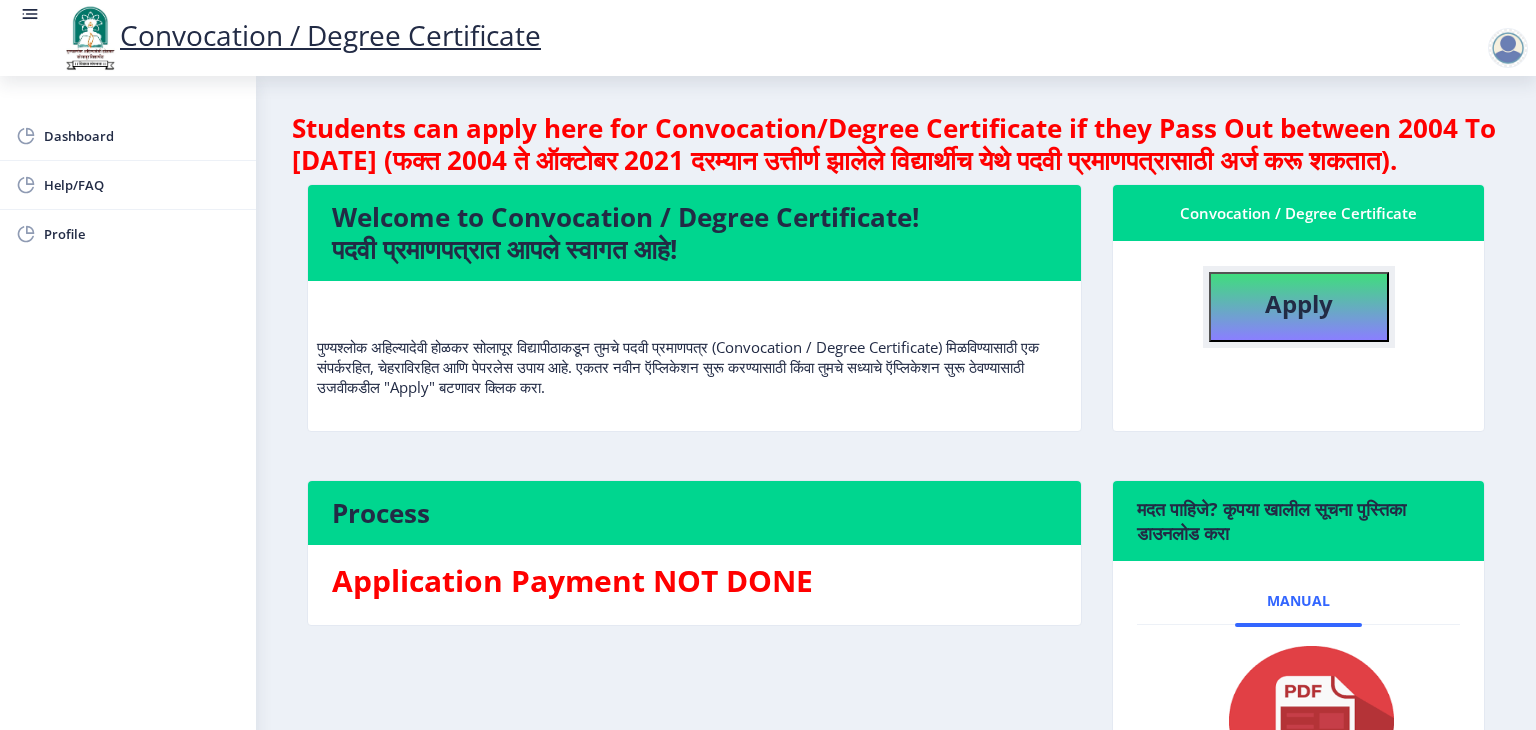 click on "Apply" 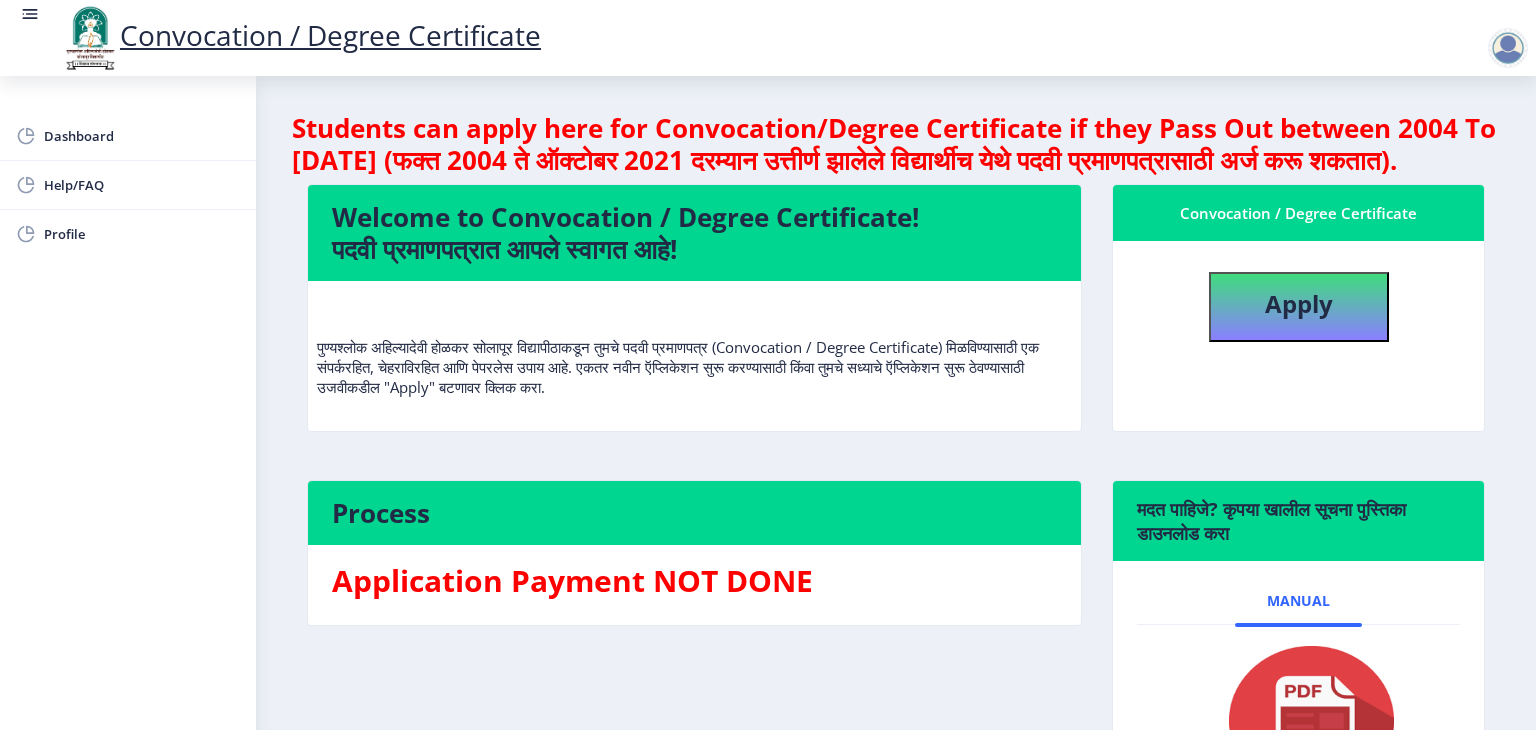 select 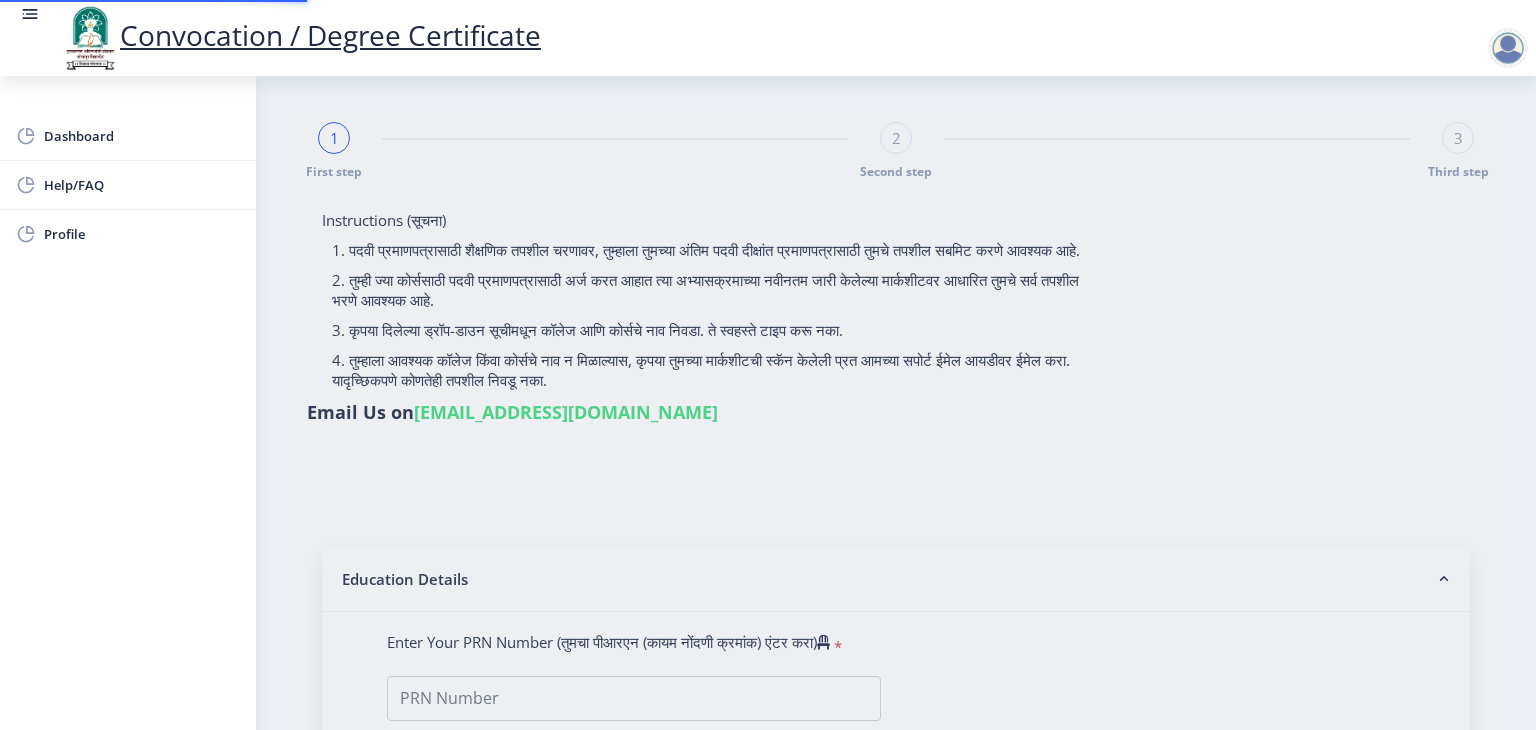 type on "[PERSON_NAME] [PERSON_NAME]" 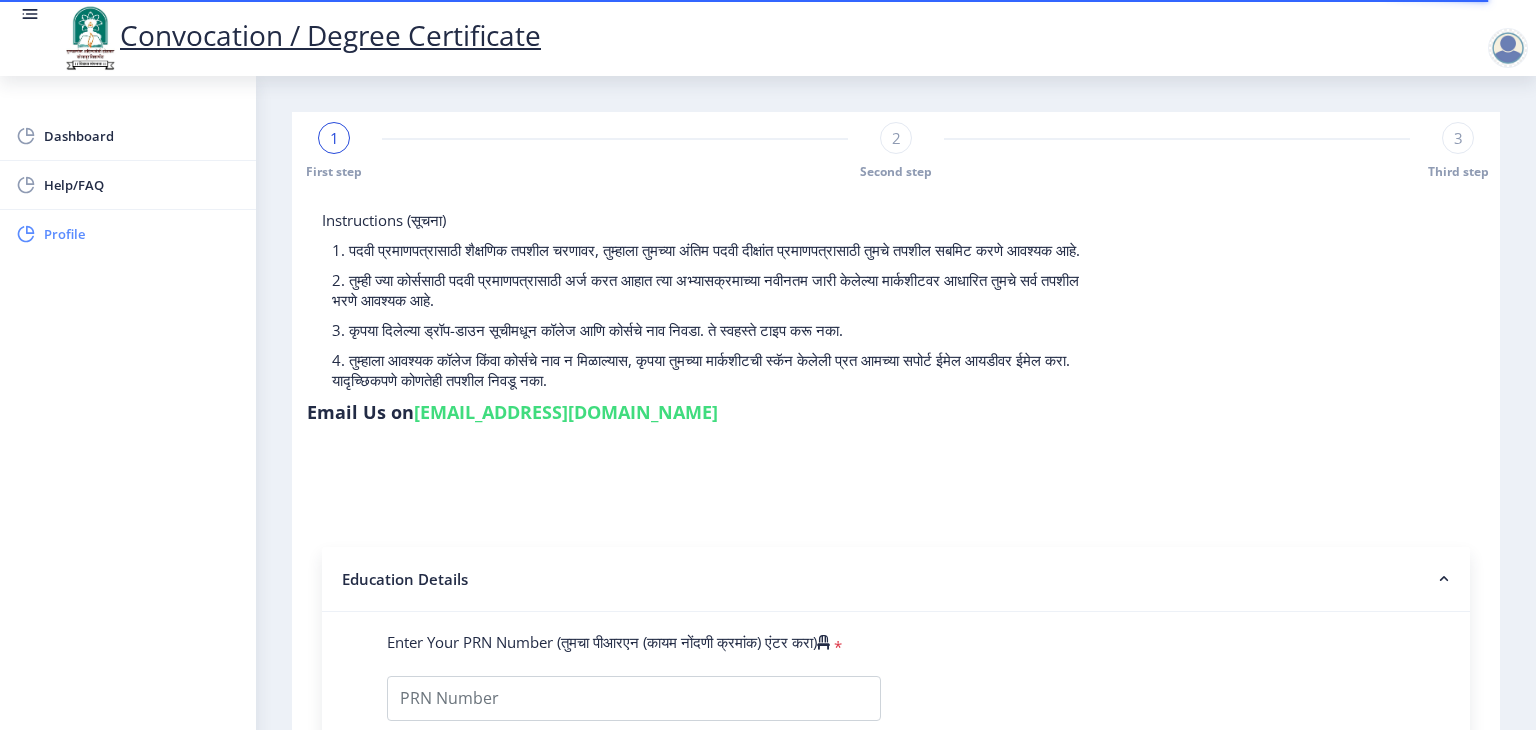click on "Profile" 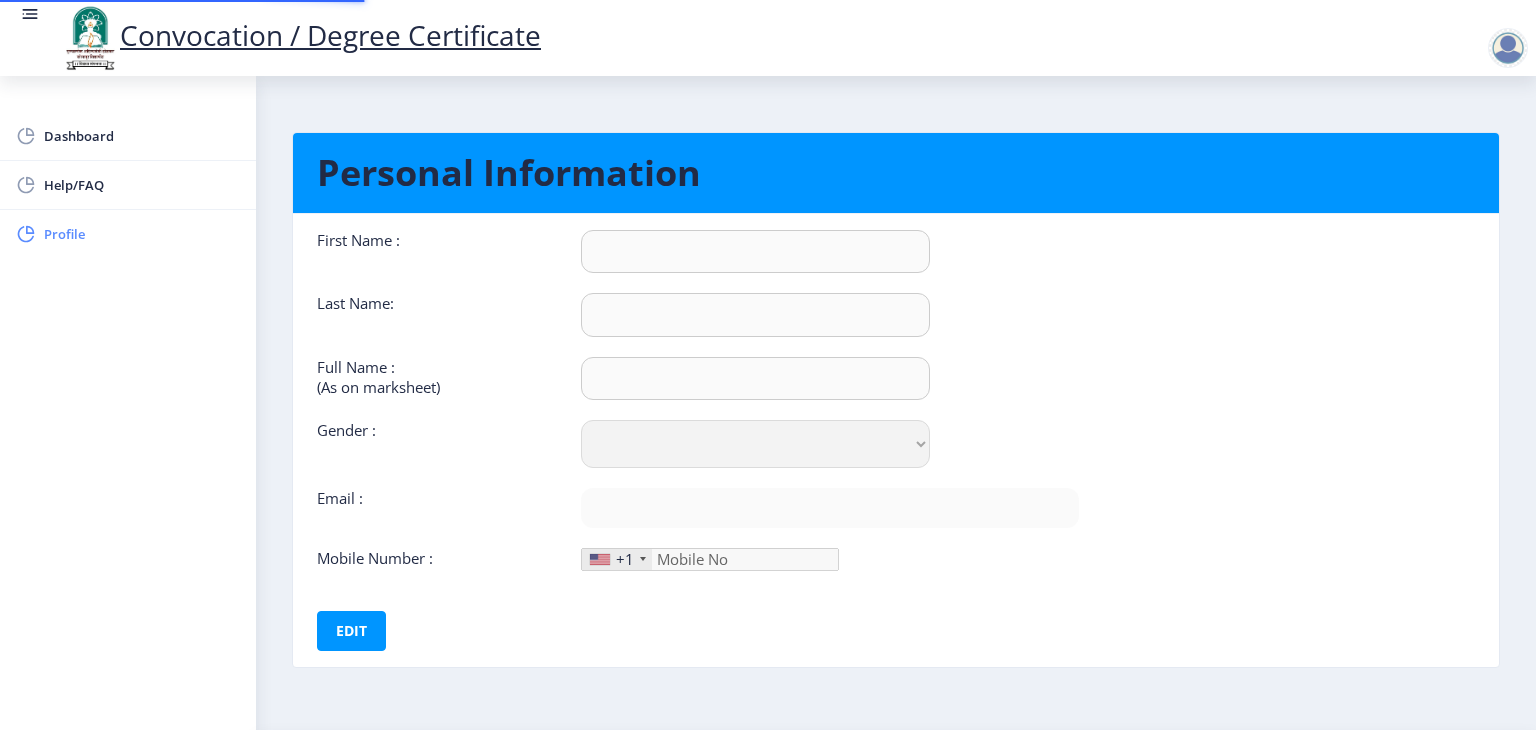 type on "[PERSON_NAME]" 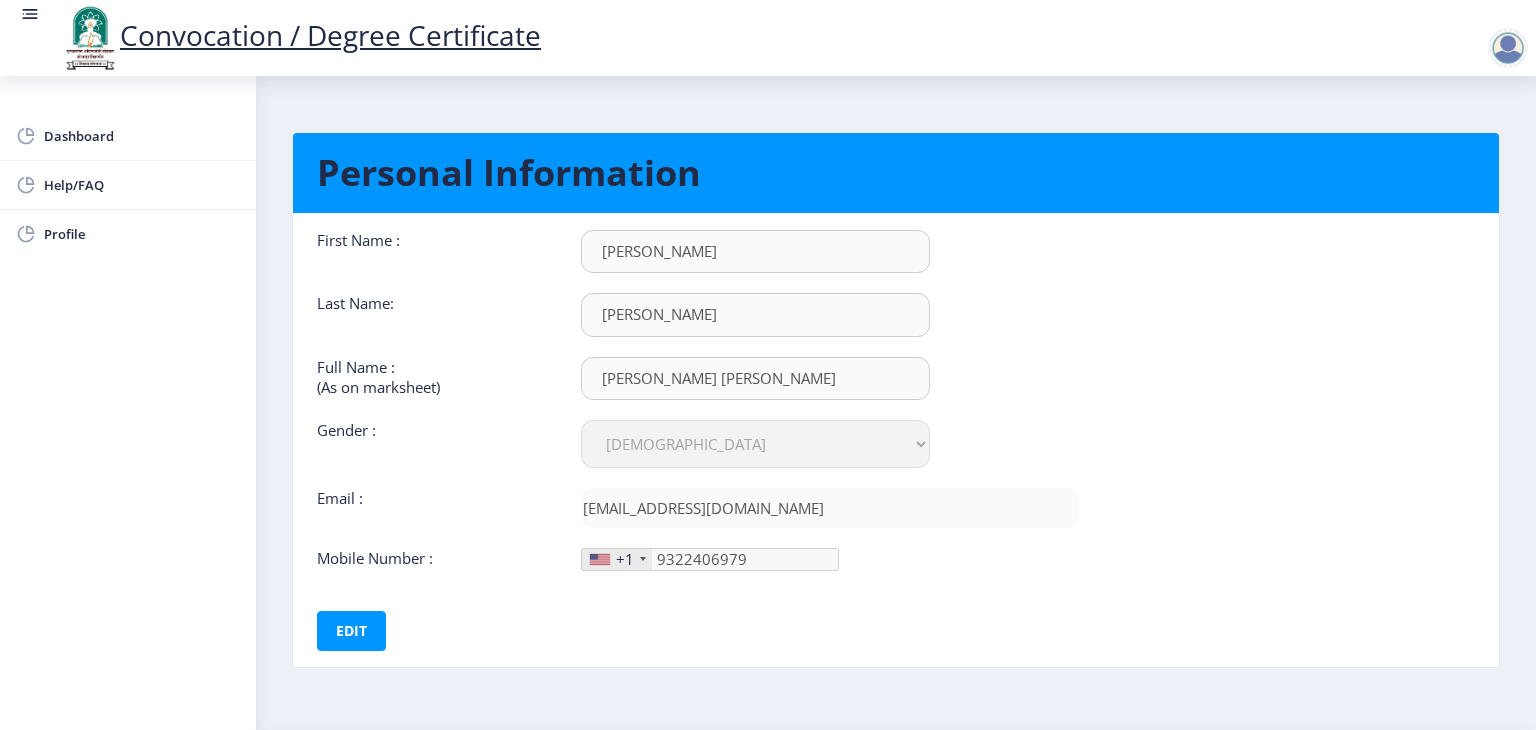 click on "+1" 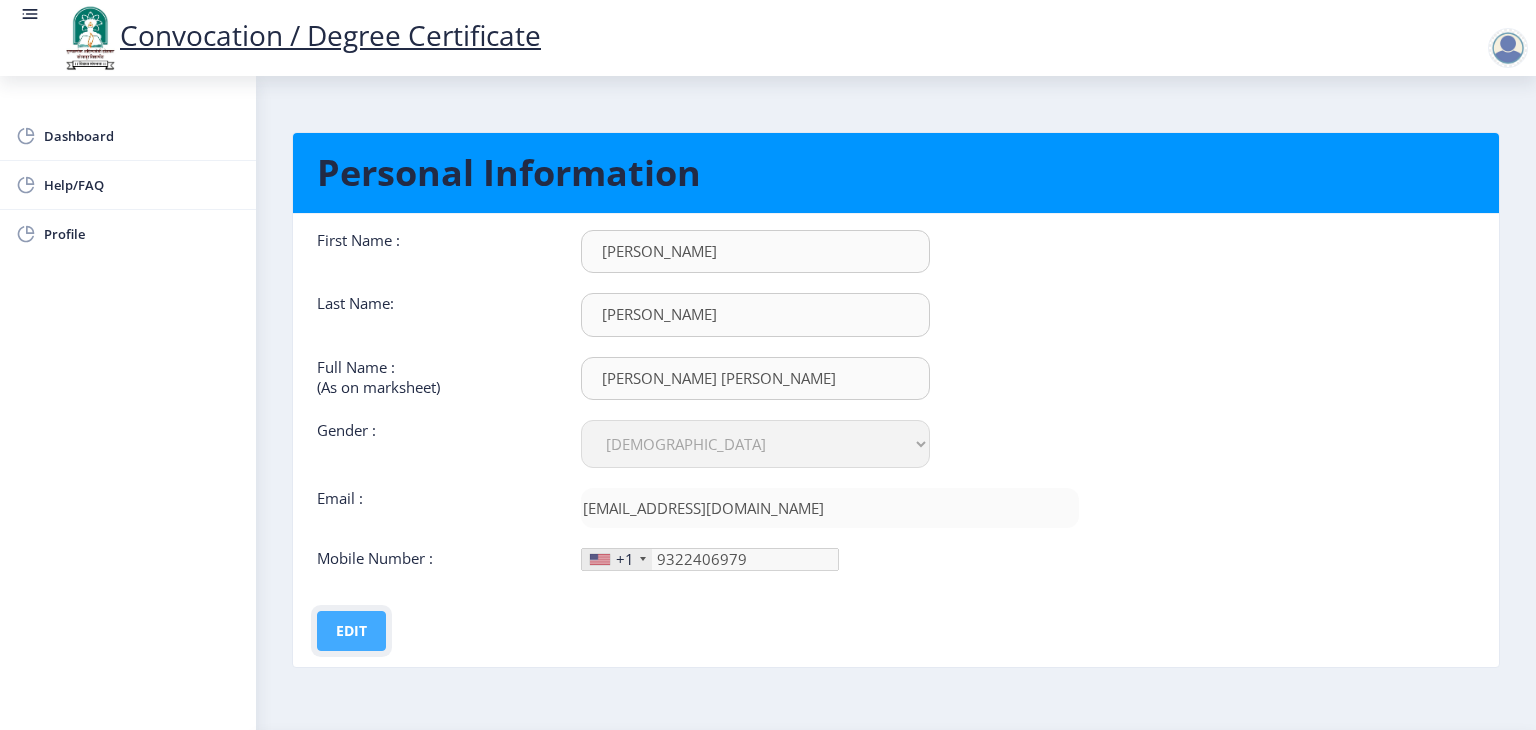 click on "Edit" 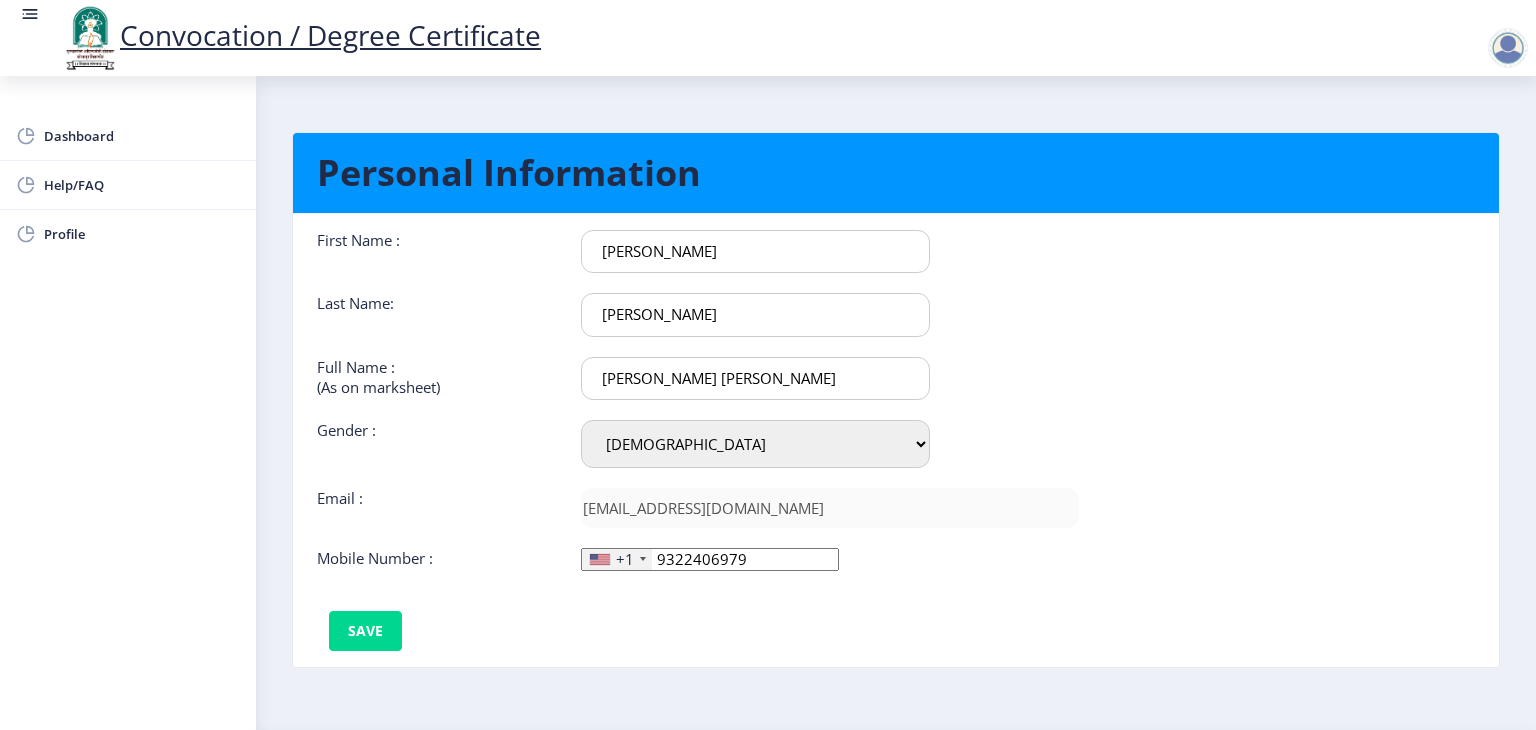 click on "+1" 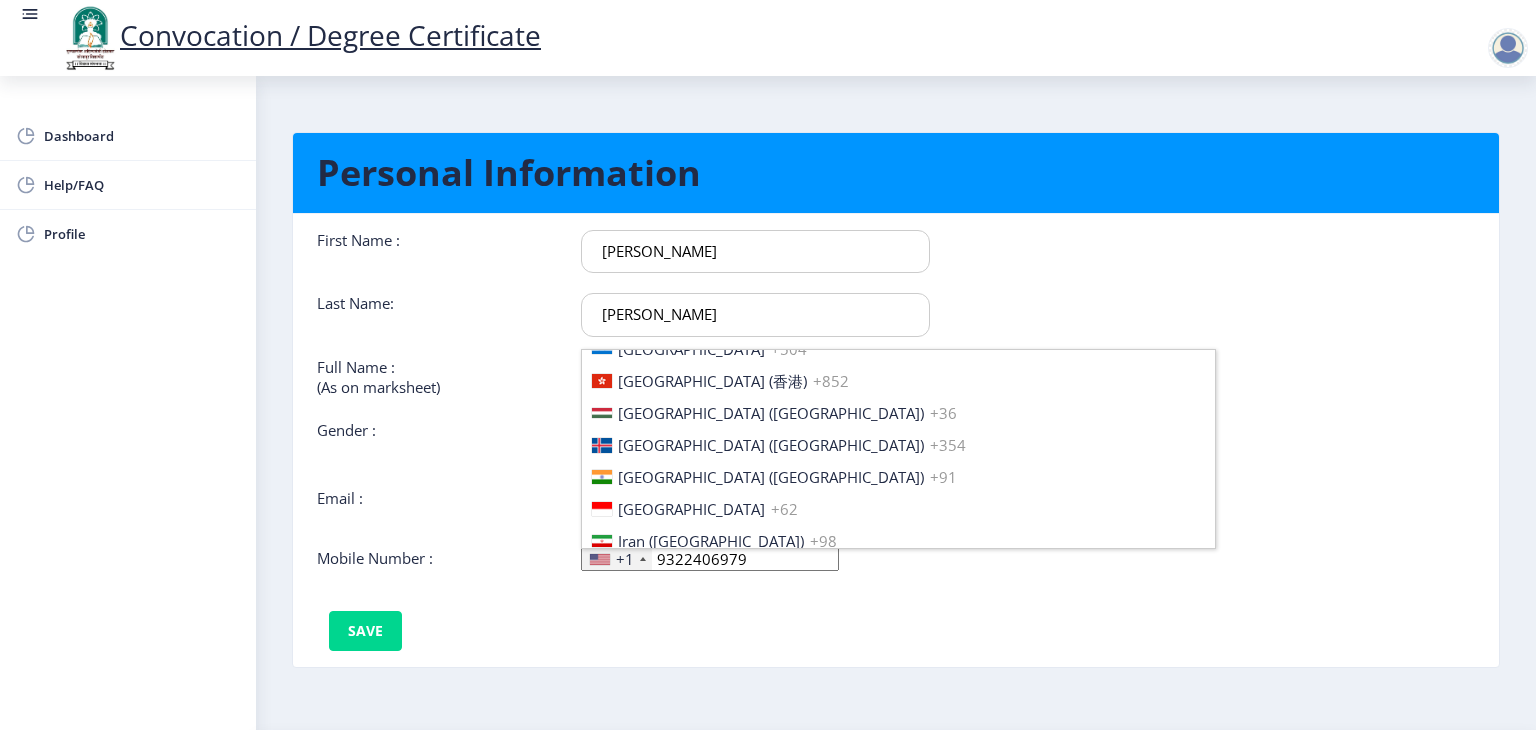 scroll, scrollTop: 3080, scrollLeft: 0, axis: vertical 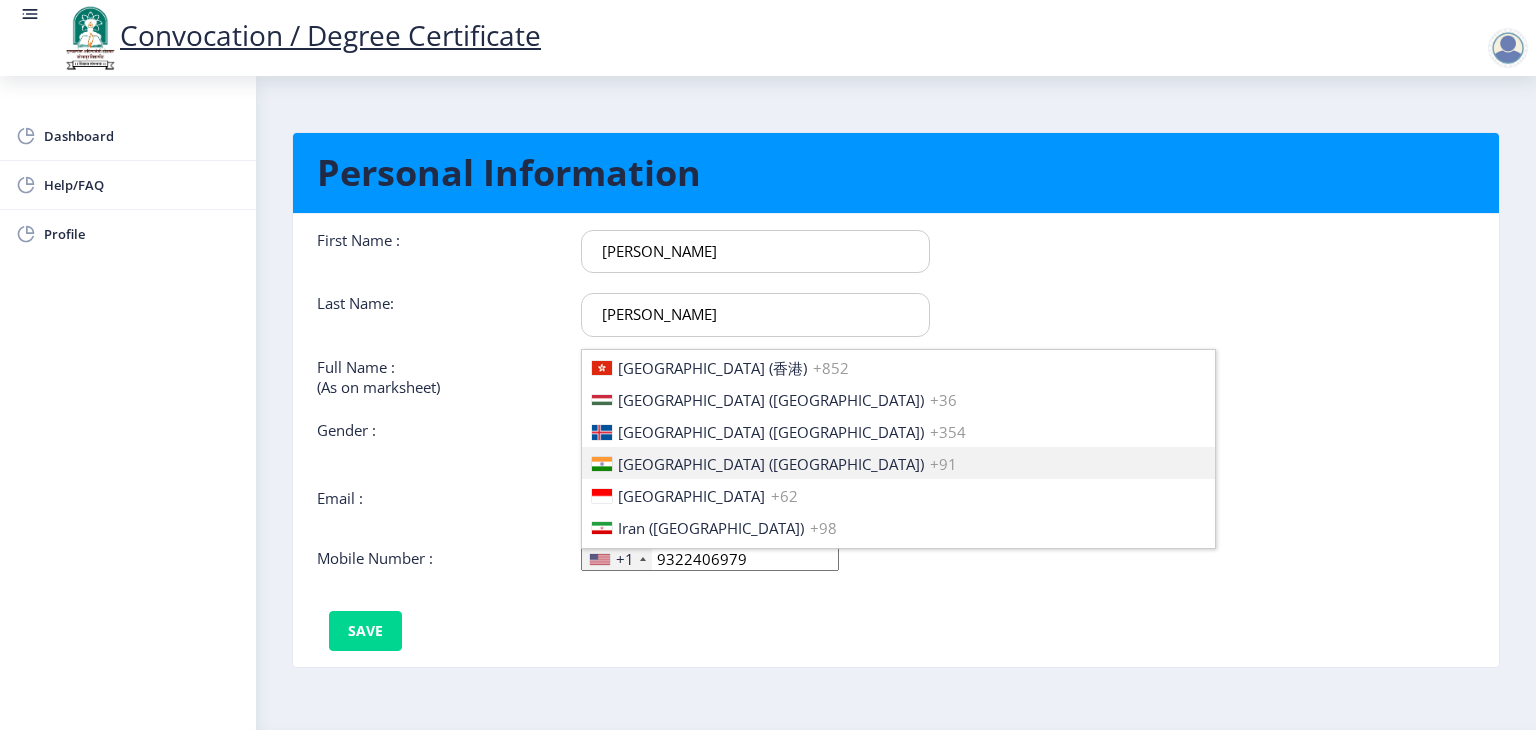 click on "[GEOGRAPHIC_DATA] ([GEOGRAPHIC_DATA])" at bounding box center [771, 464] 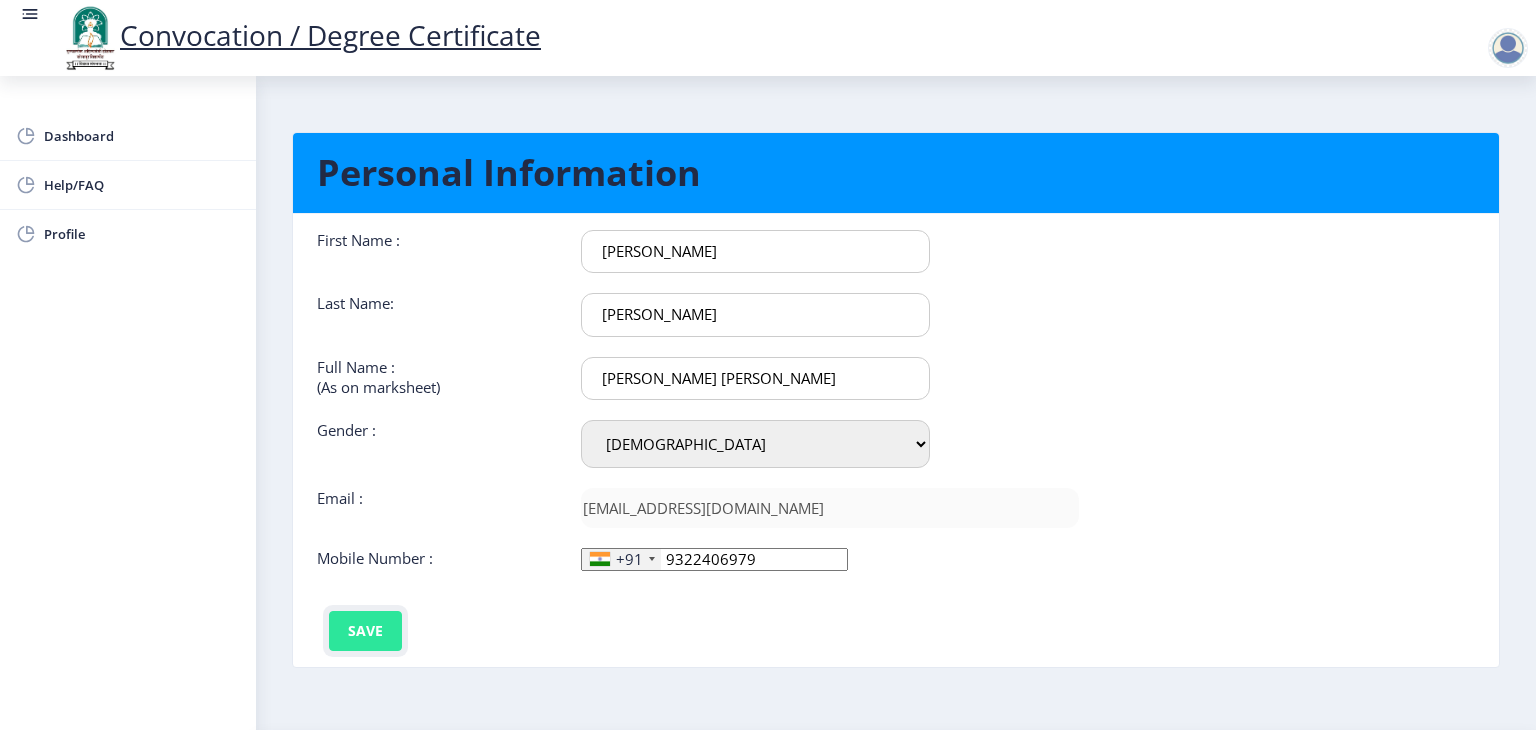 click on "Save" 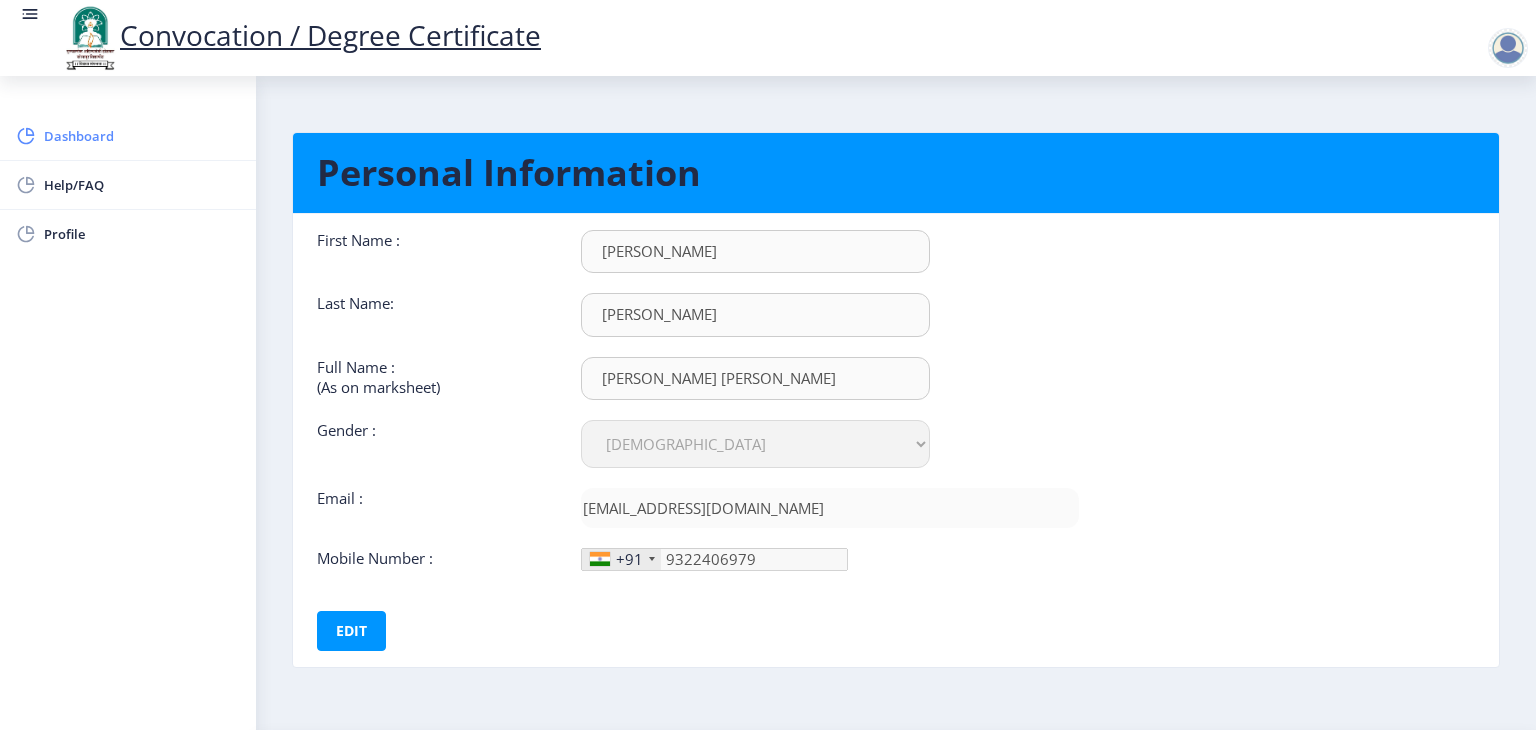 click on "Dashboard" 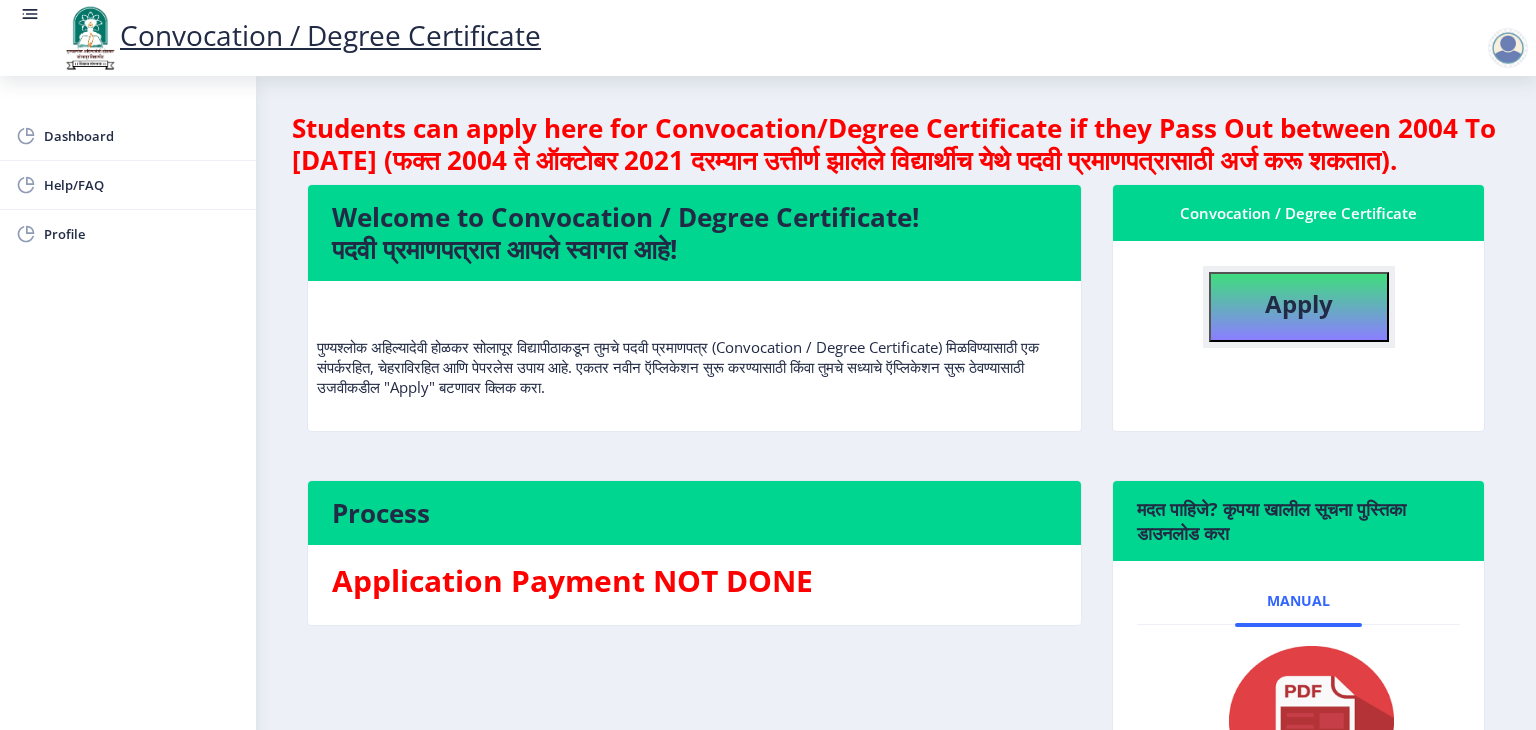 click on "Apply" 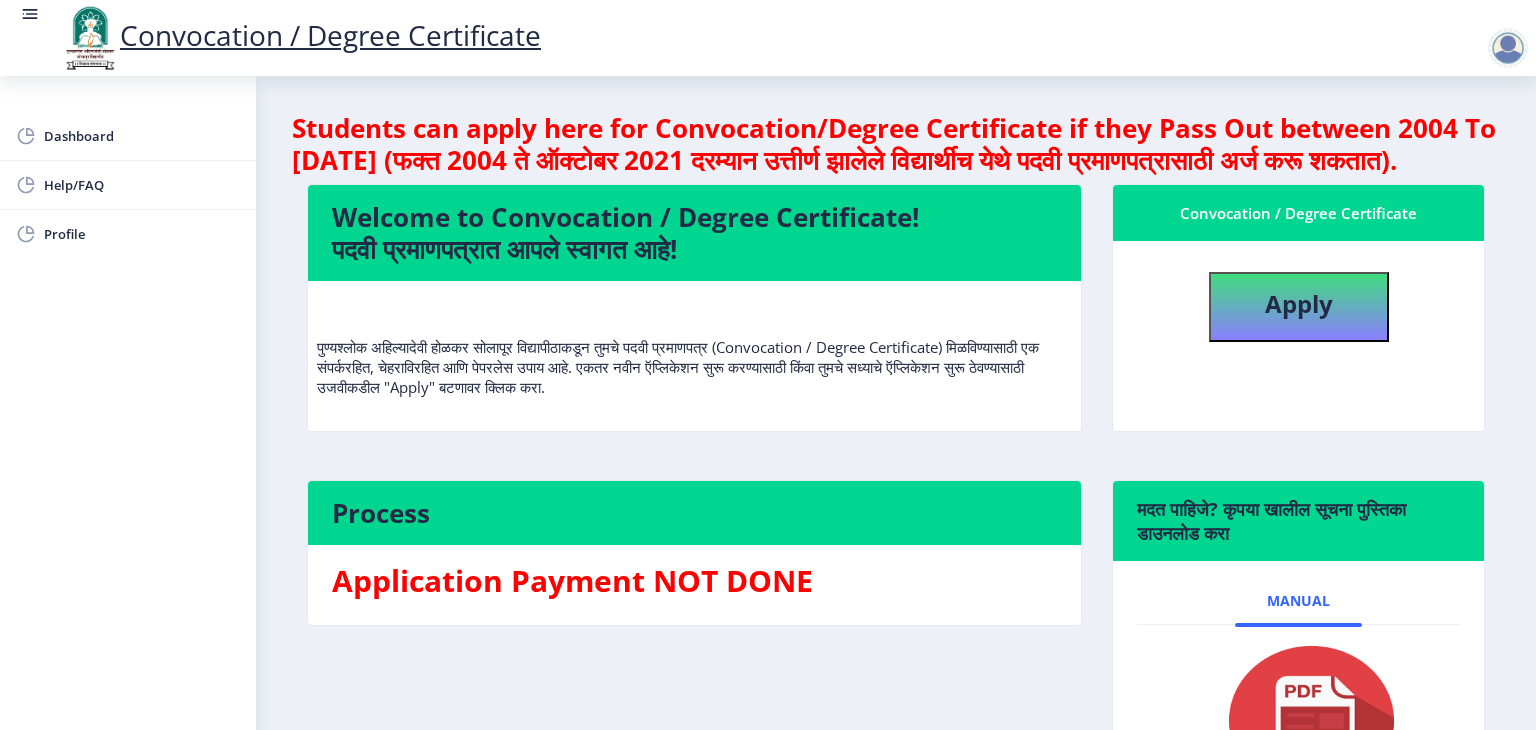 select 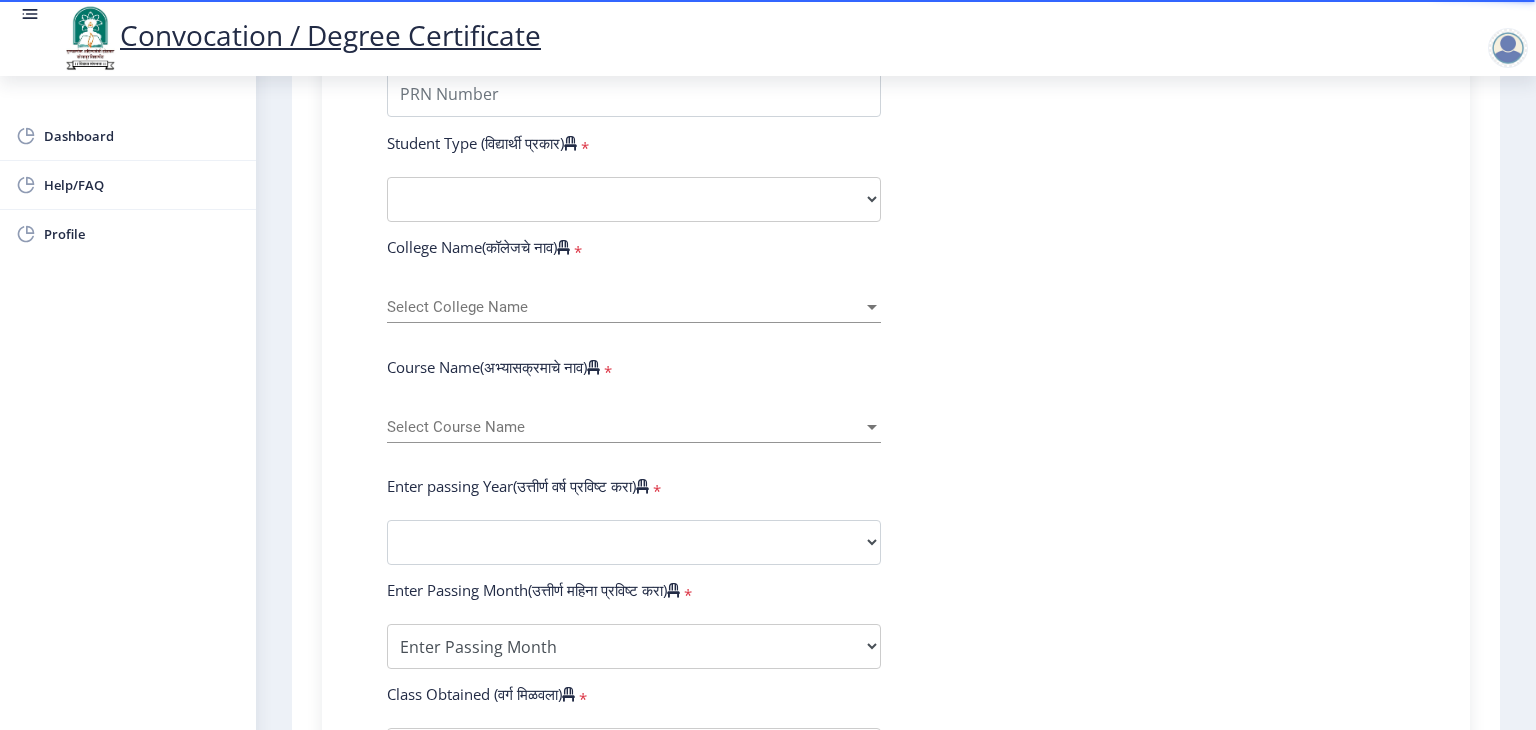 scroll, scrollTop: 616, scrollLeft: 0, axis: vertical 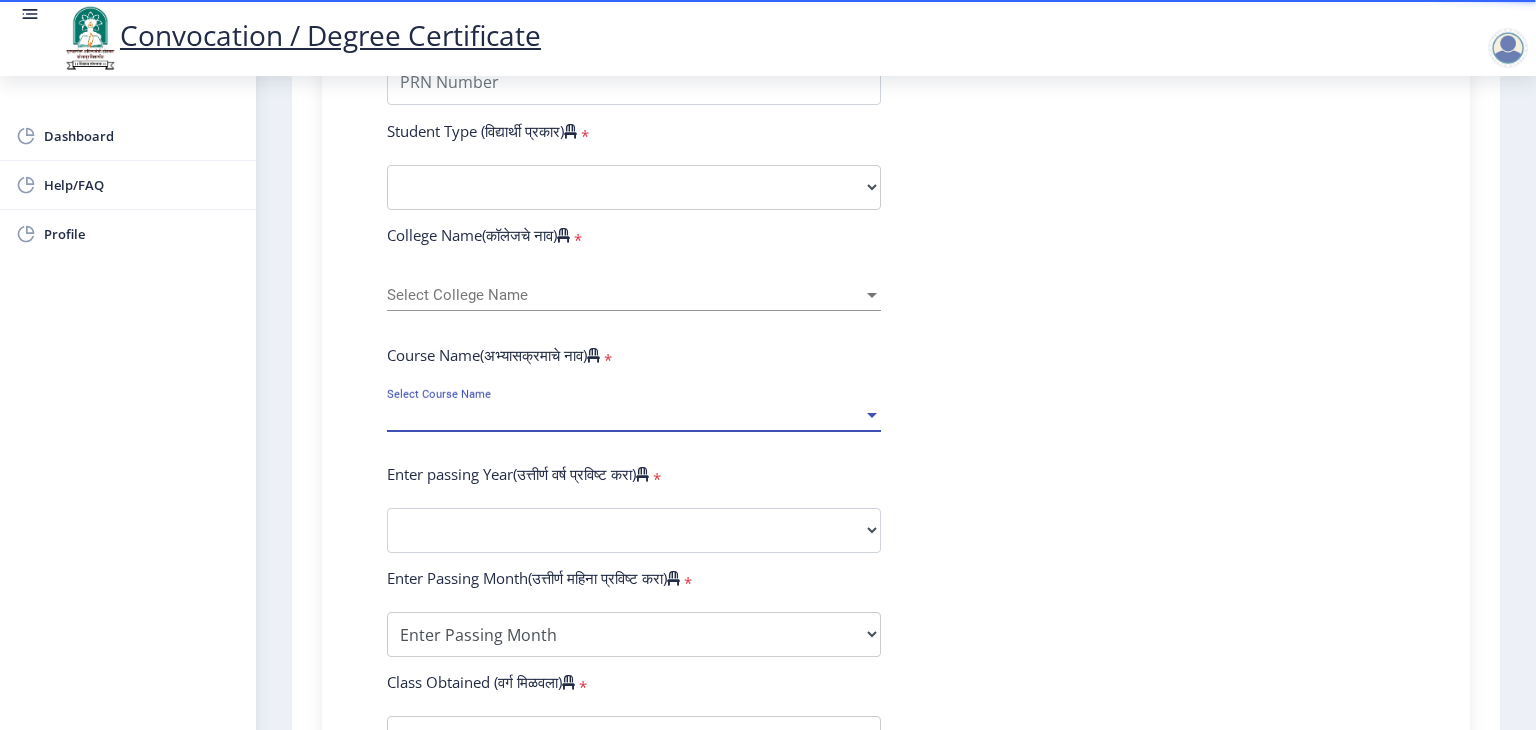 click at bounding box center [872, 415] 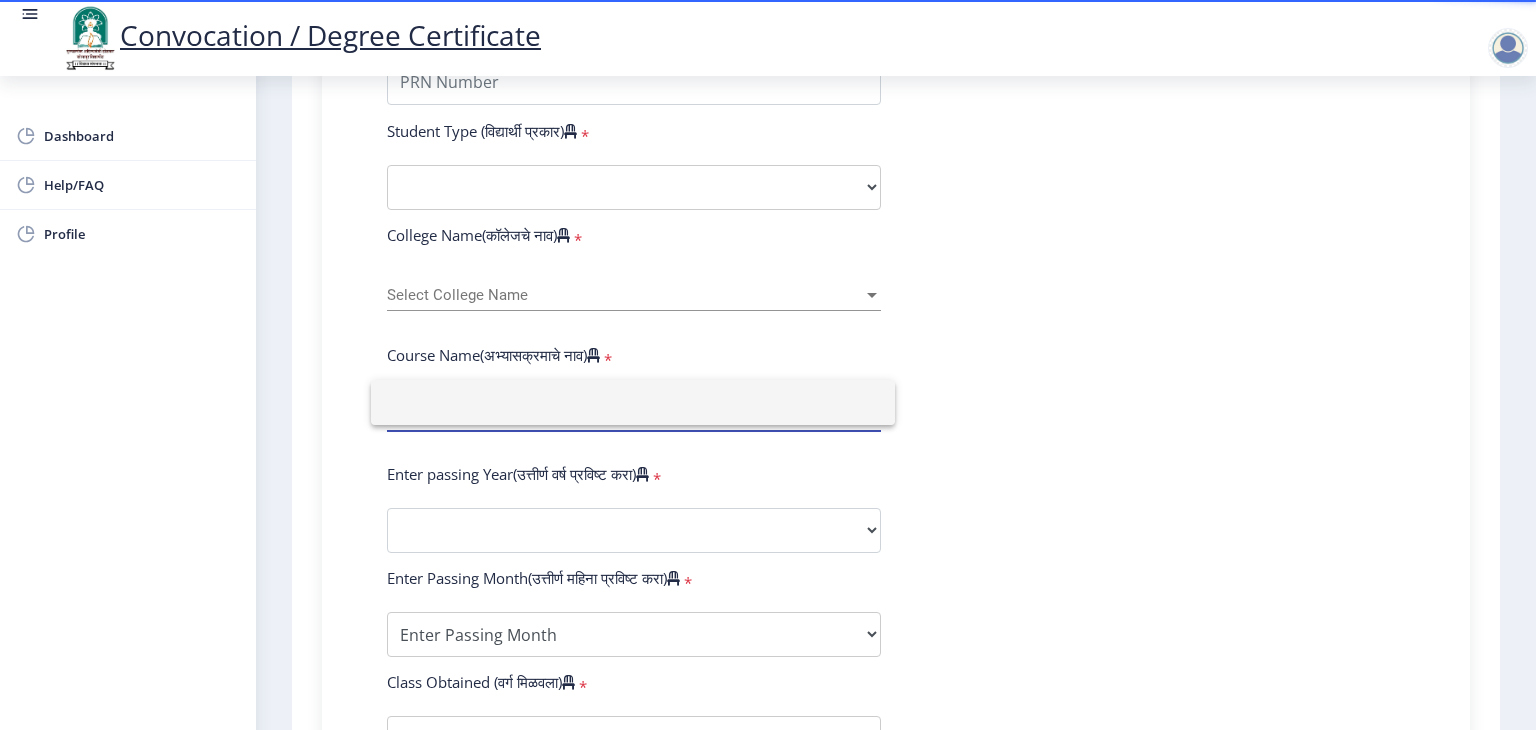 type on "o" 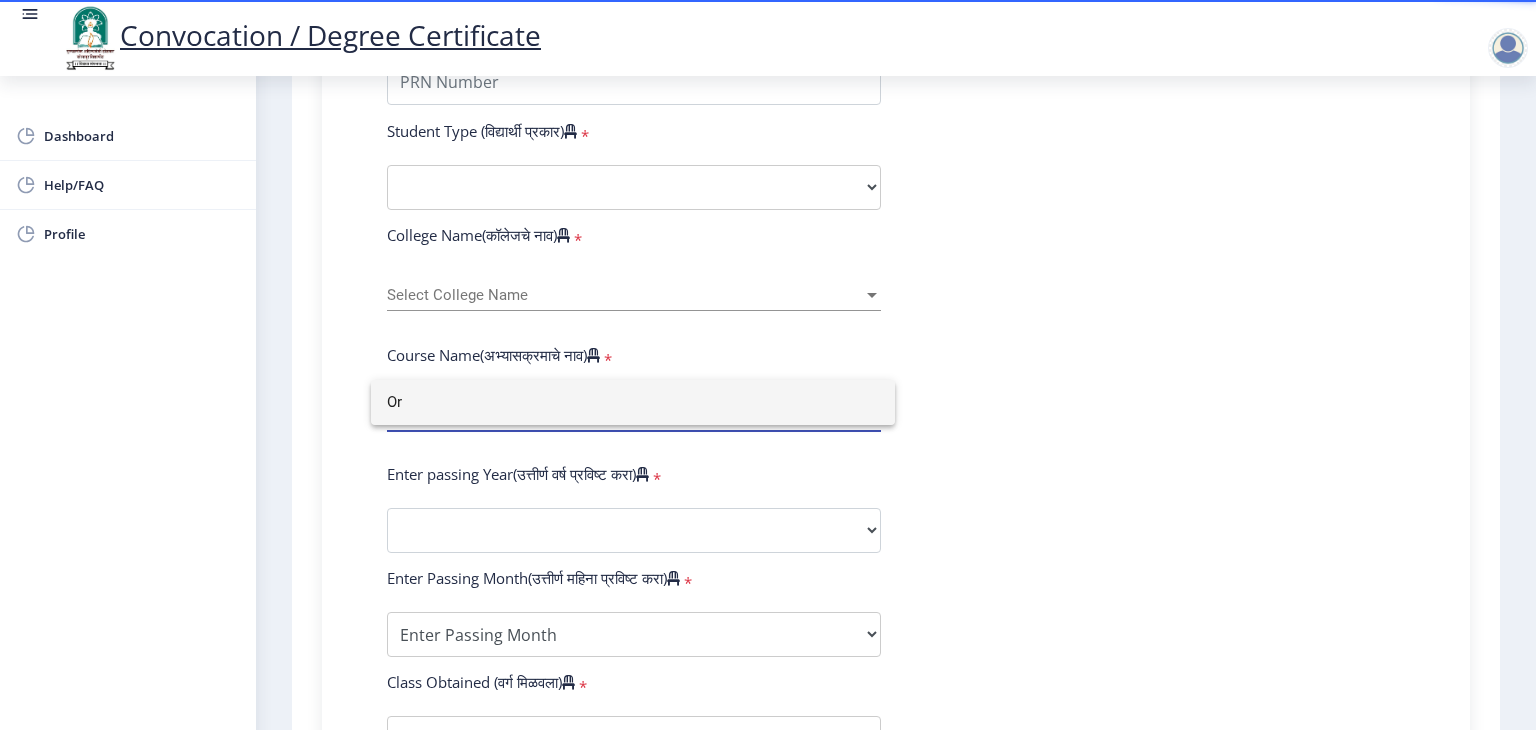 type on "O" 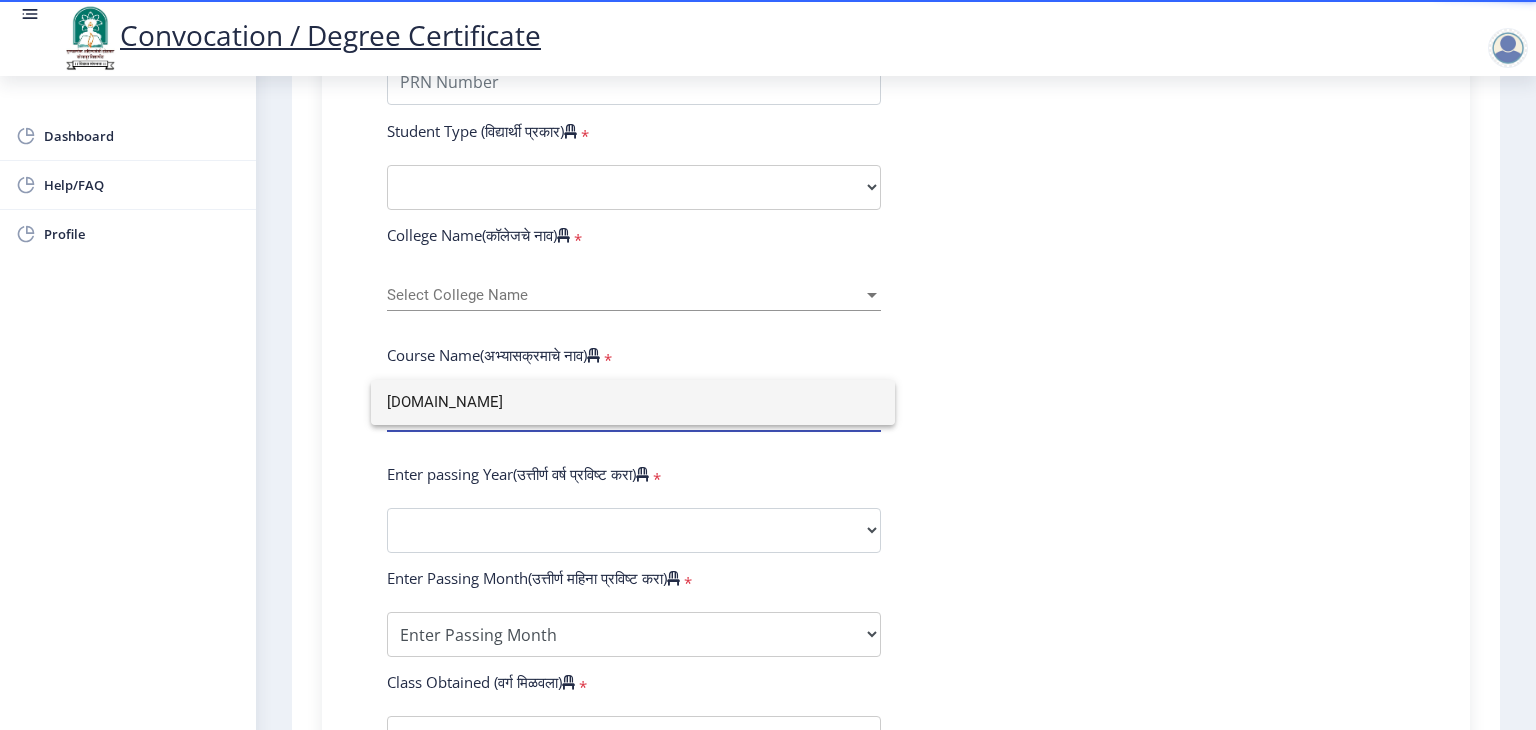 type on "[DOMAIN_NAME]" 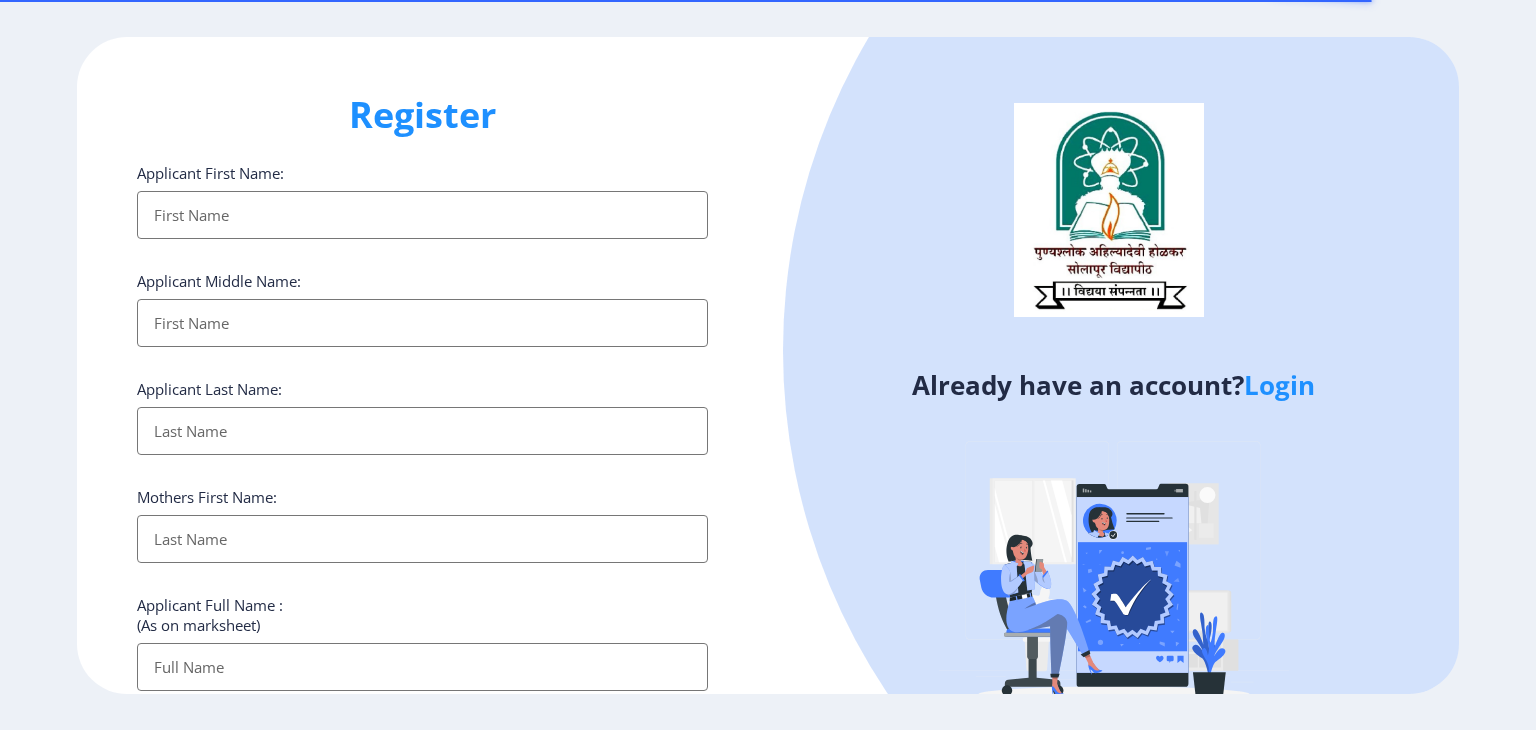 select 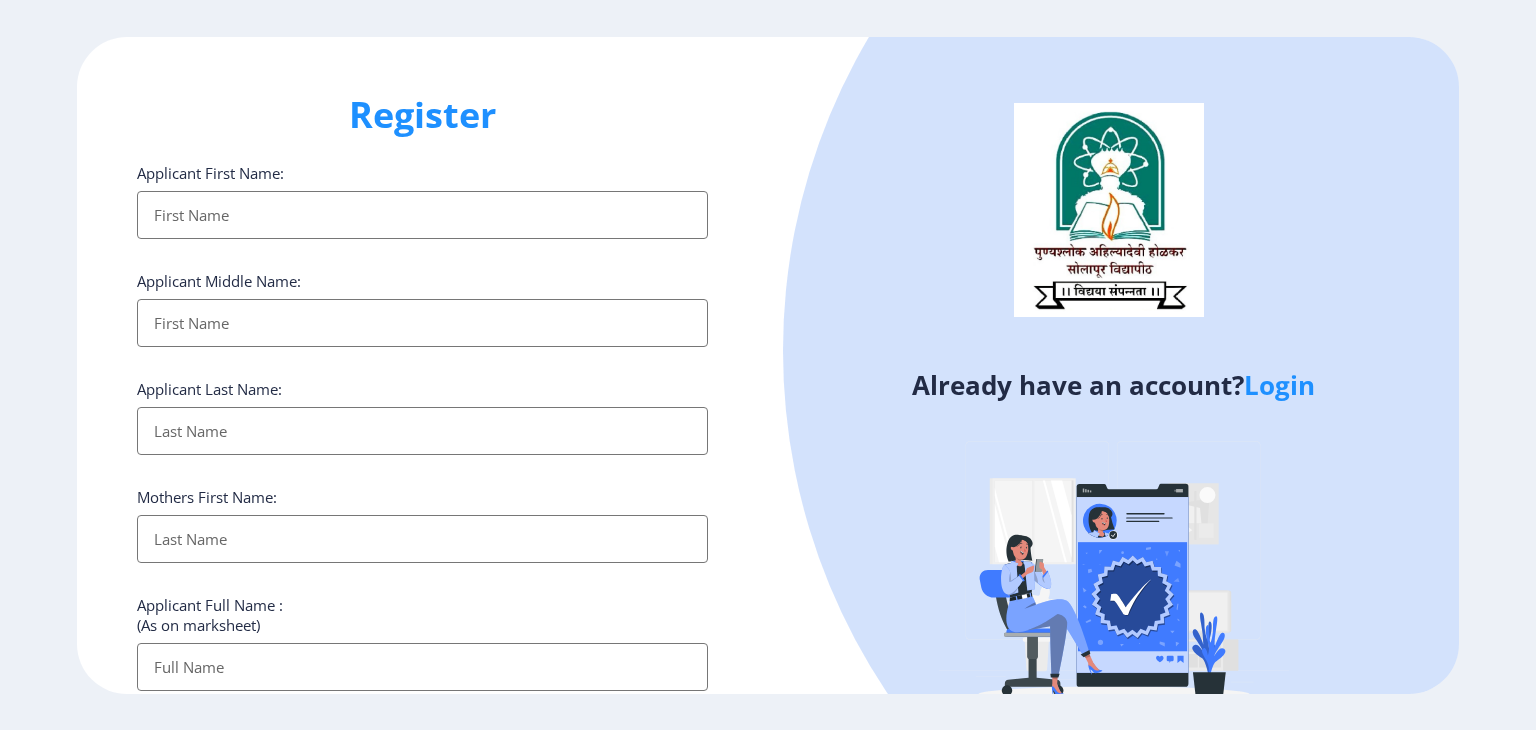 click on "Register Applicant First Name: Applicant Middle Name: Applicant Last Name: Mothers First Name: Applicant Full Name : (As on marksheet) Aadhar Number :  Gender: Select Gender Male Female Other  Country Code and Mobile number  *  +91 India (भारत) +91 Afghanistan (‫افغانستان‬‎) +93 Albania (Shqipëri) +355 Algeria (‫الجزائر‬‎) +213 American Samoa +1 Andorra +376 Angola +244 Anguilla +1 Antigua and Barbuda +1 Argentina +54 Armenia (Հայաստան) +374 Aruba +297 Australia +61 Austria (Österreich) +43 Azerbaijan (Azərbaycan) +994 Bahamas +1 Bahrain (‫البحرين‬‎) +973 Bangladesh (বাংলাদেশ) +880 Barbados +1 Belarus (Беларусь) +375 Belgium (België) +32 Belize +501 Benin (Bénin) +229 Bermuda +1 Bhutan (འབྲུག) +975 Bolivia +591 Bosnia and Herzegovina (Босна и Херцеговина) +387 Botswana +267 Brazil (Brasil) +55 British Indian Ocean Territory +246 British Virgin Islands +1 Brunei +673 Bulgaria (България) +359" 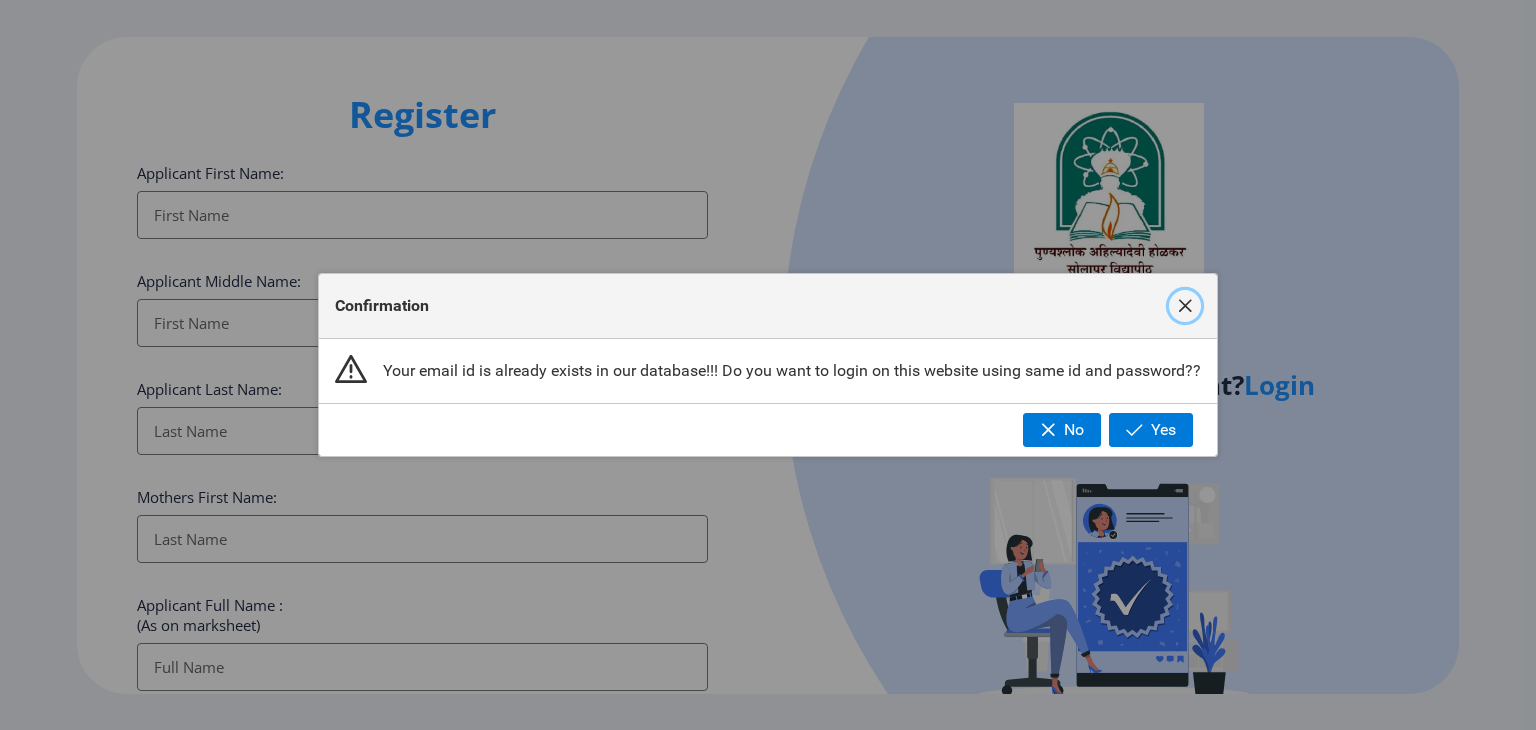 click 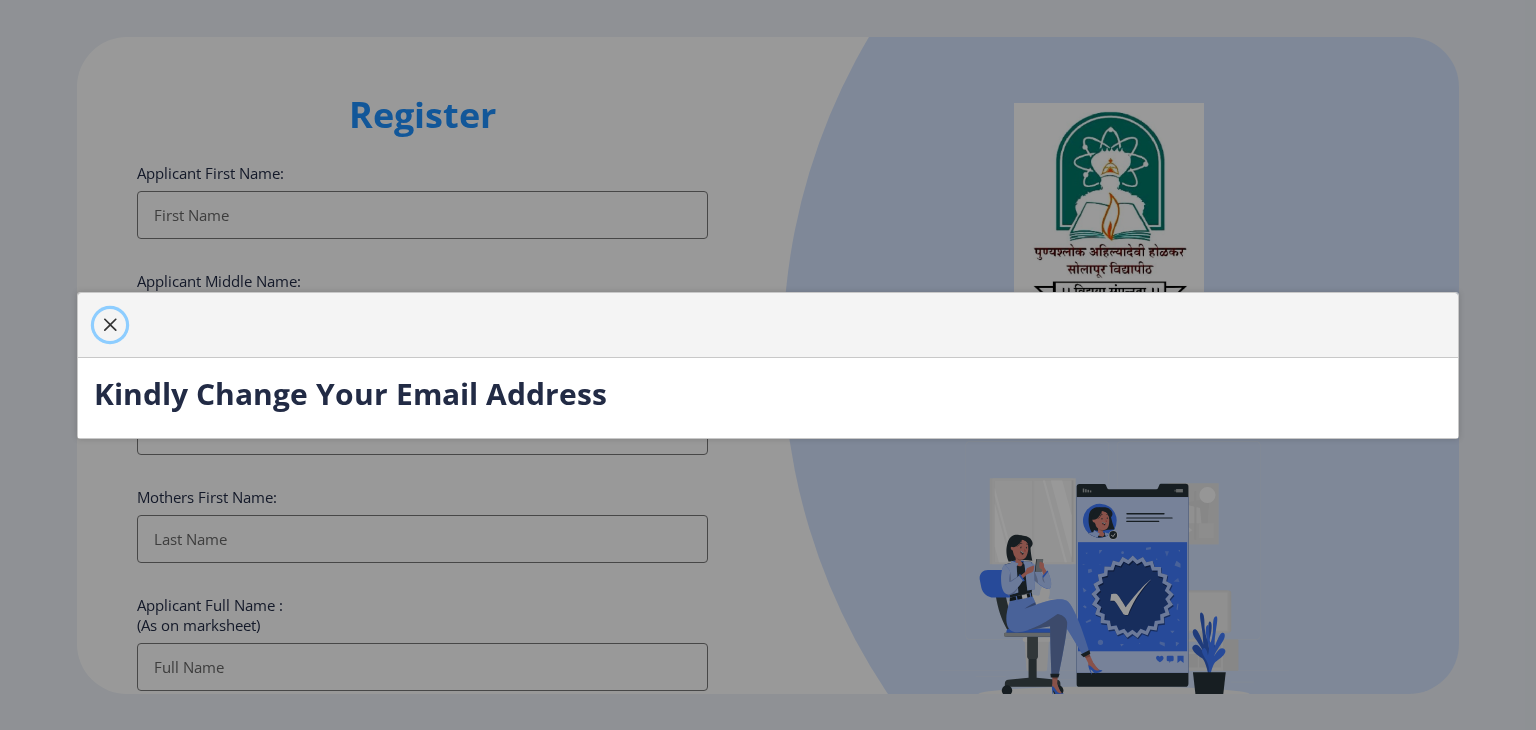 click 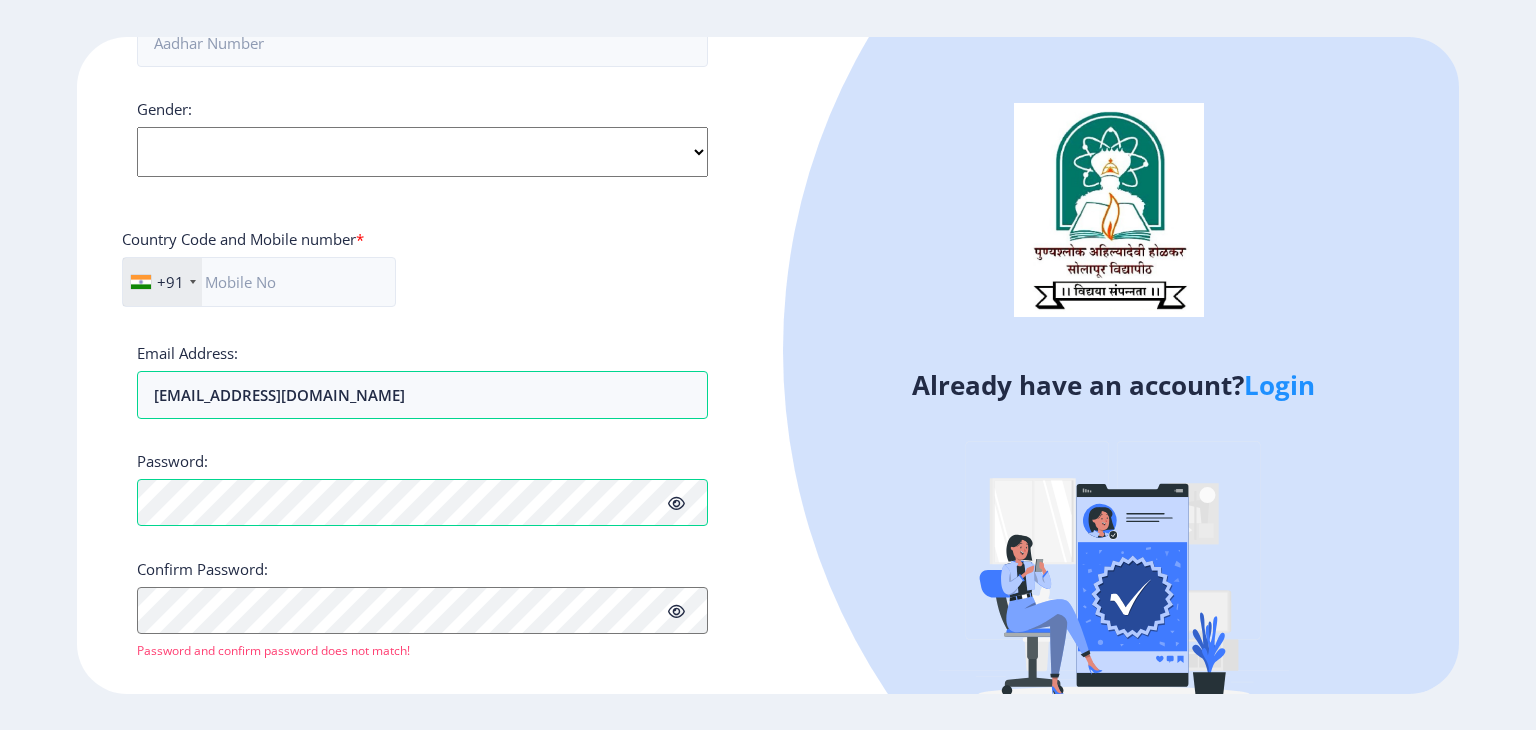 scroll, scrollTop: 756, scrollLeft: 0, axis: vertical 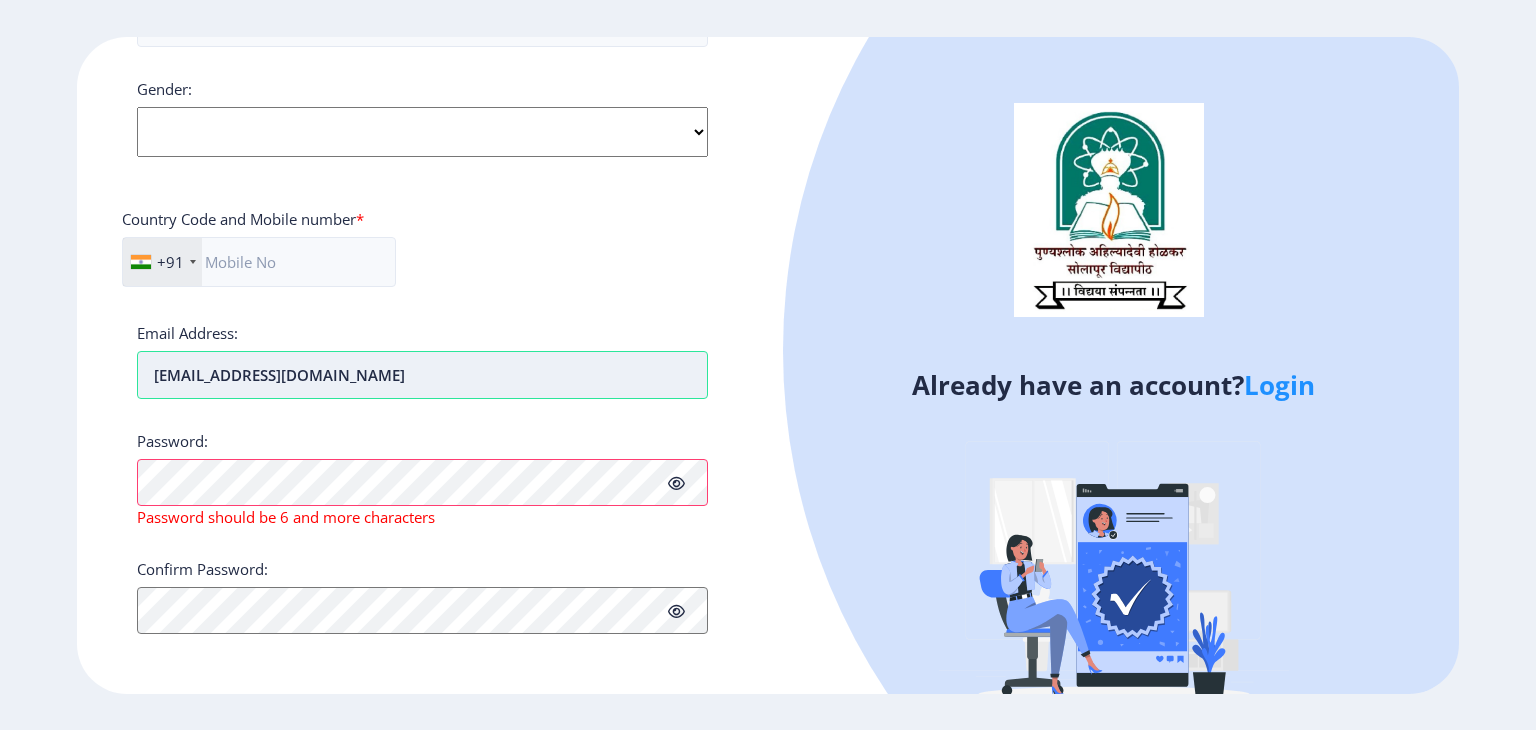 click on "[EMAIL_ADDRESS][DOMAIN_NAME]" at bounding box center (422, 375) 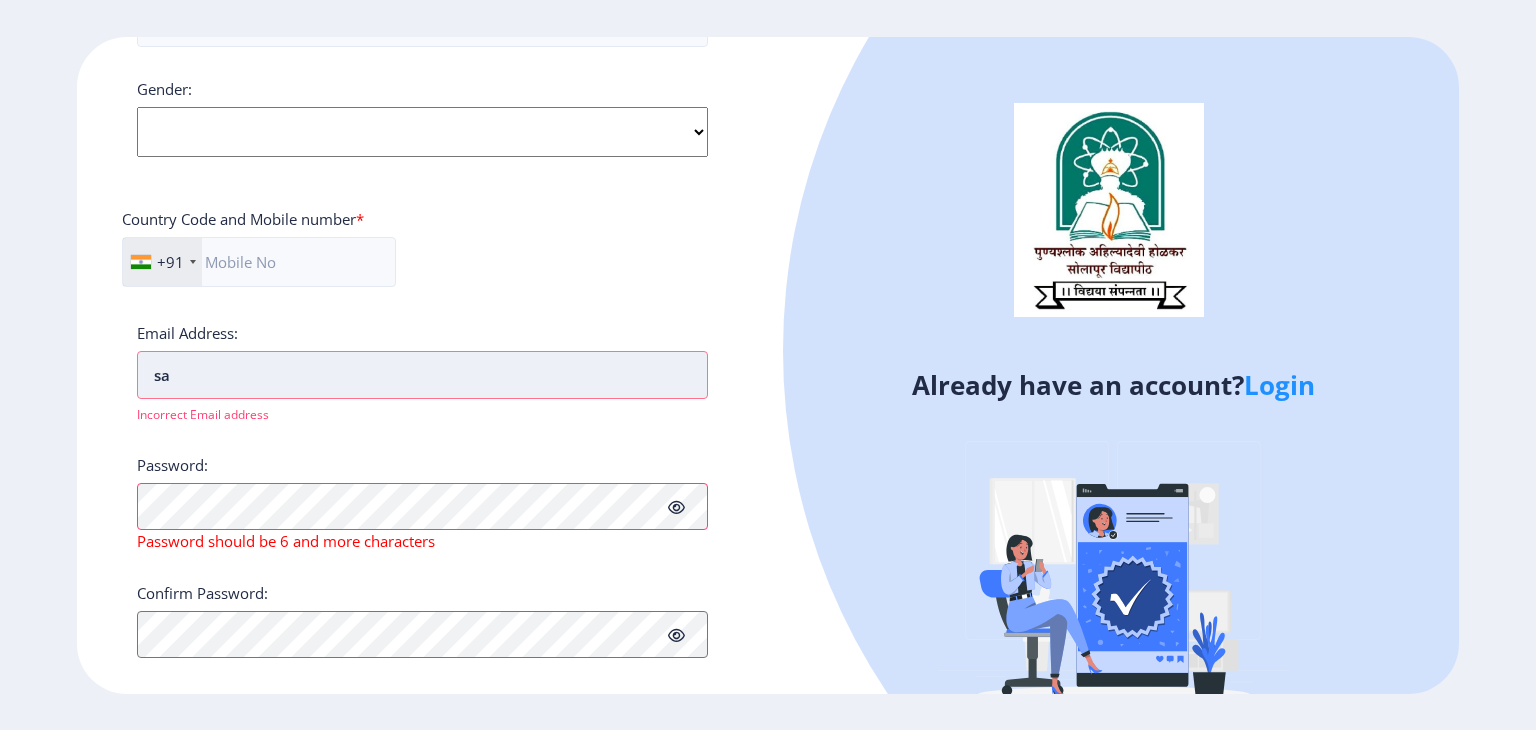 type on "s" 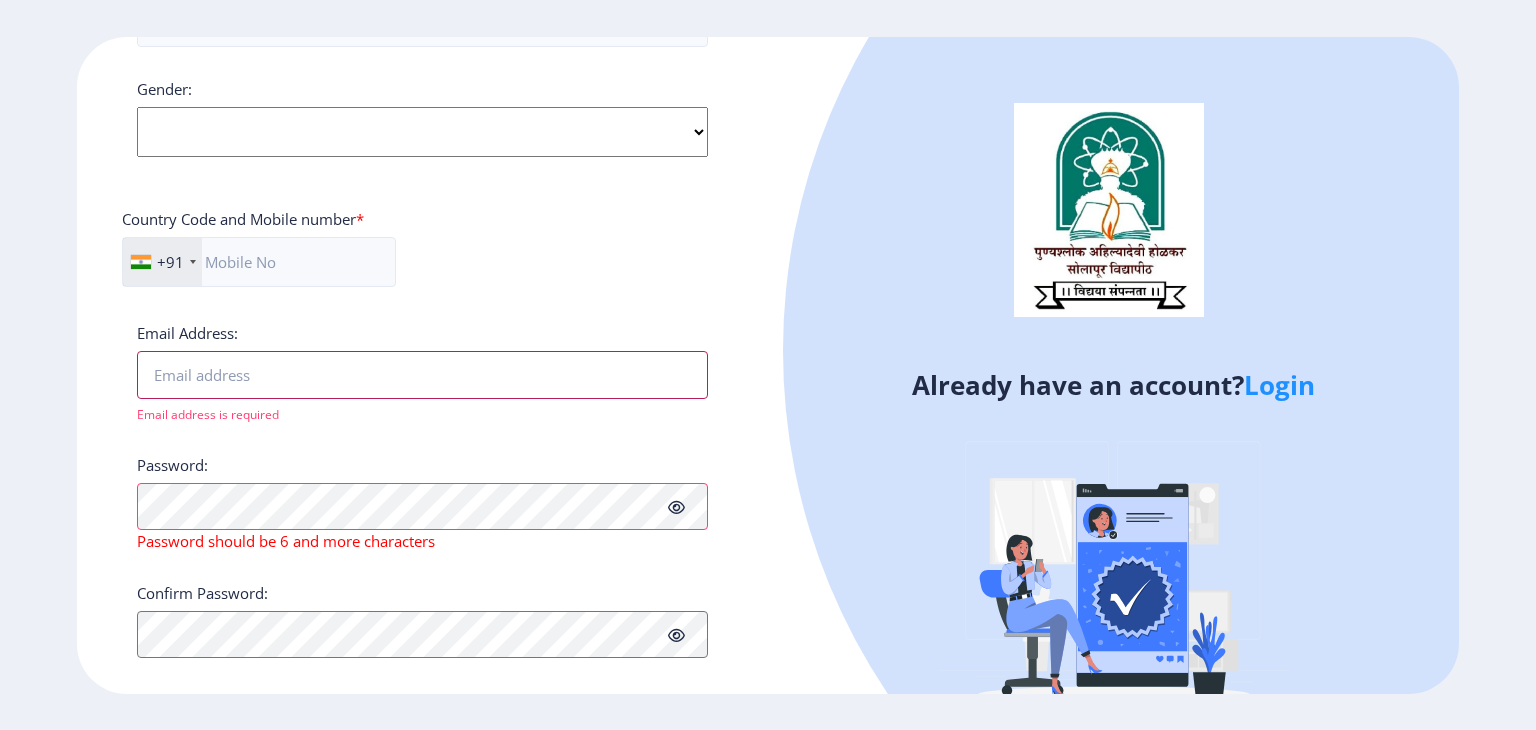 type 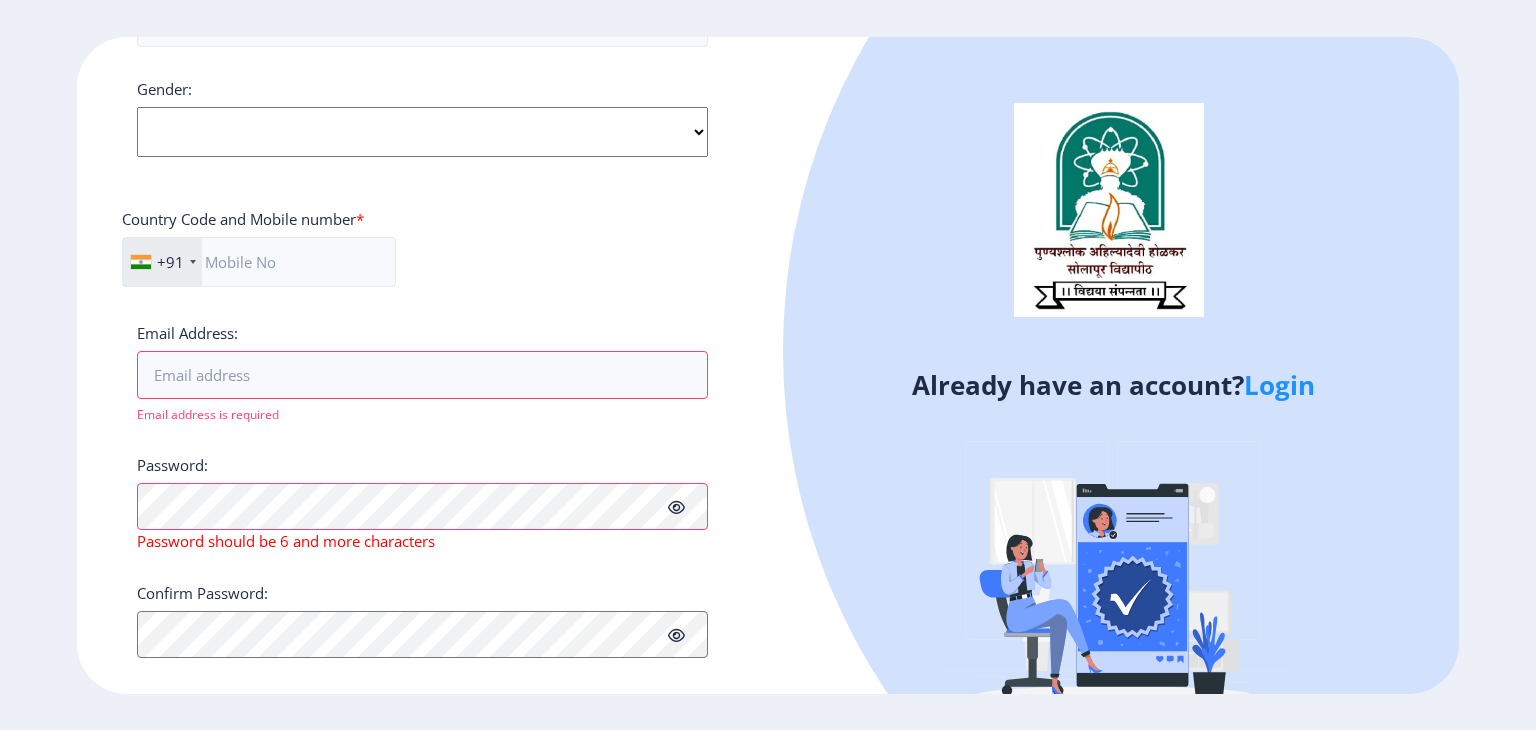 click on "Register Applicant First Name: Applicant Middle Name: Applicant Last Name: Mothers First Name: Applicant Full Name : (As on marksheet) Aadhar Number :  Gender: Select Gender Male Female Other  Country Code and Mobile number  *  +91 India (भारत) +91 Afghanistan (‫افغانستان‬‎) +93 Albania (Shqipëri) +355 Algeria (‫الجزائر‬‎) +213 American Samoa +1 Andorra +376 Angola +244 Anguilla +1 Antigua and Barbuda +1 Argentina +54 Armenia (Հայաստան) +374 Aruba +297 Australia +61 Austria (Österreich) +43 Azerbaijan (Azərbaycan) +994 Bahamas +1 Bahrain (‫البحرين‬‎) +973 Bangladesh (বাংলাদেশ) +880 Barbados +1 Belarus (Беларусь) +375 Belgium (België) +32 Belize +501 Benin (Bénin) +229 Bermuda +1 Bhutan (འབྲུག) +975 Bolivia +591 Bosnia and Herzegovina (Босна и Херцеговина) +387 Botswana +267 Brazil (Brasil) +55 British Indian Ocean Territory +246 British Virgin Islands +1 Brunei +673 Bulgaria (България) +359" 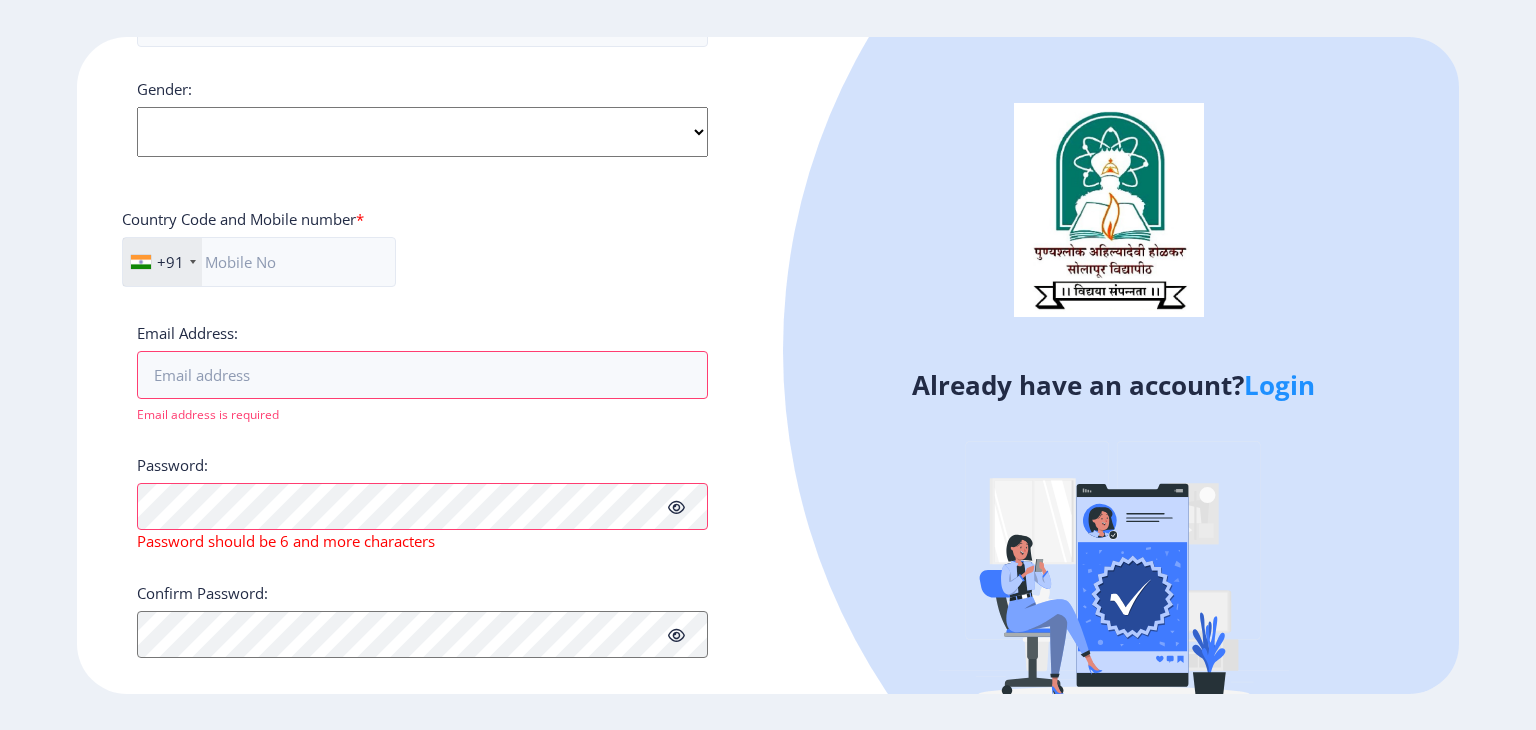 drag, startPoint x: 756, startPoint y: 271, endPoint x: 1008, endPoint y: 248, distance: 253.04742 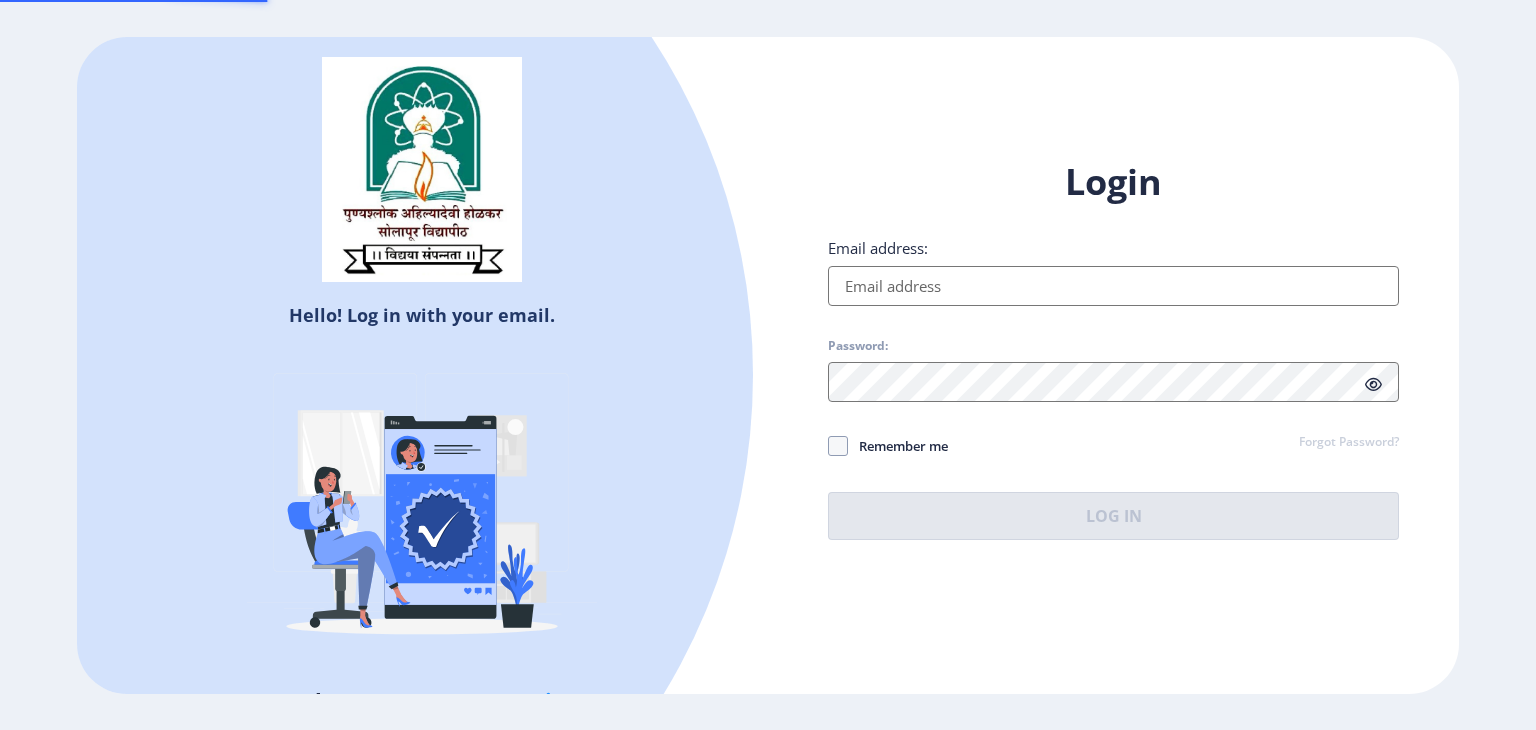 type on "[EMAIL_ADDRESS][DOMAIN_NAME]" 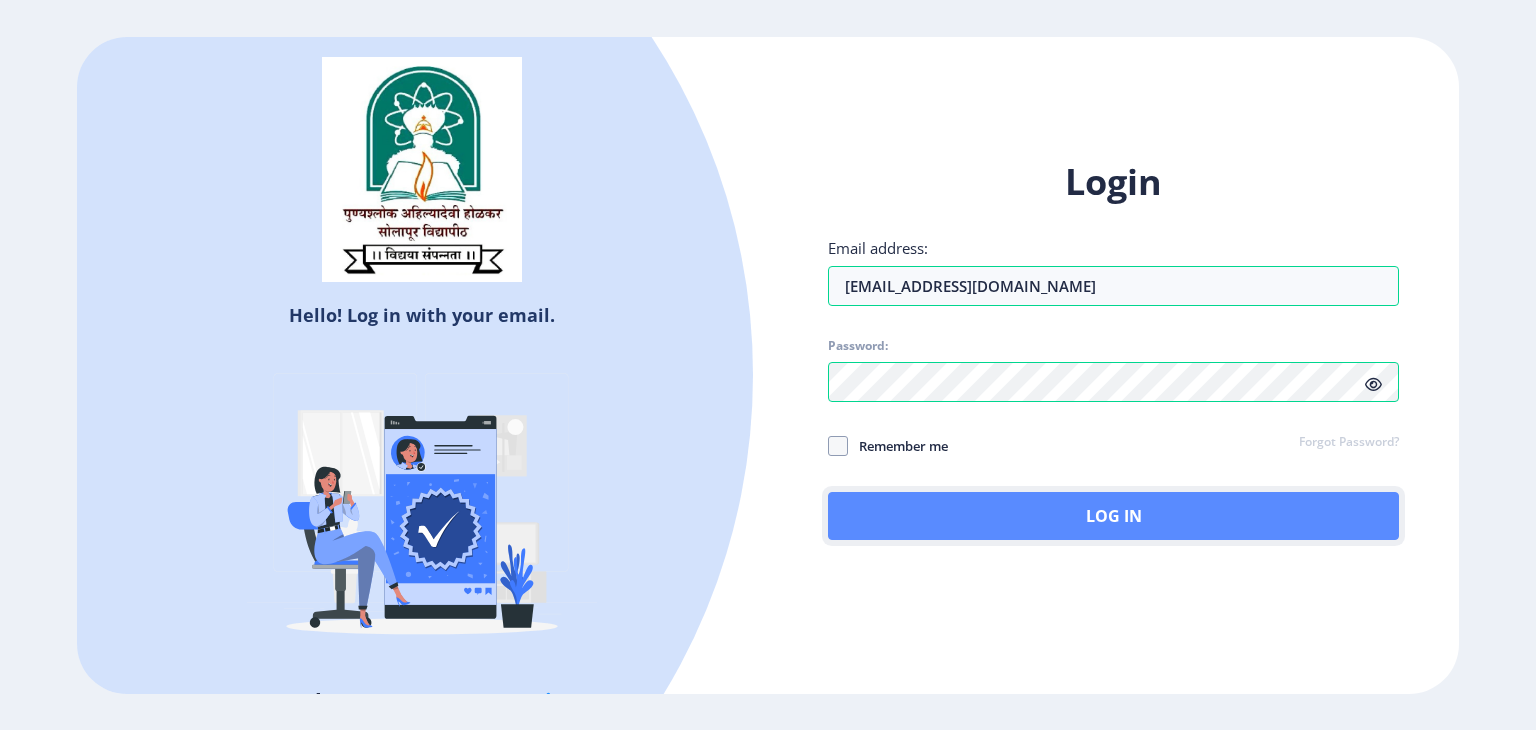 click on "Log In" 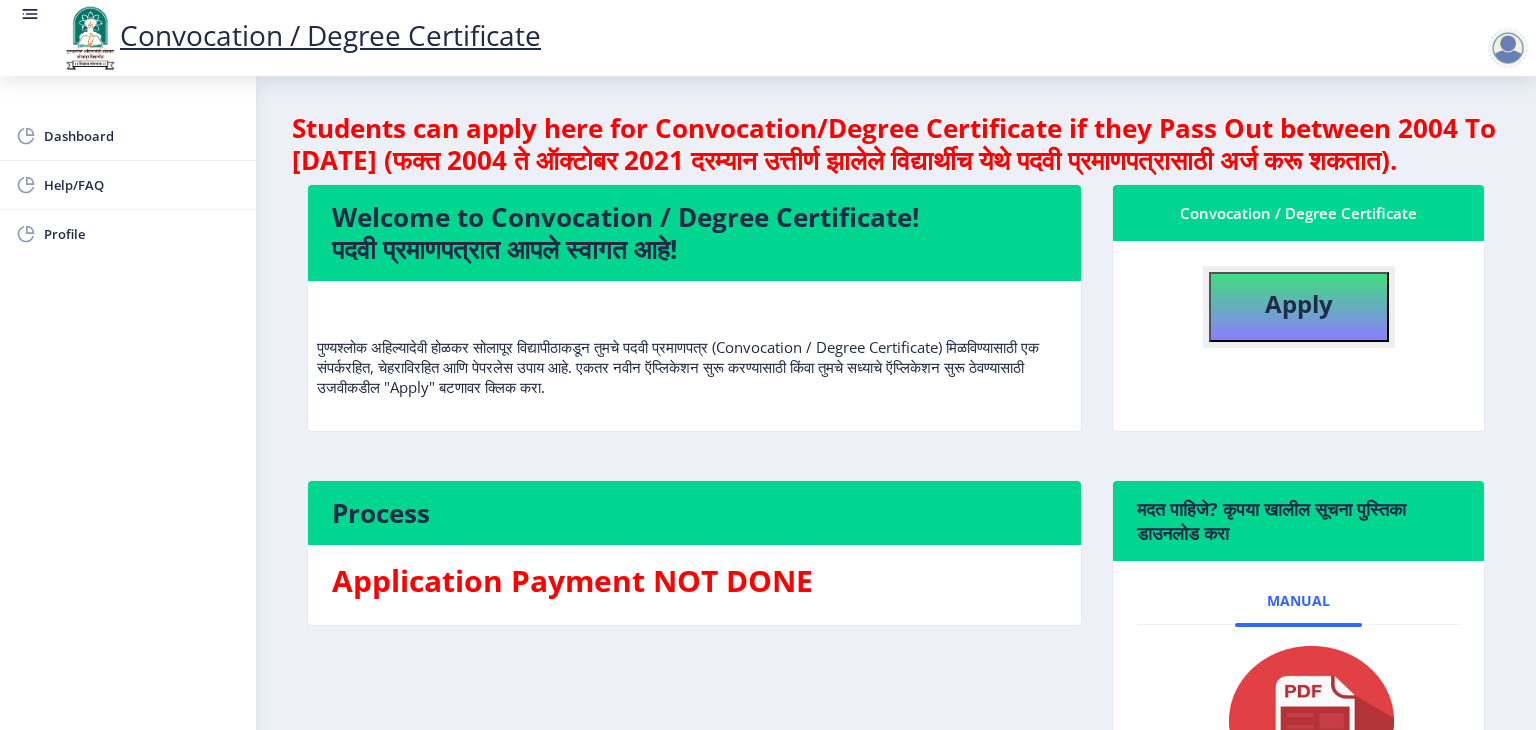 click on "Apply" 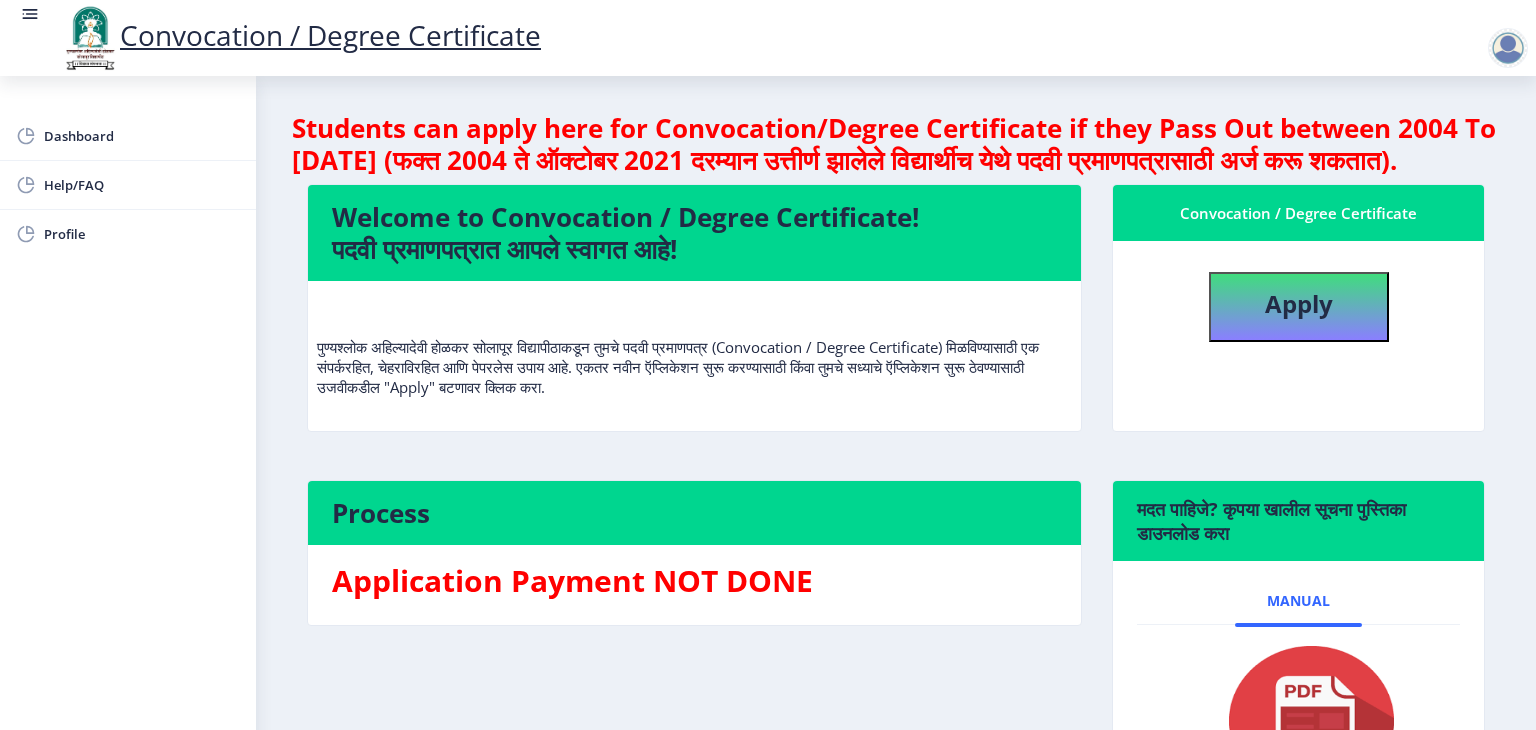 select 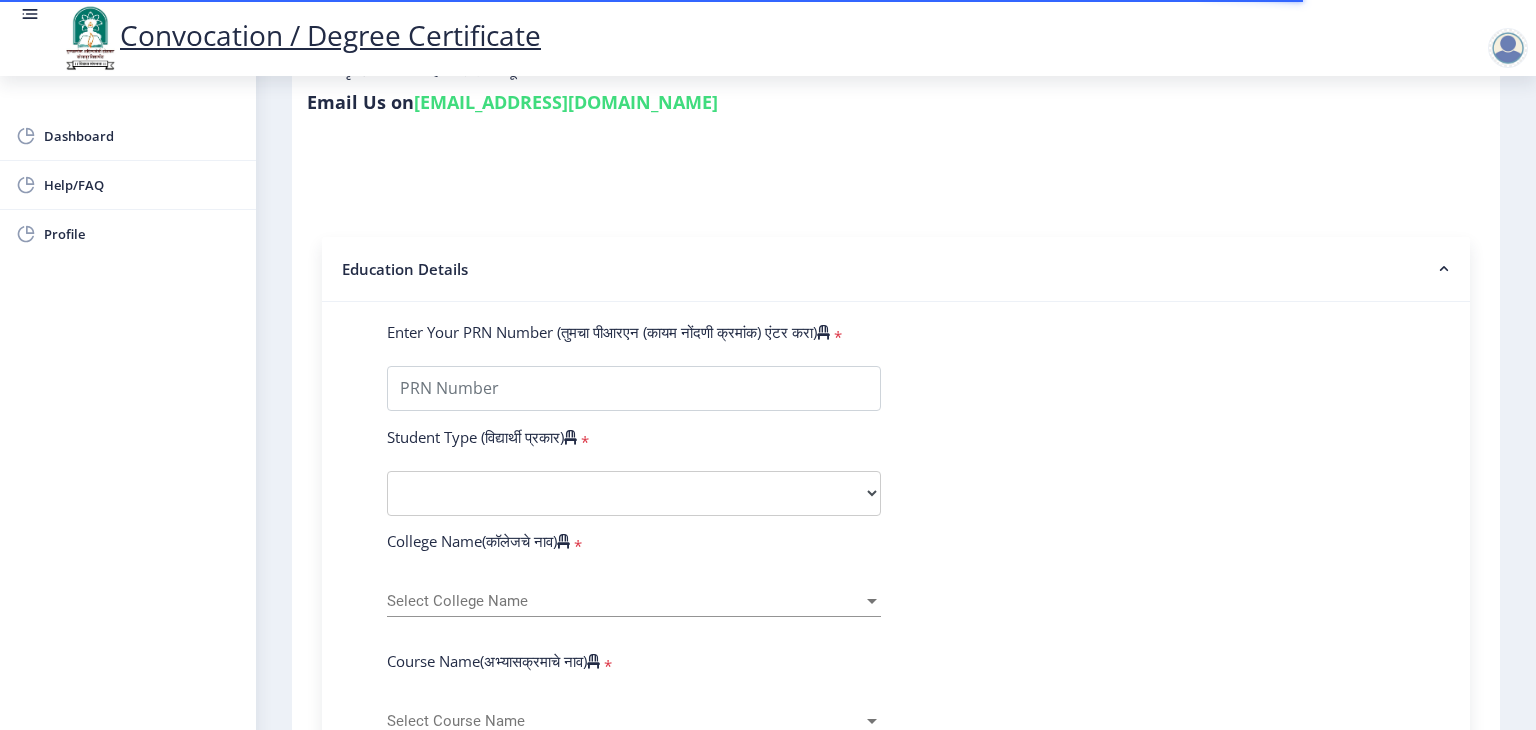 scroll, scrollTop: 566, scrollLeft: 0, axis: vertical 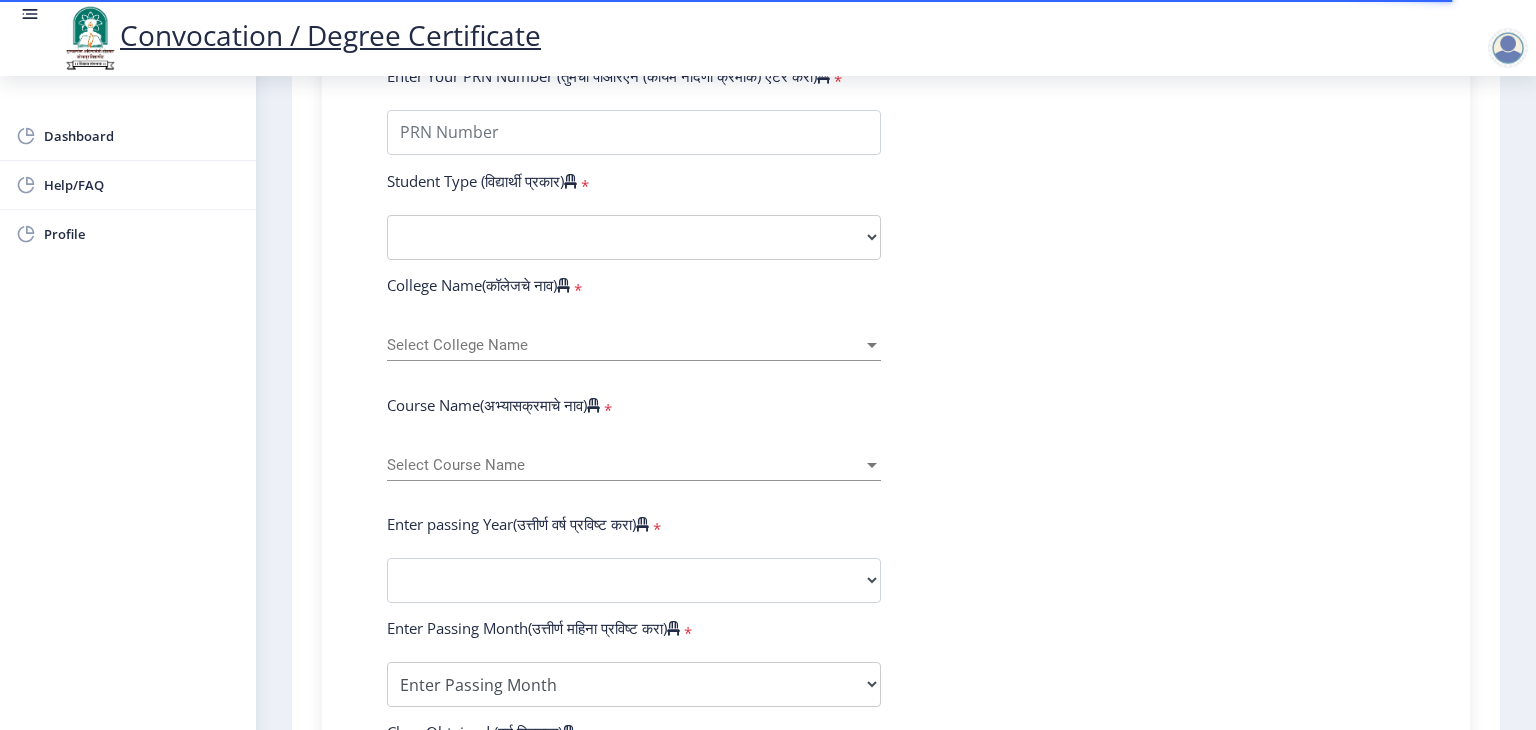 click at bounding box center (872, 465) 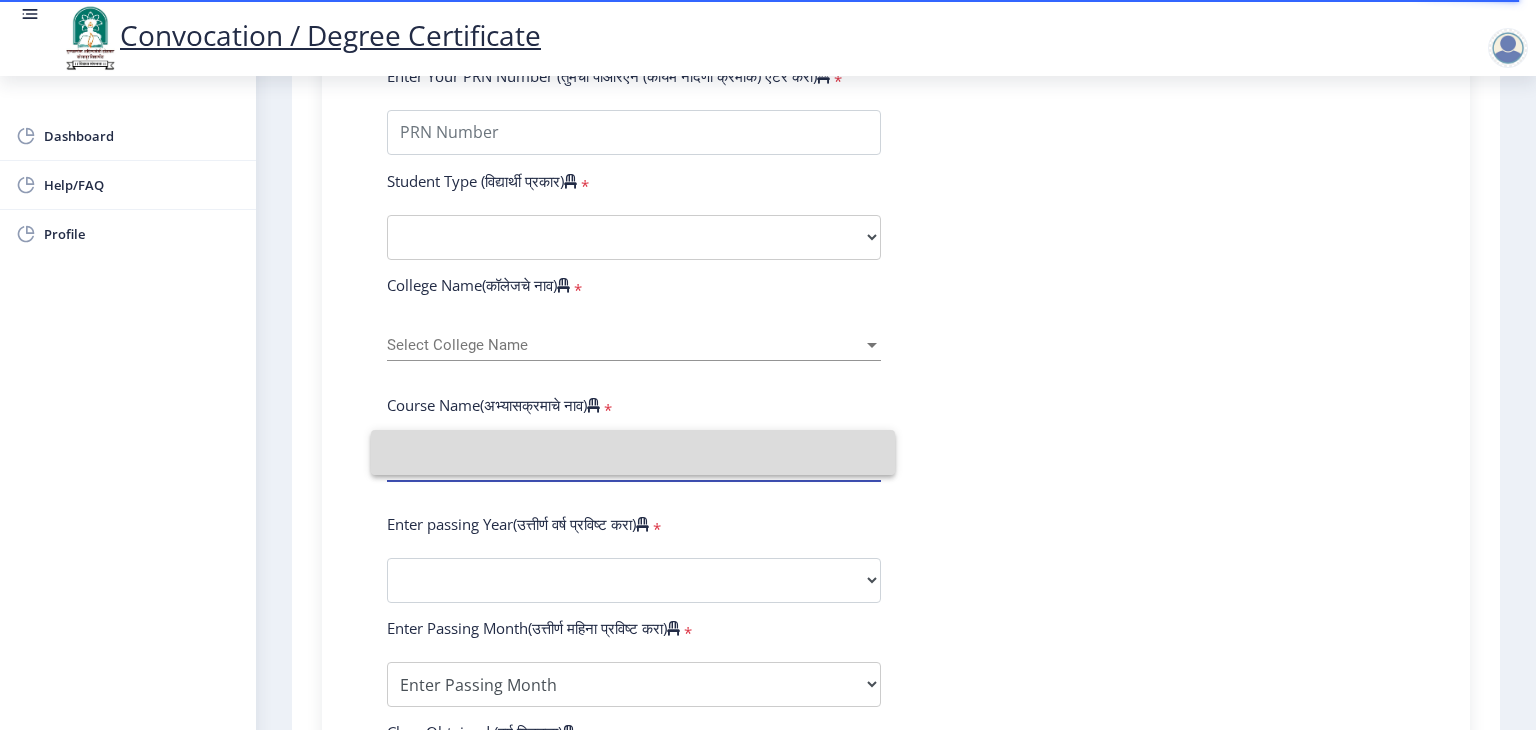 click at bounding box center [633, 452] 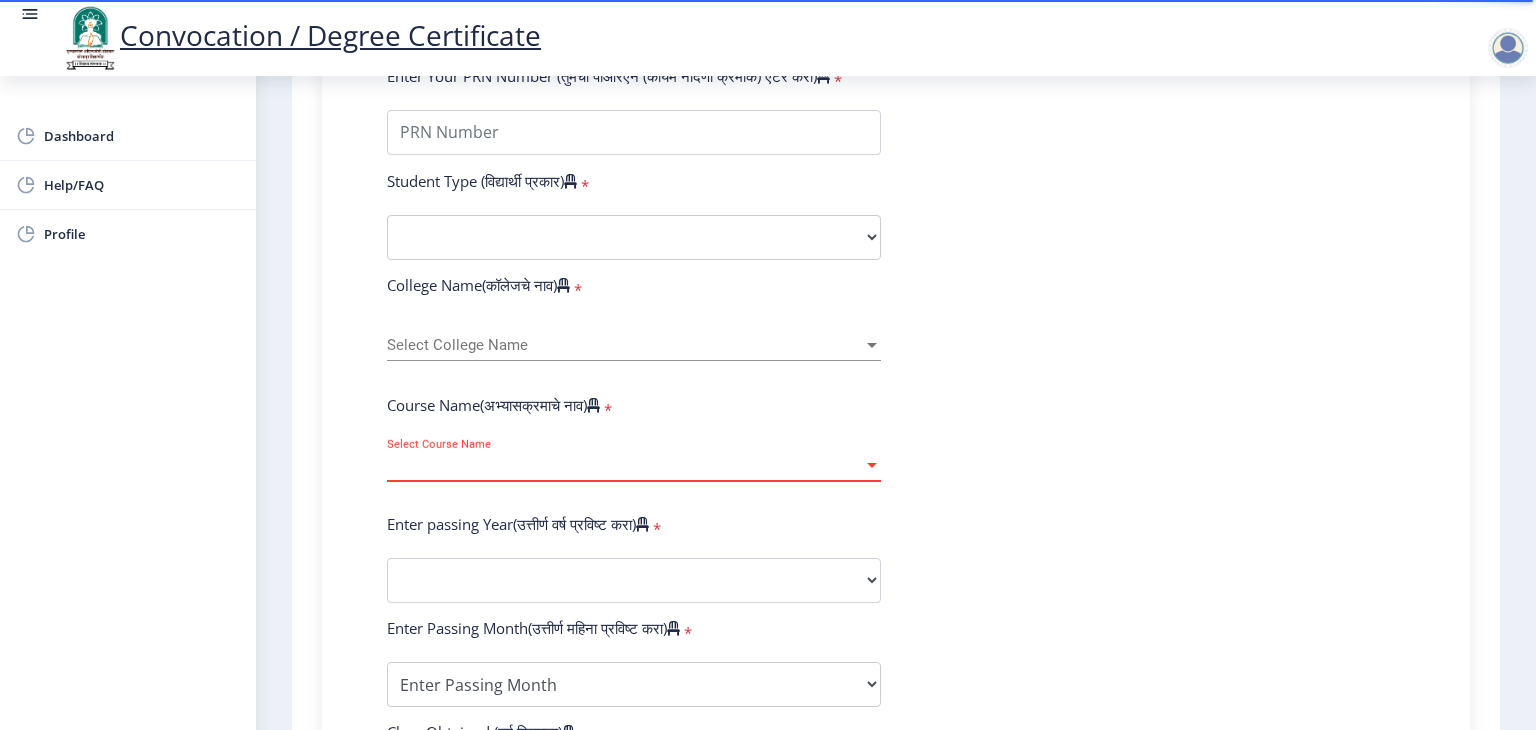 click on "Select Course Name" at bounding box center [625, 465] 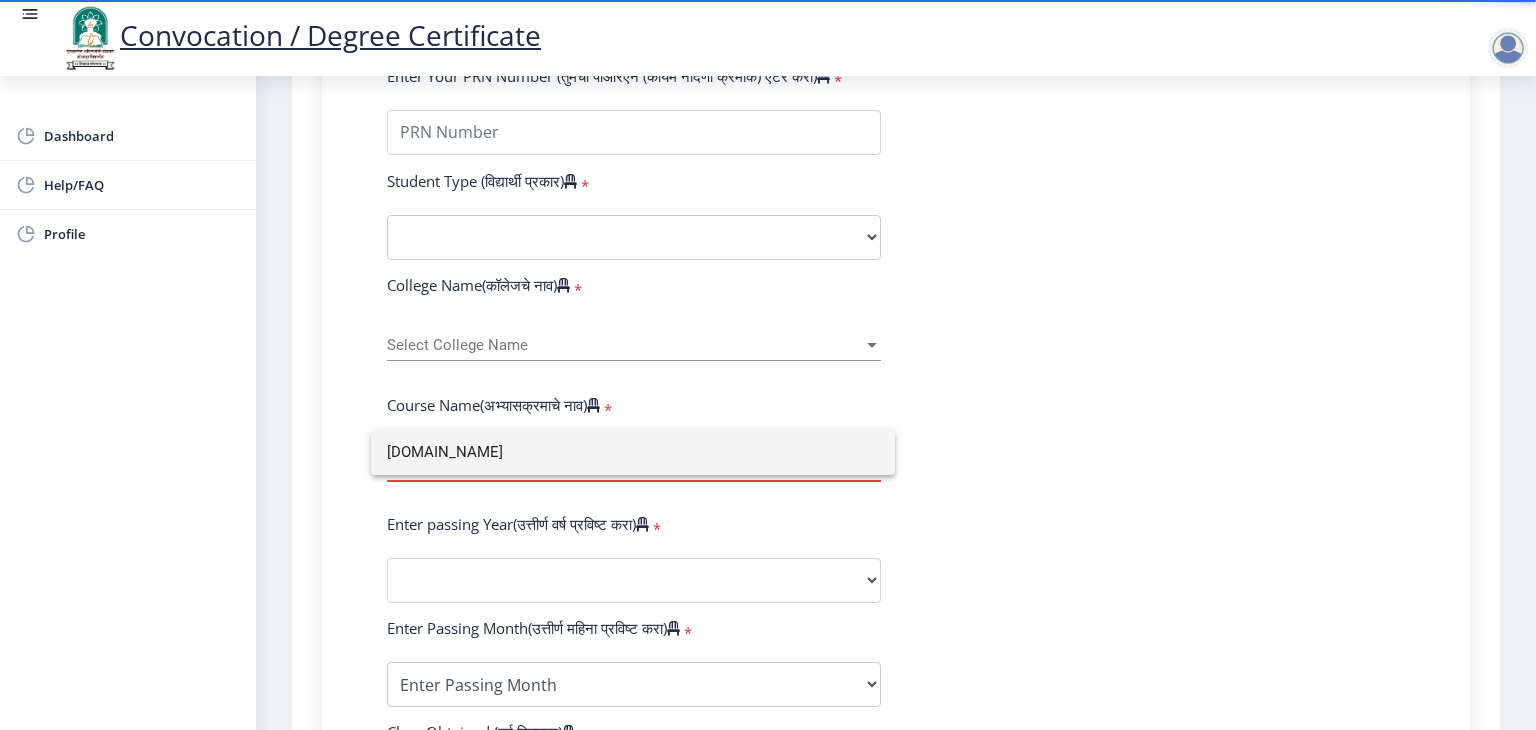 type on "B.com" 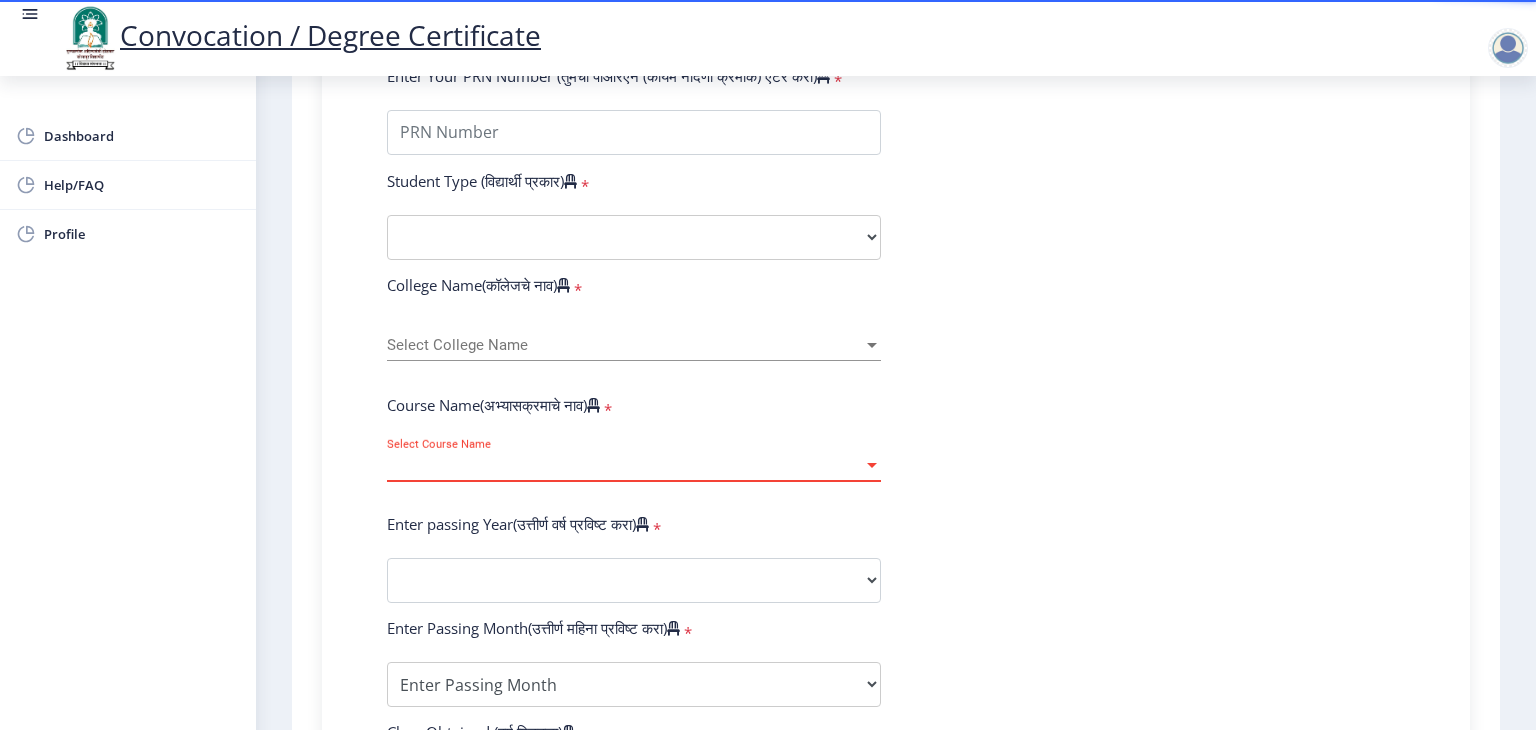 click at bounding box center (872, 465) 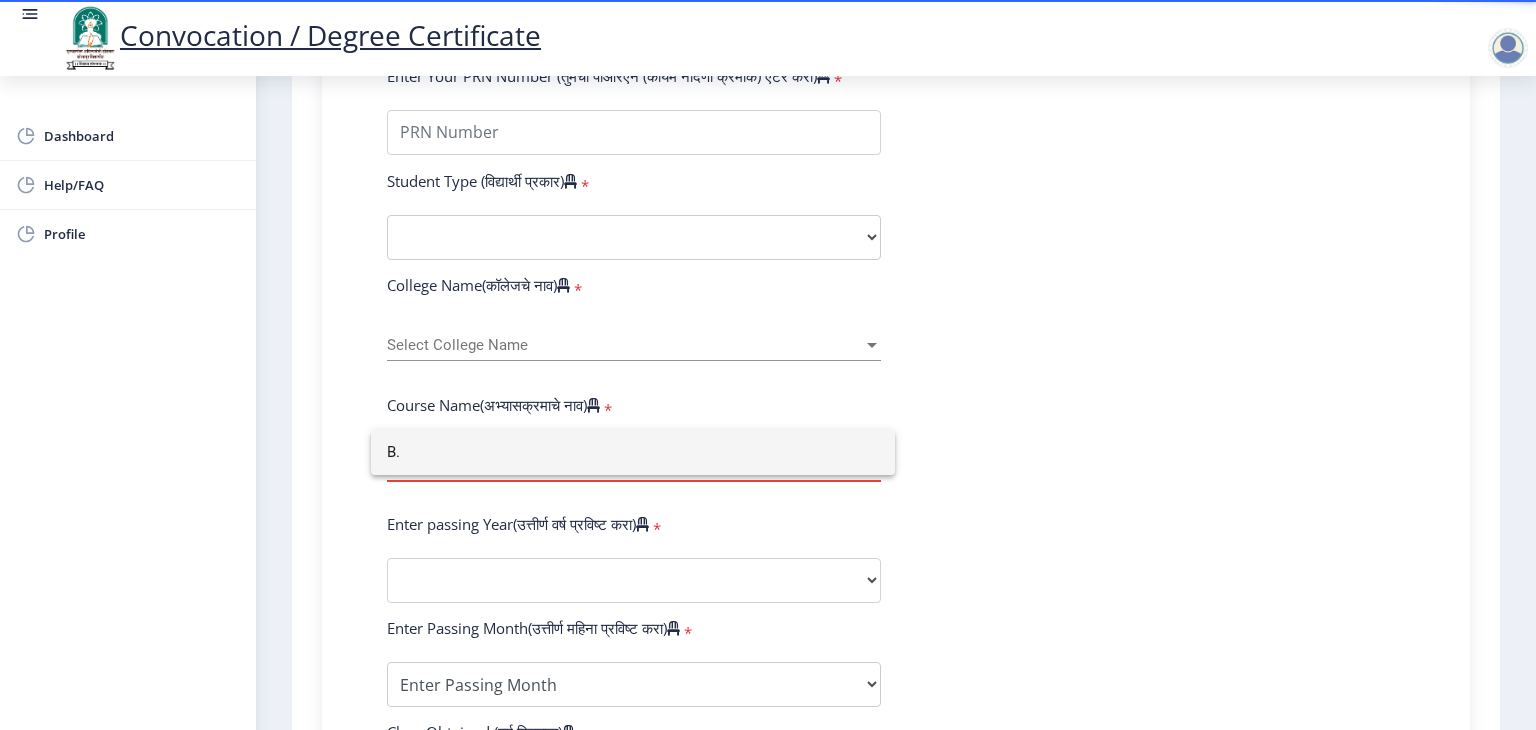 type on "B" 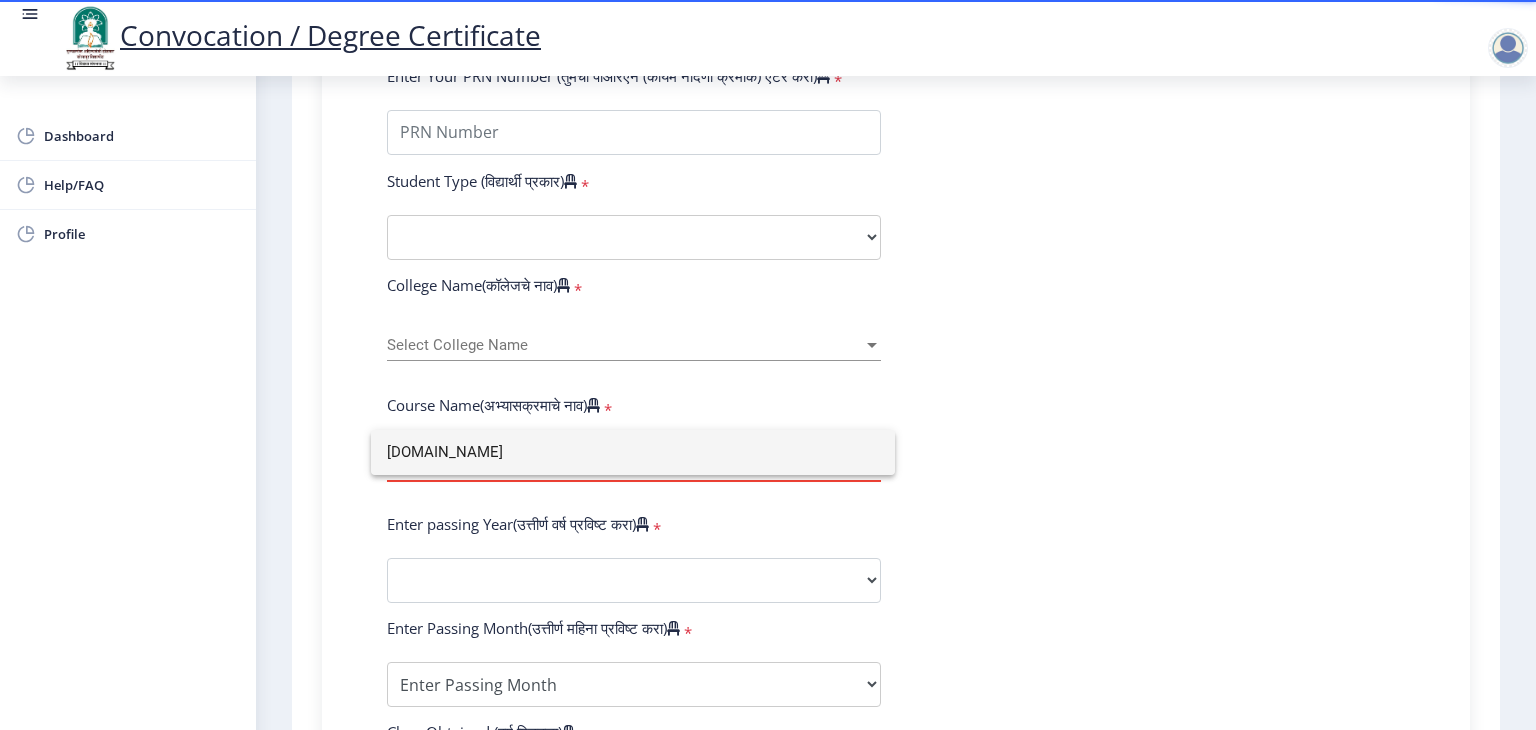 type on "[DOMAIN_NAME]" 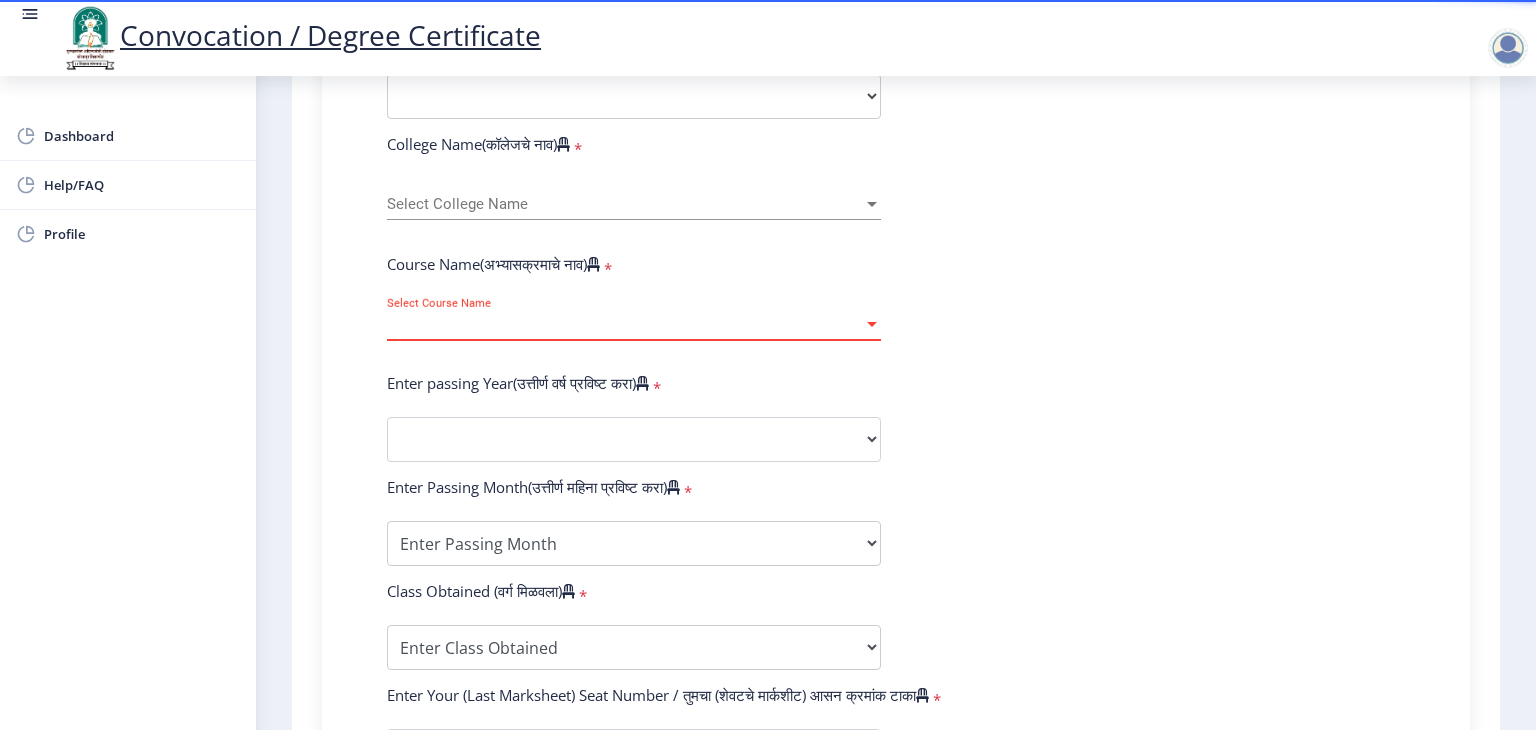 scroll, scrollTop: 708, scrollLeft: 0, axis: vertical 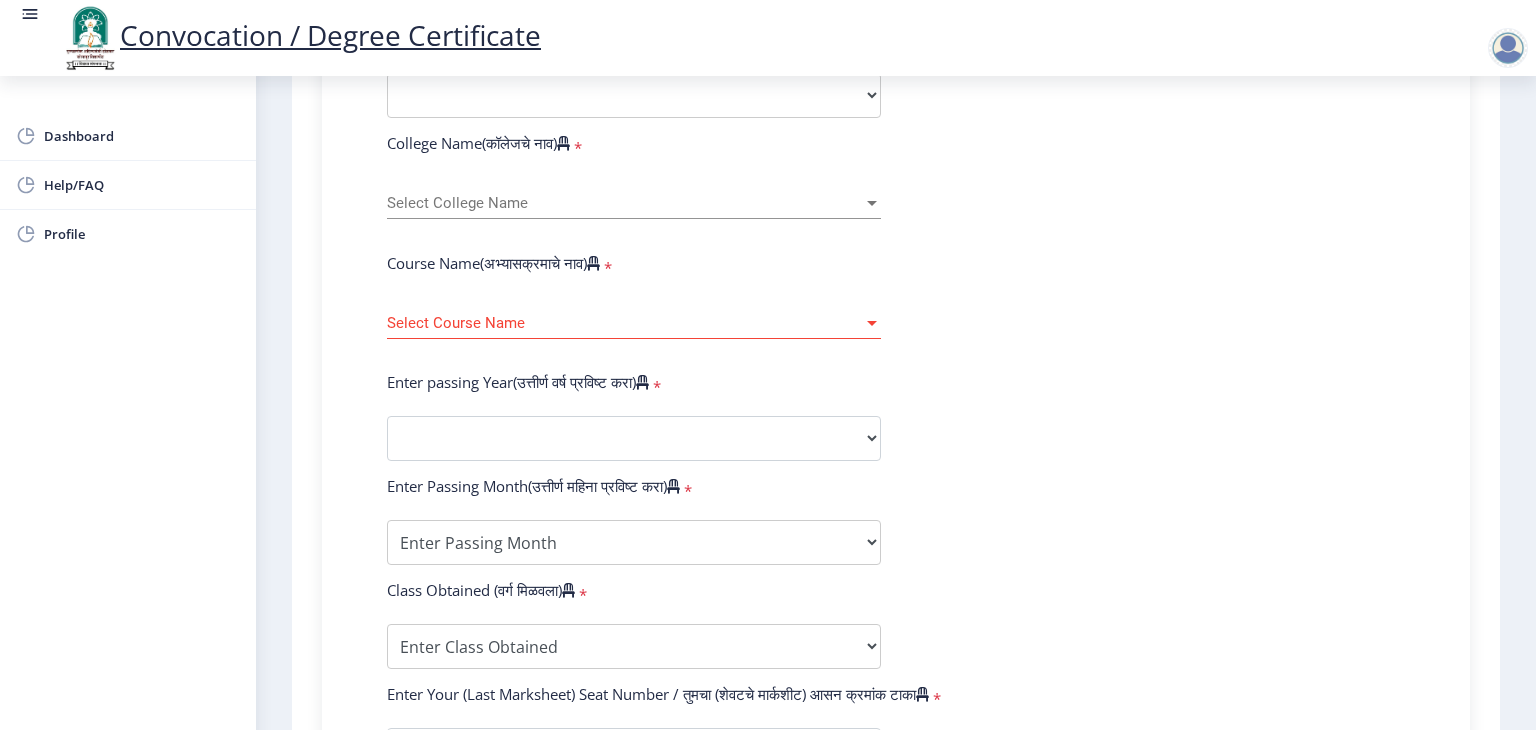 click on "Select College Name Select College Name" 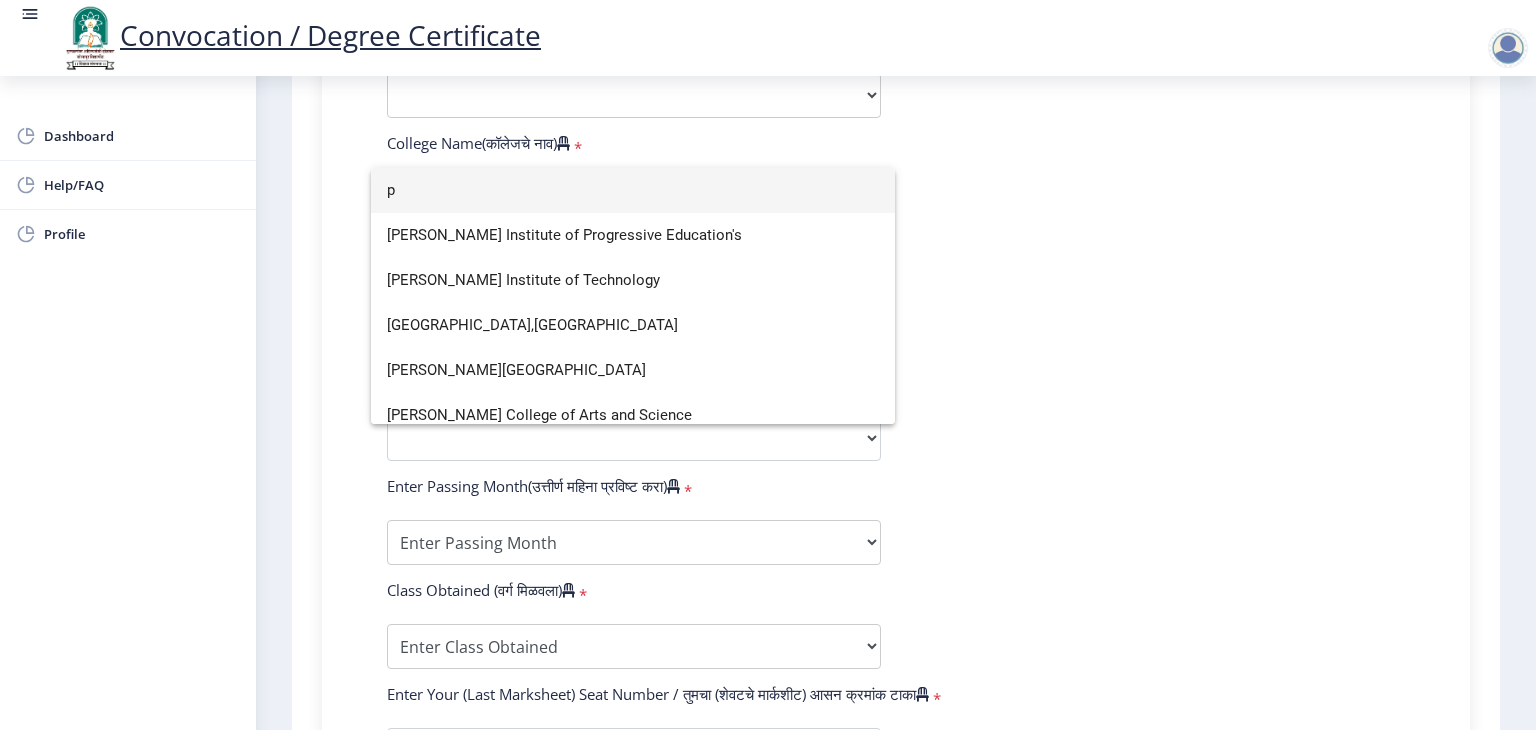 scroll, scrollTop: 1544, scrollLeft: 0, axis: vertical 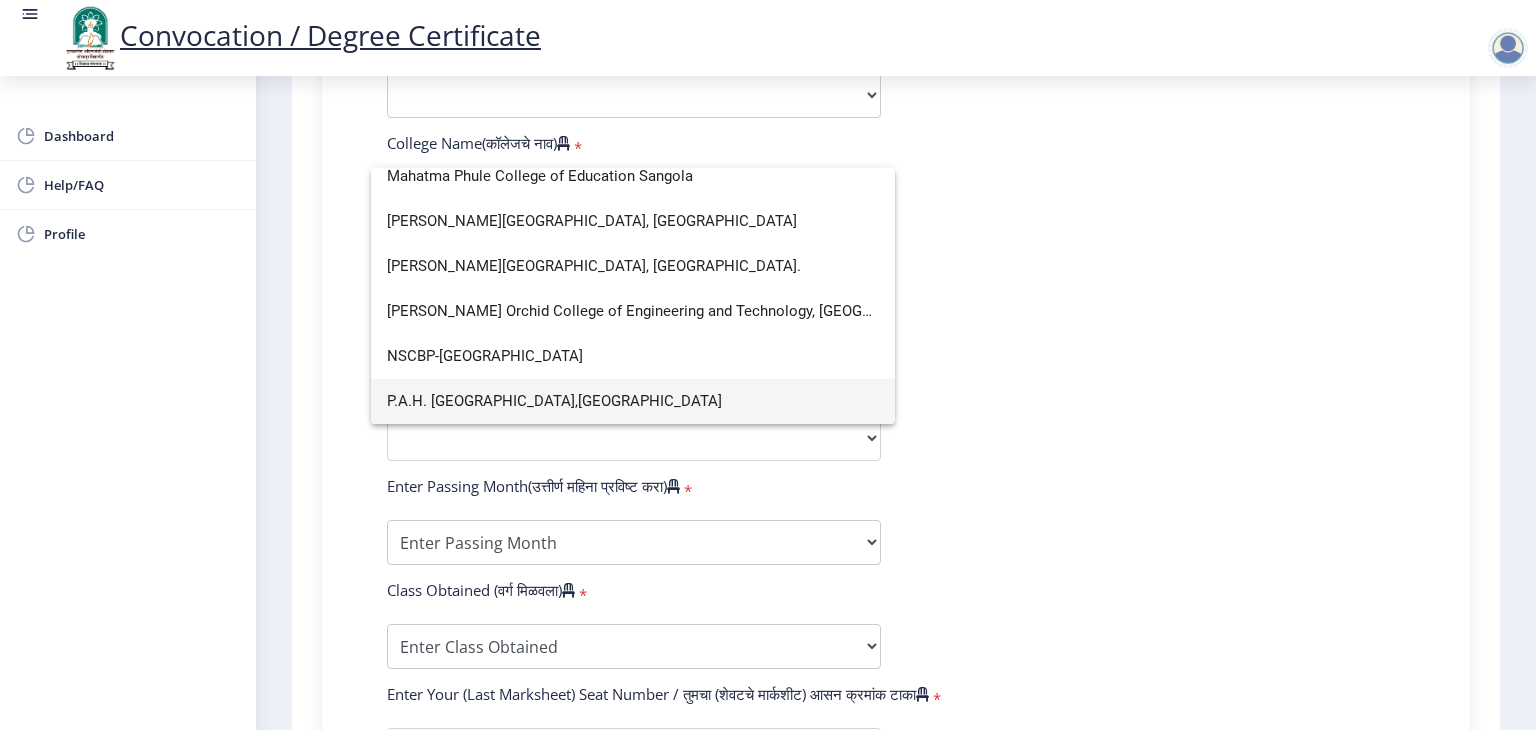type on "p" 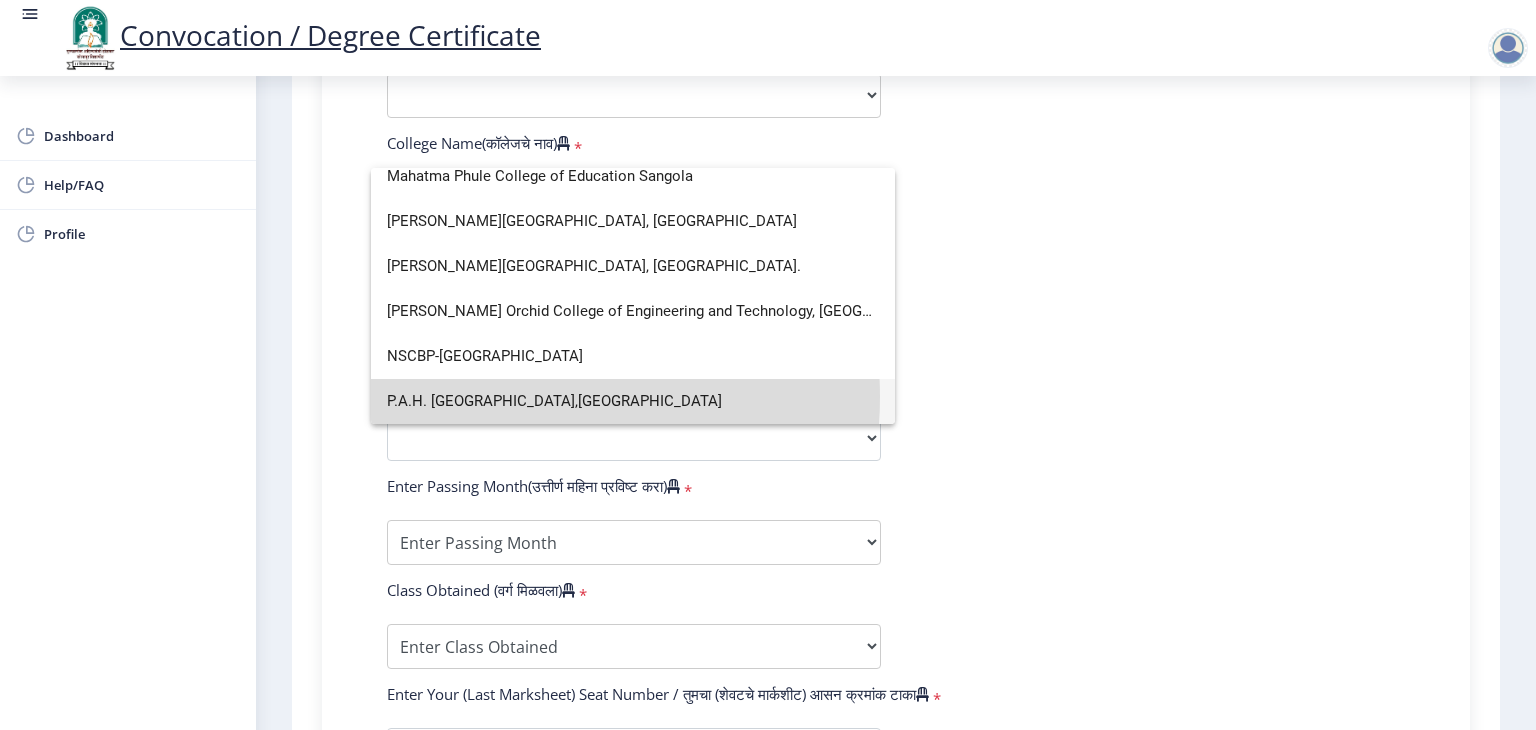 click on "P.A.H. [GEOGRAPHIC_DATA],[GEOGRAPHIC_DATA]" at bounding box center [633, 401] 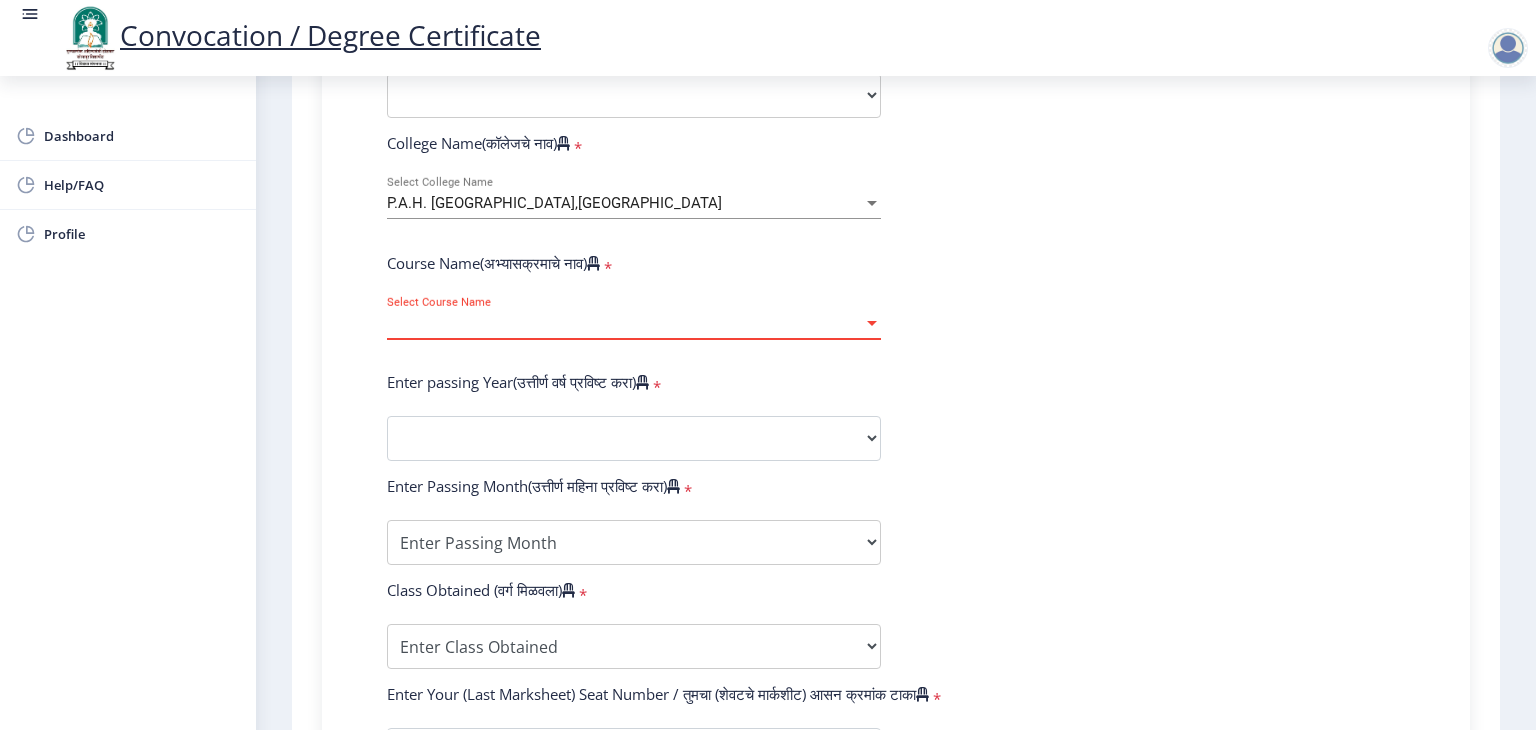 click on "Select Course Name" at bounding box center [625, 323] 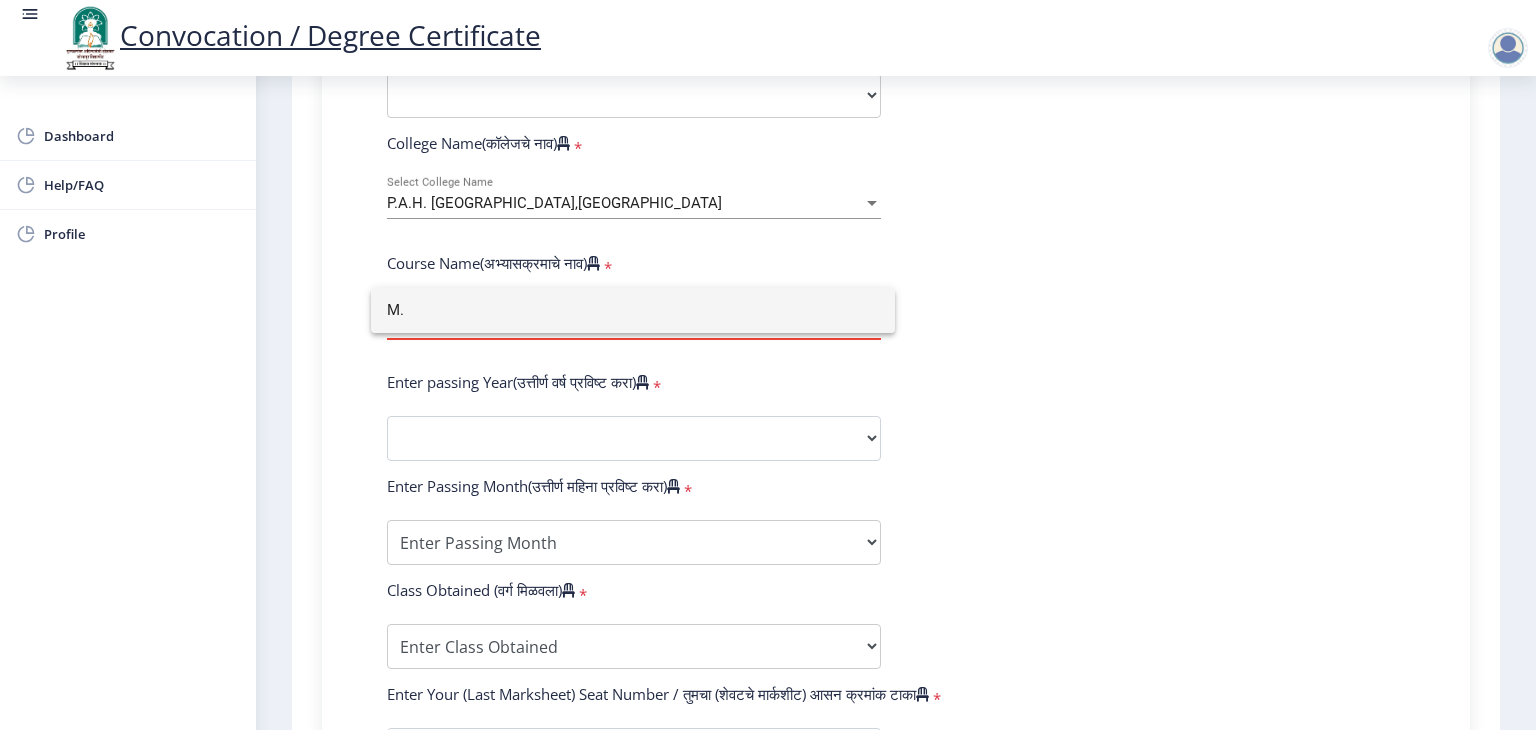 type on "M" 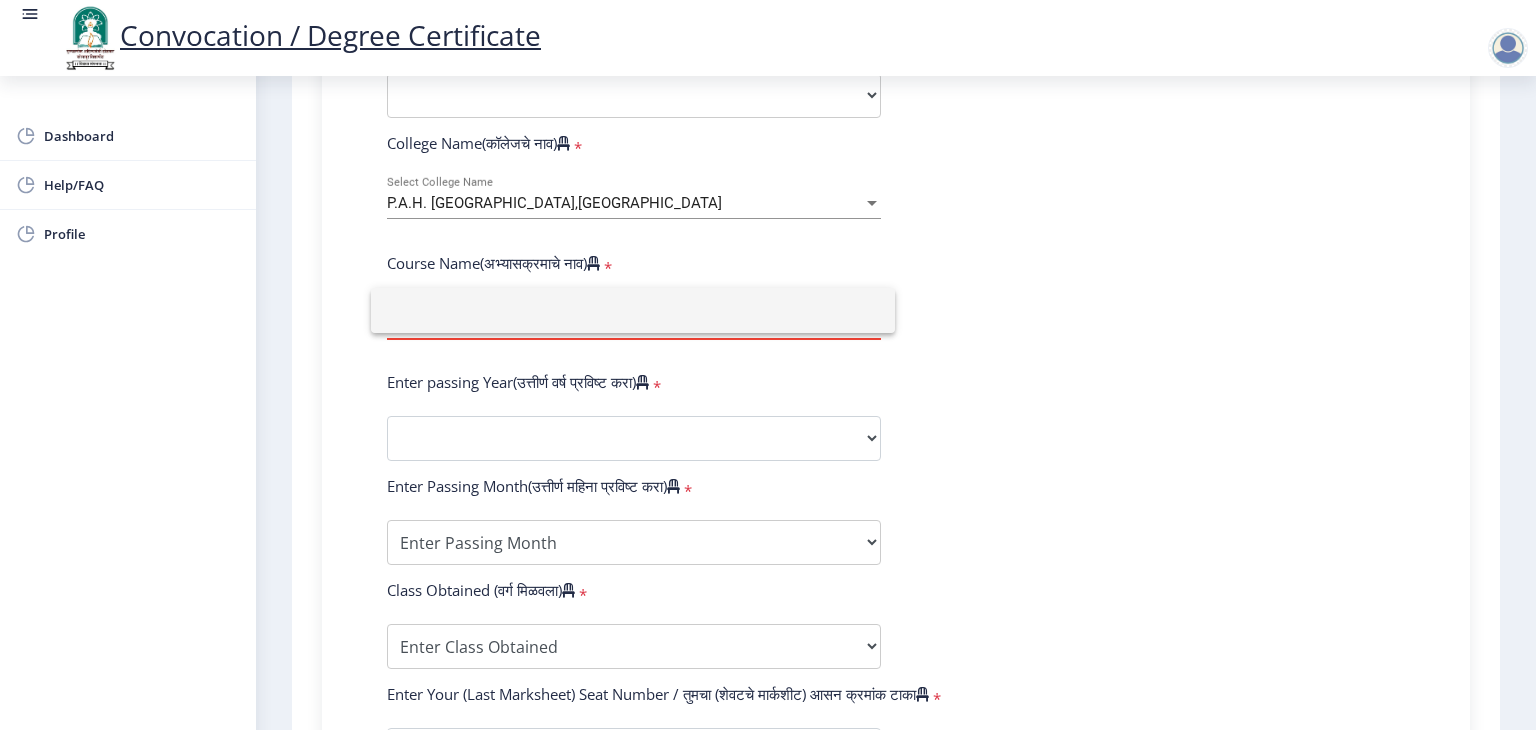 type 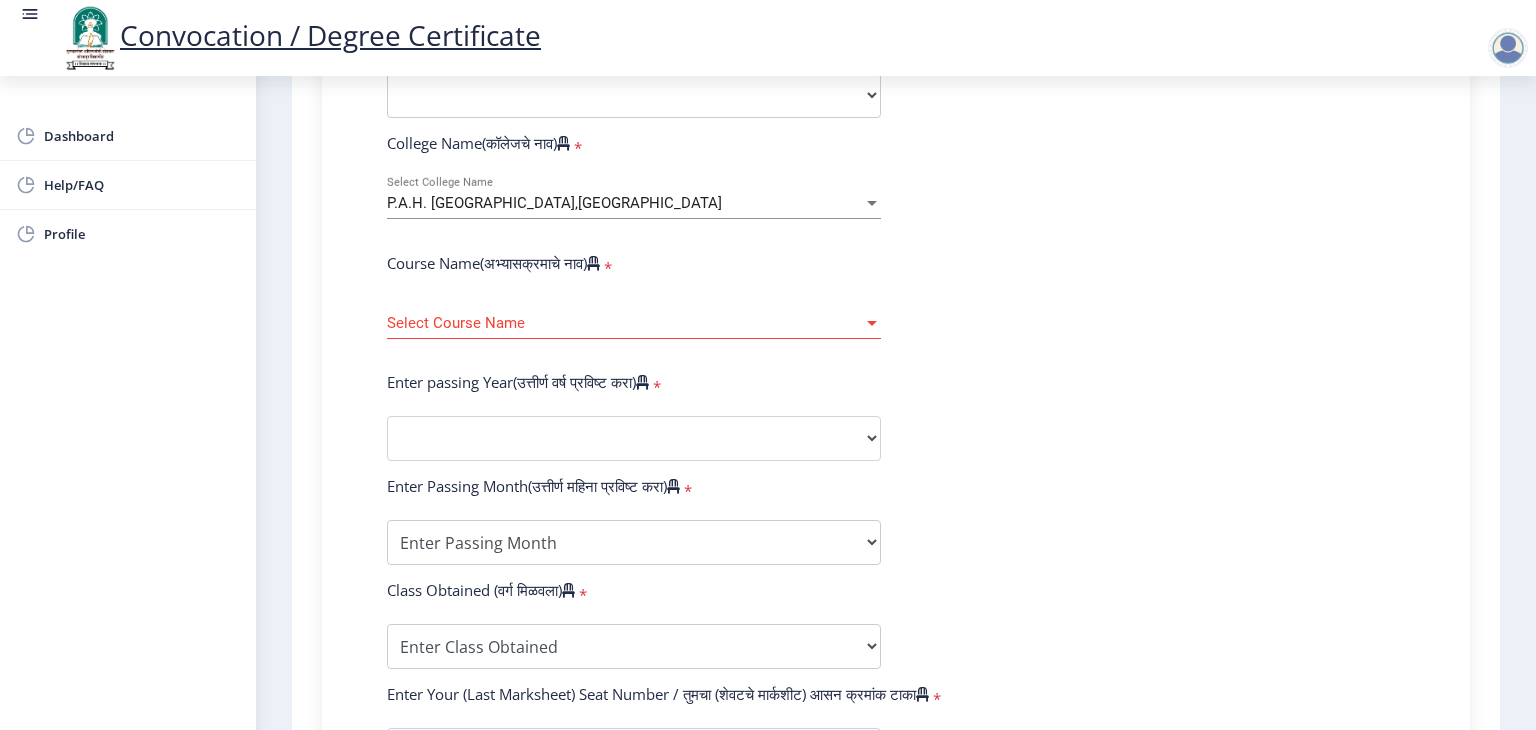 click on "Enter Your PRN Number (तुमचा पीआरएन (कायम नोंदणी क्रमांक) एंटर करा)   * Student Type (विद्यार्थी प्रकार)    * Select Student Type Regular External College Name(कॉलेजचे नाव)   * P.A.H. Solapur University,Solapur Select College Name Course Name(अभ्यासक्रमाचे नाव)   * Select Course Name Select Course Name Enter passing Year(उत्तीर्ण वर्ष प्रविष्ट करा)   *  2025   2024   2023   2022   2021   2020   2019   2018   2017   2016   2015   2014   2013   2012   2011   2010   2009   2008   2007   2006   2005   2004   2003   2002   2001   2000   1999   1998   1997   1996   1995   1994   1993   1992   1991   1990   1989   1988   1987   1986   1985   1984   1983   1982   1981   1980   1979   1978   1977   1976  Enter Passing Month(उत्तीर्ण महिना प्रविष्ट करा)   * March" 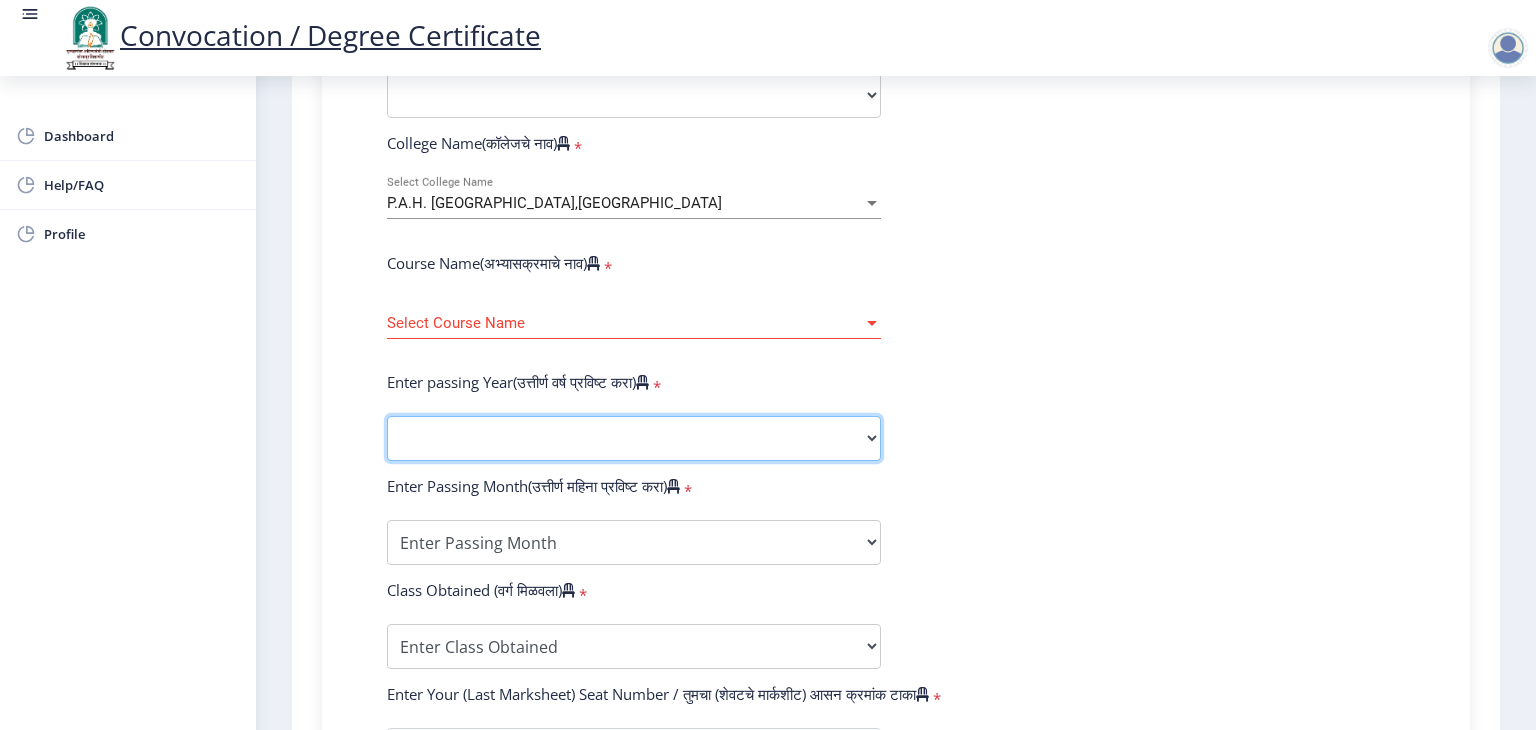 click on "2025   2024   2023   2022   2021   2020   2019   2018   2017   2016   2015   2014   2013   2012   2011   2010   2009   2008   2007   2006   2005   2004   2003   2002   2001   2000   1999   1998   1997   1996   1995   1994   1993   1992   1991   1990   1989   1988   1987   1986   1985   1984   1983   1982   1981   1980   1979   1978   1977   1976" 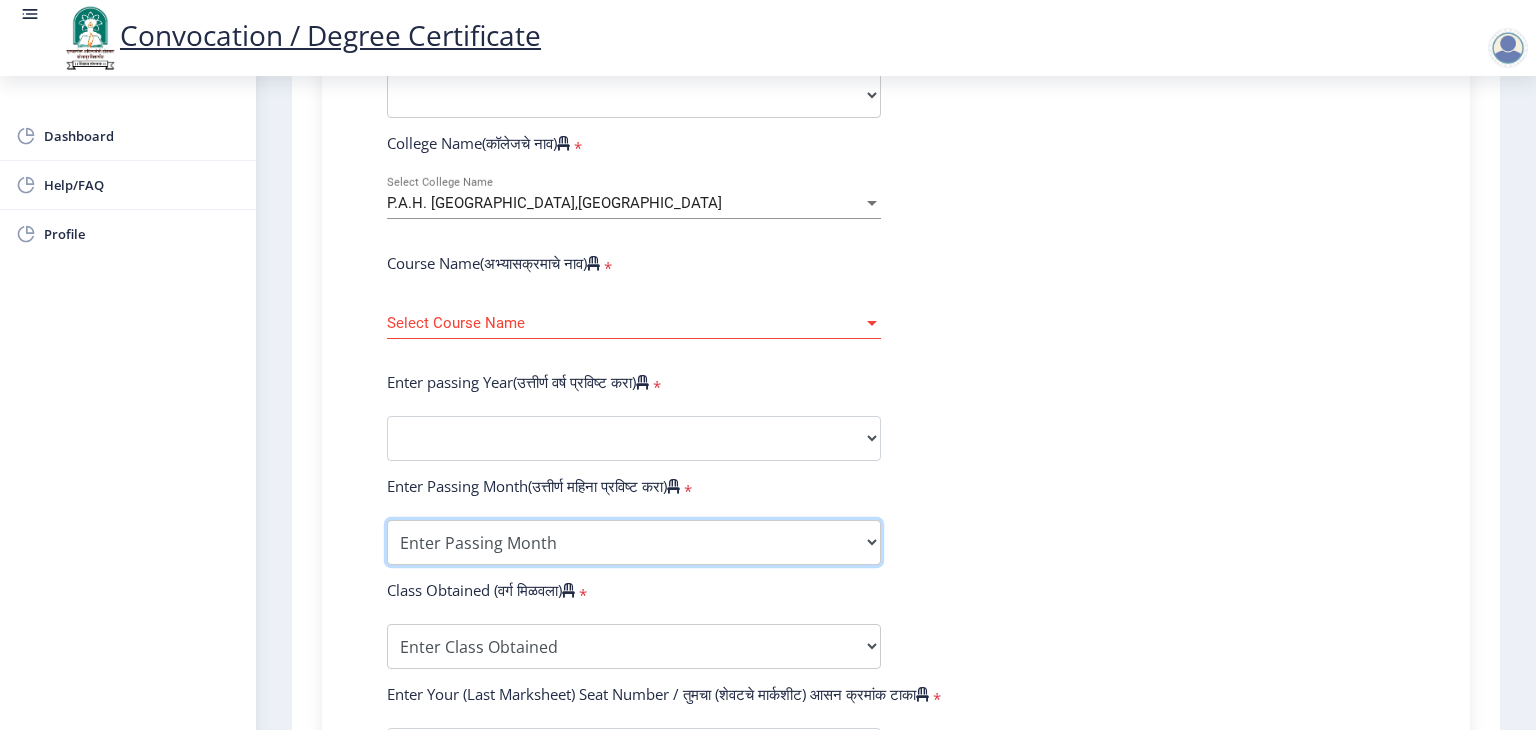 click on "Enter Passing Month March April May October November December" at bounding box center [634, 542] 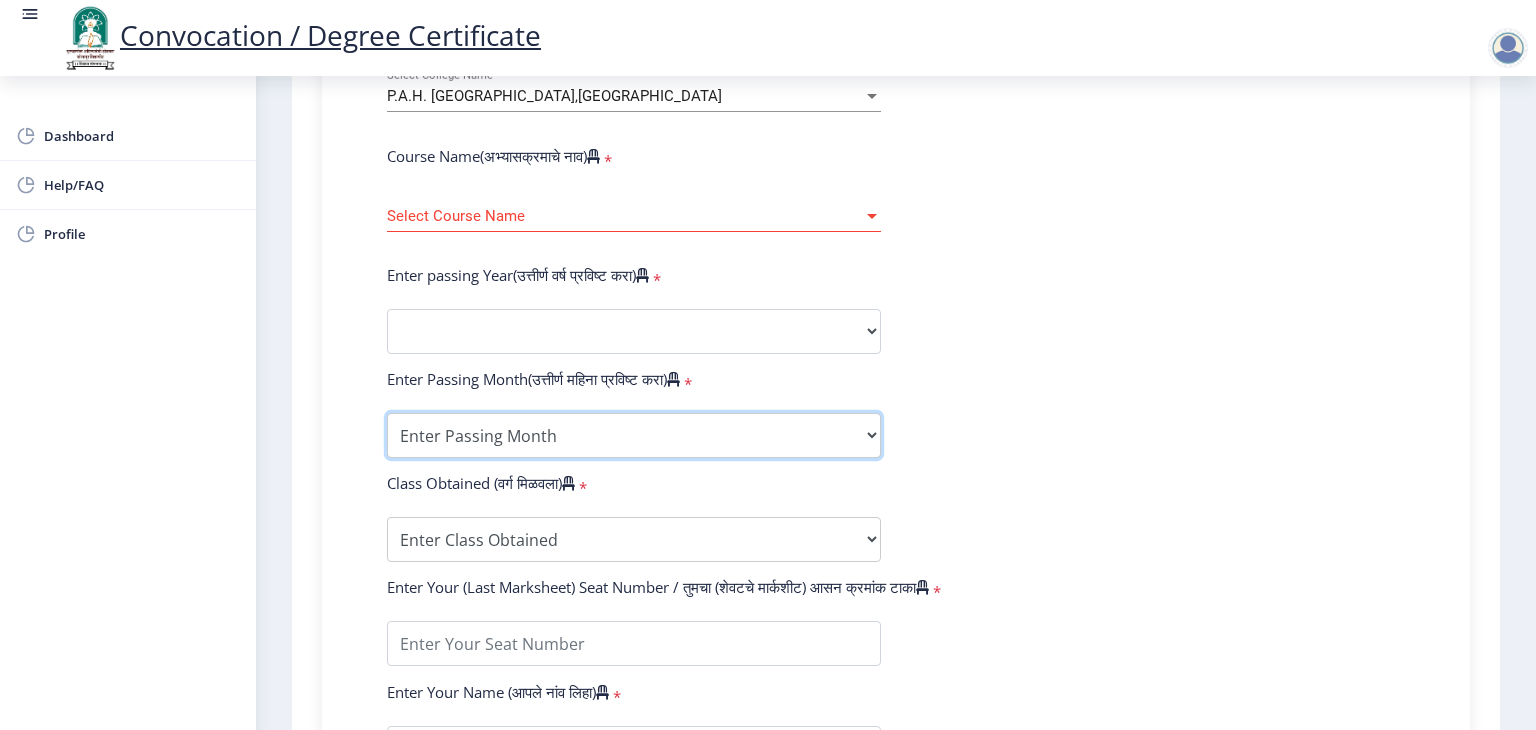 scroll, scrollTop: 856, scrollLeft: 0, axis: vertical 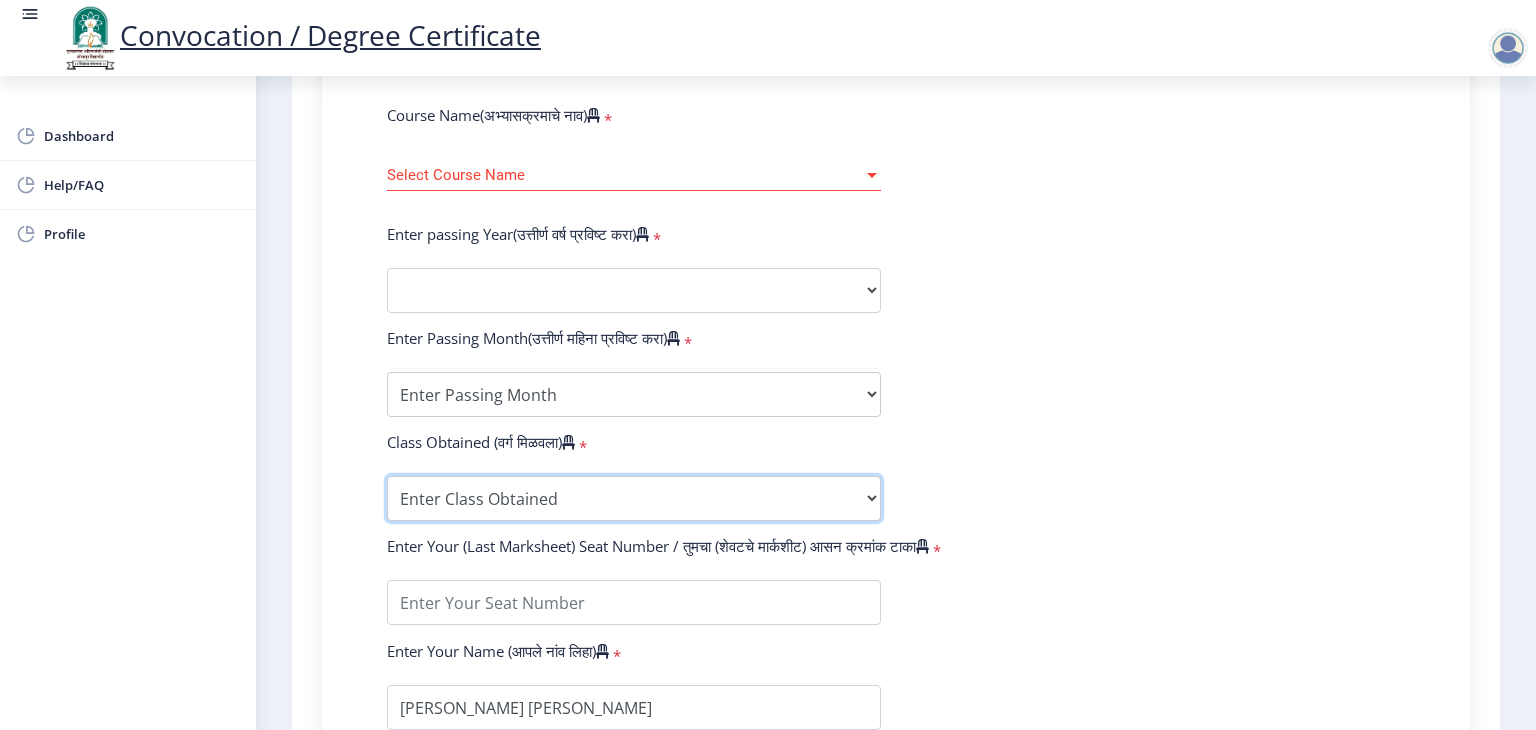 click on "Enter Class Obtained DISTINCTION FIRST CLASS HIGHER SECOND CLASS SECOND CLASS PASS CLASS OUTSTANDING - EXEMPLARY FIRST CLASS WITH DISTINCTION Grade O Grade A+ Grade A Grade B+ Grade B Grade C+ Grade C Grade D Grade E" at bounding box center (634, 498) 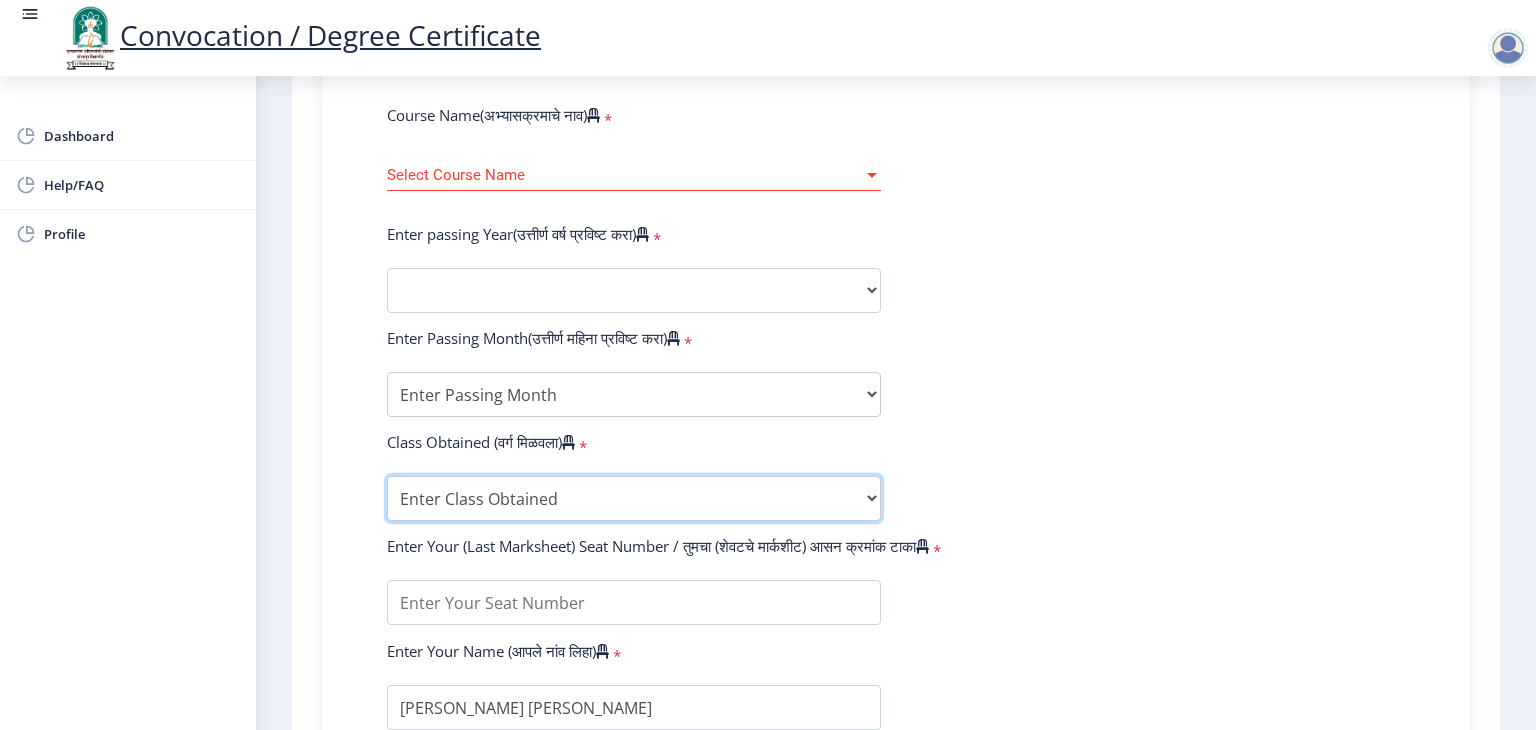 click on "Enter Class Obtained DISTINCTION FIRST CLASS HIGHER SECOND CLASS SECOND CLASS PASS CLASS OUTSTANDING - EXEMPLARY FIRST CLASS WITH DISTINCTION Grade O Grade A+ Grade A Grade B+ Grade B Grade C+ Grade C Grade D Grade E" at bounding box center [634, 498] 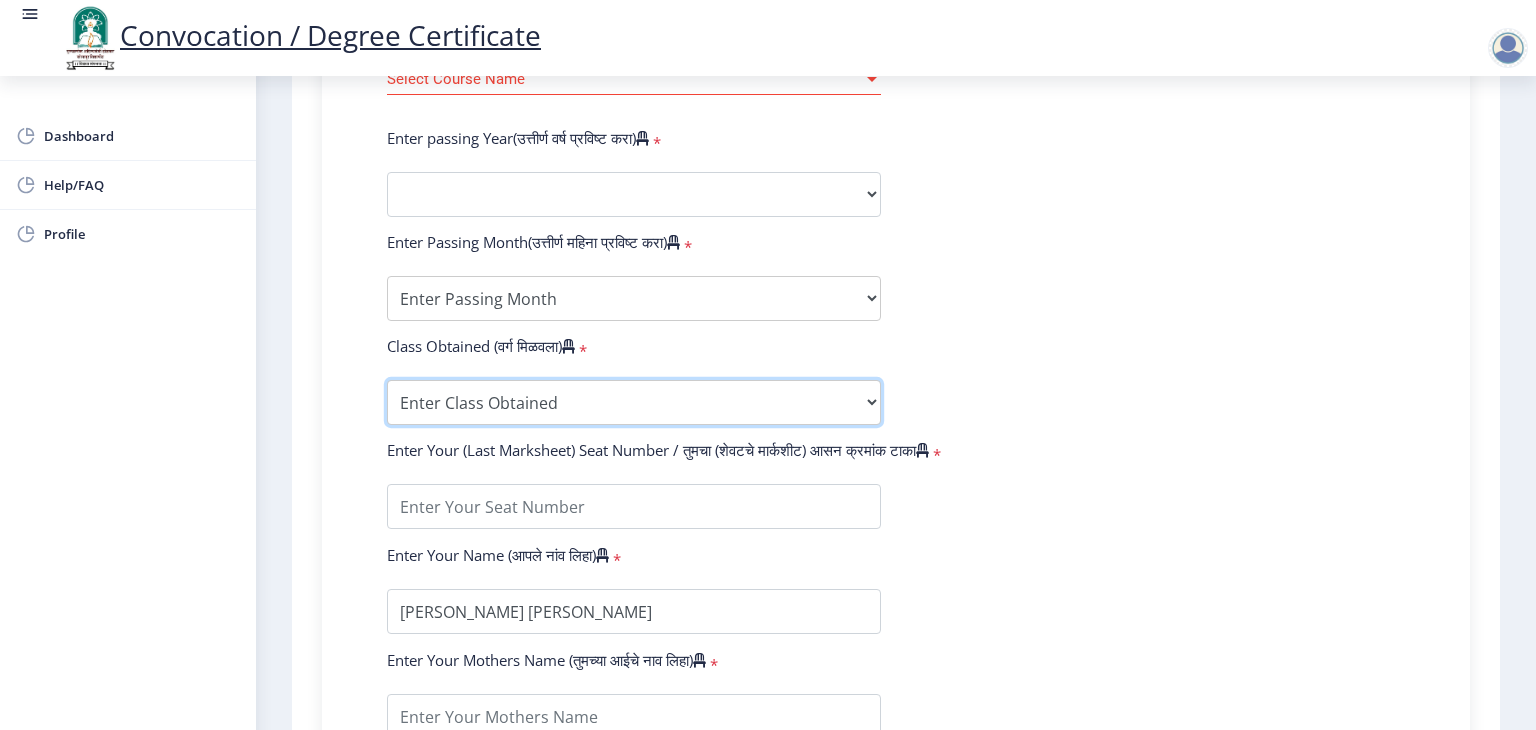 scroll, scrollTop: 952, scrollLeft: 0, axis: vertical 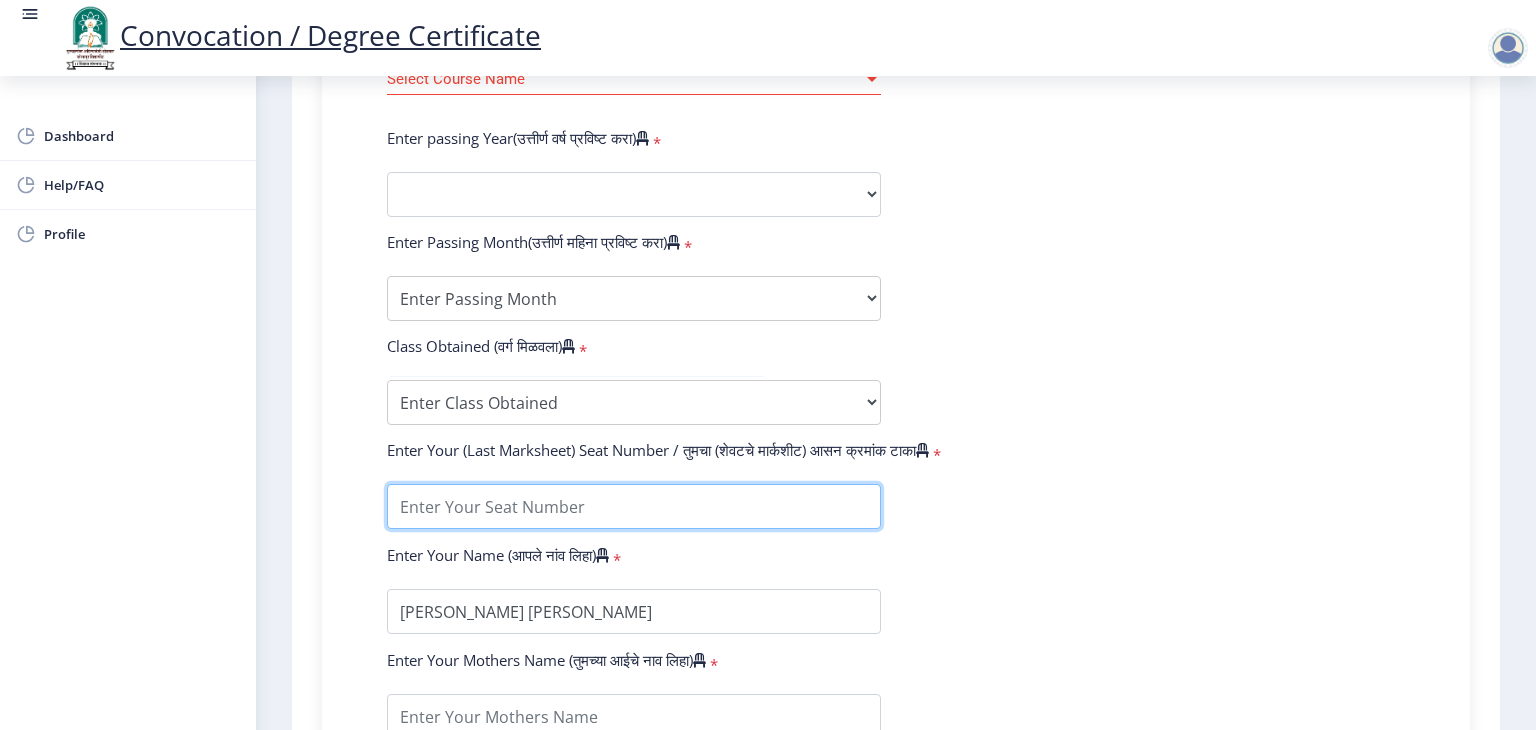 click at bounding box center (634, 506) 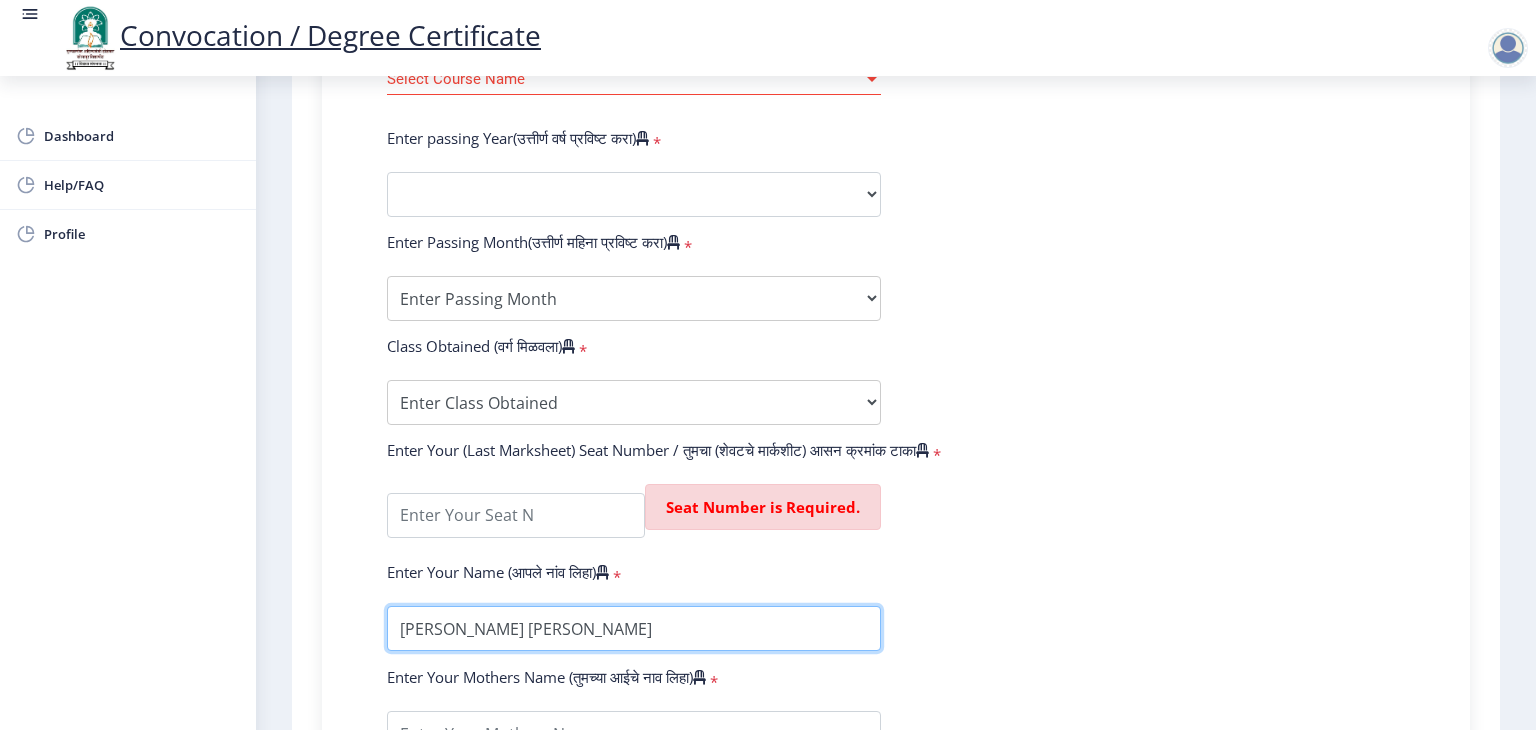 click at bounding box center (634, 628) 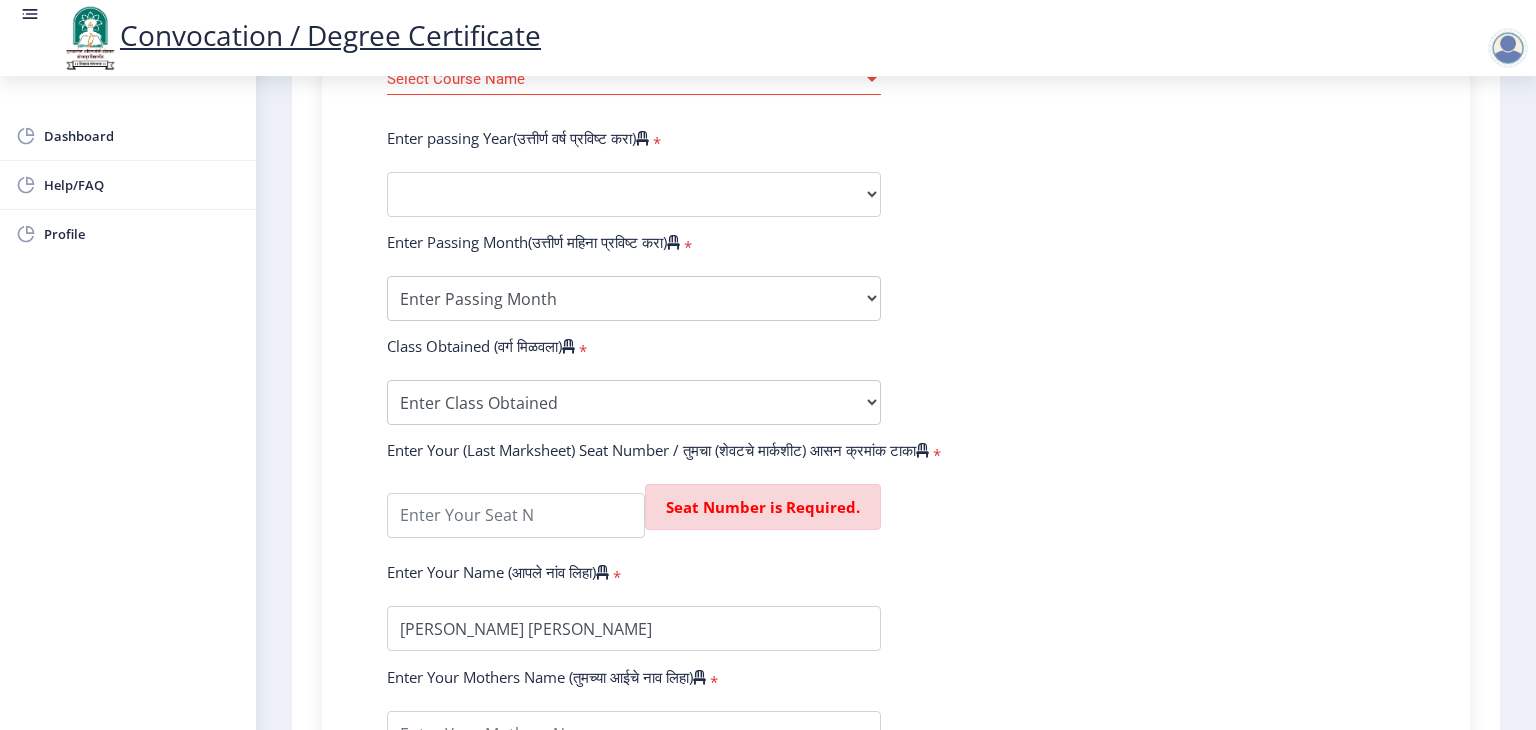 click on "Enter Your (Last Marksheet) Seat Number / तुमचा (शेवटचे मार्कशीट) आसन क्रमांक टाका   *" 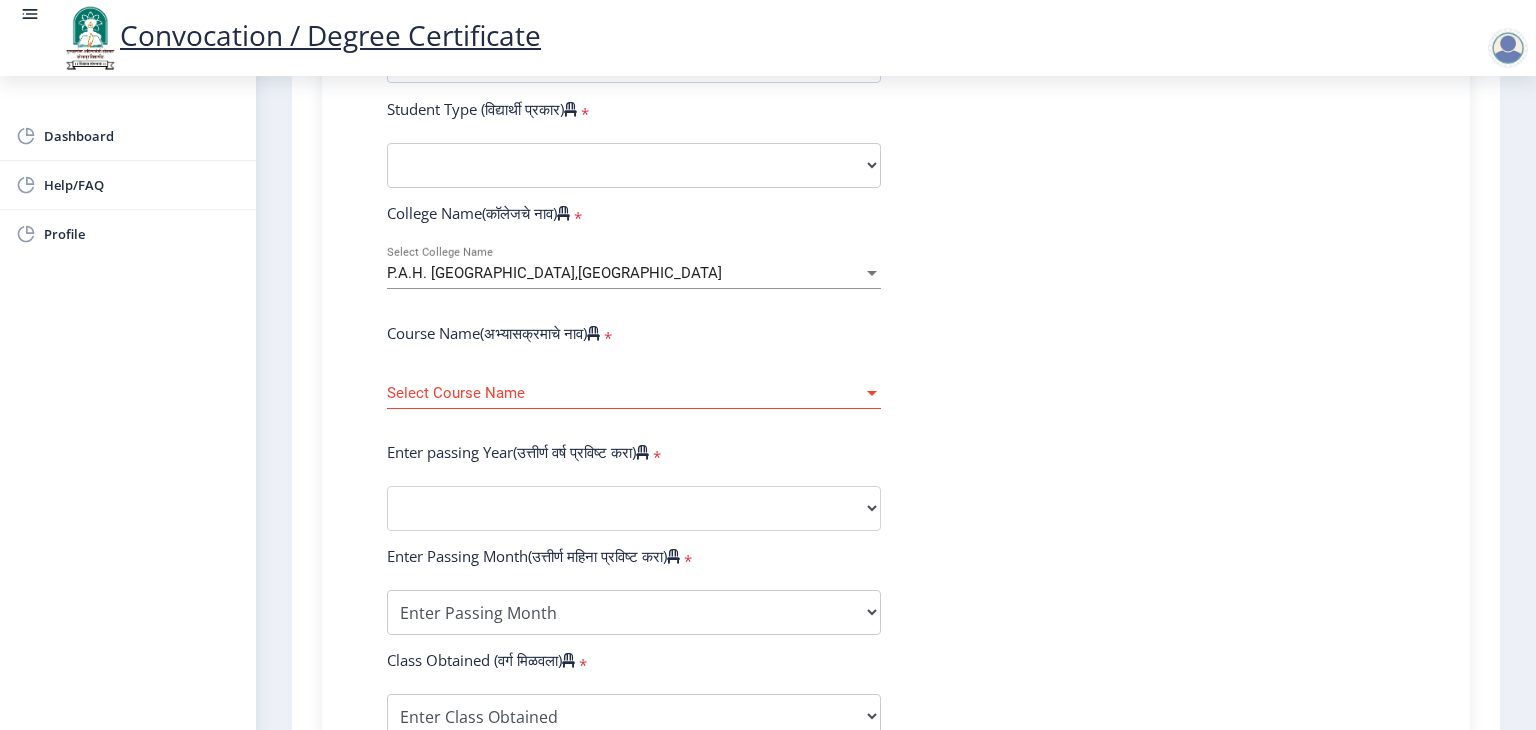 scroll, scrollTop: 636, scrollLeft: 0, axis: vertical 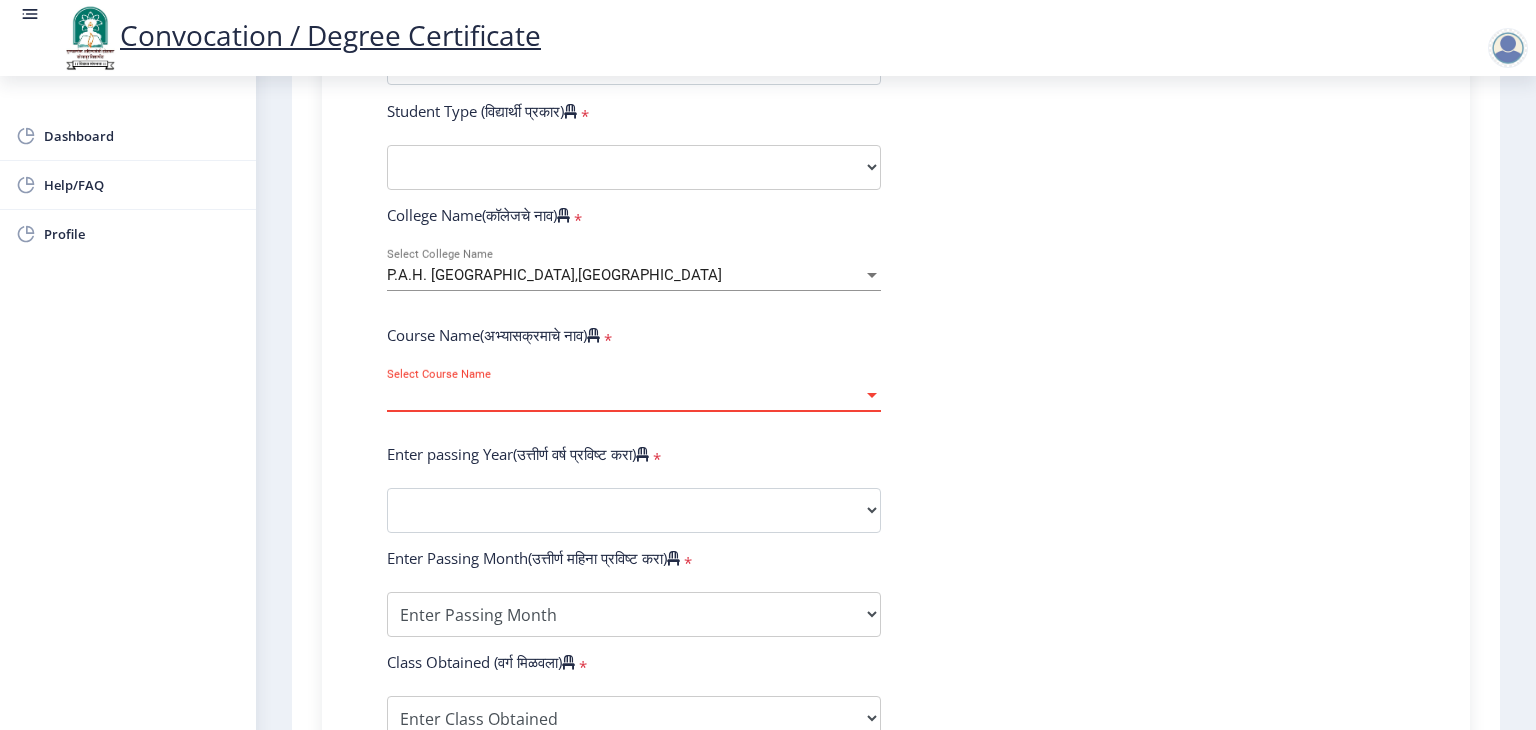click on "Select Course Name" at bounding box center [625, 395] 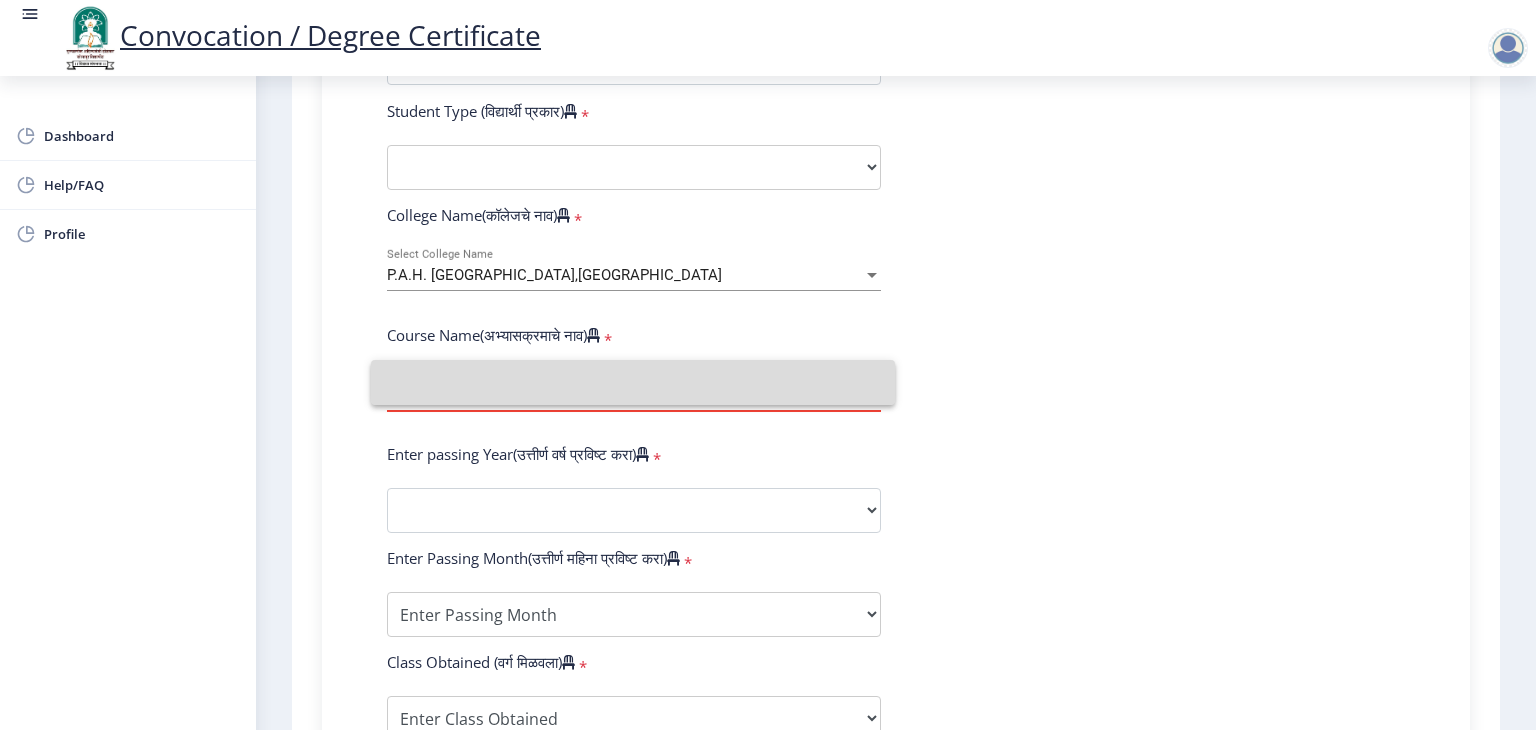 click at bounding box center [633, 382] 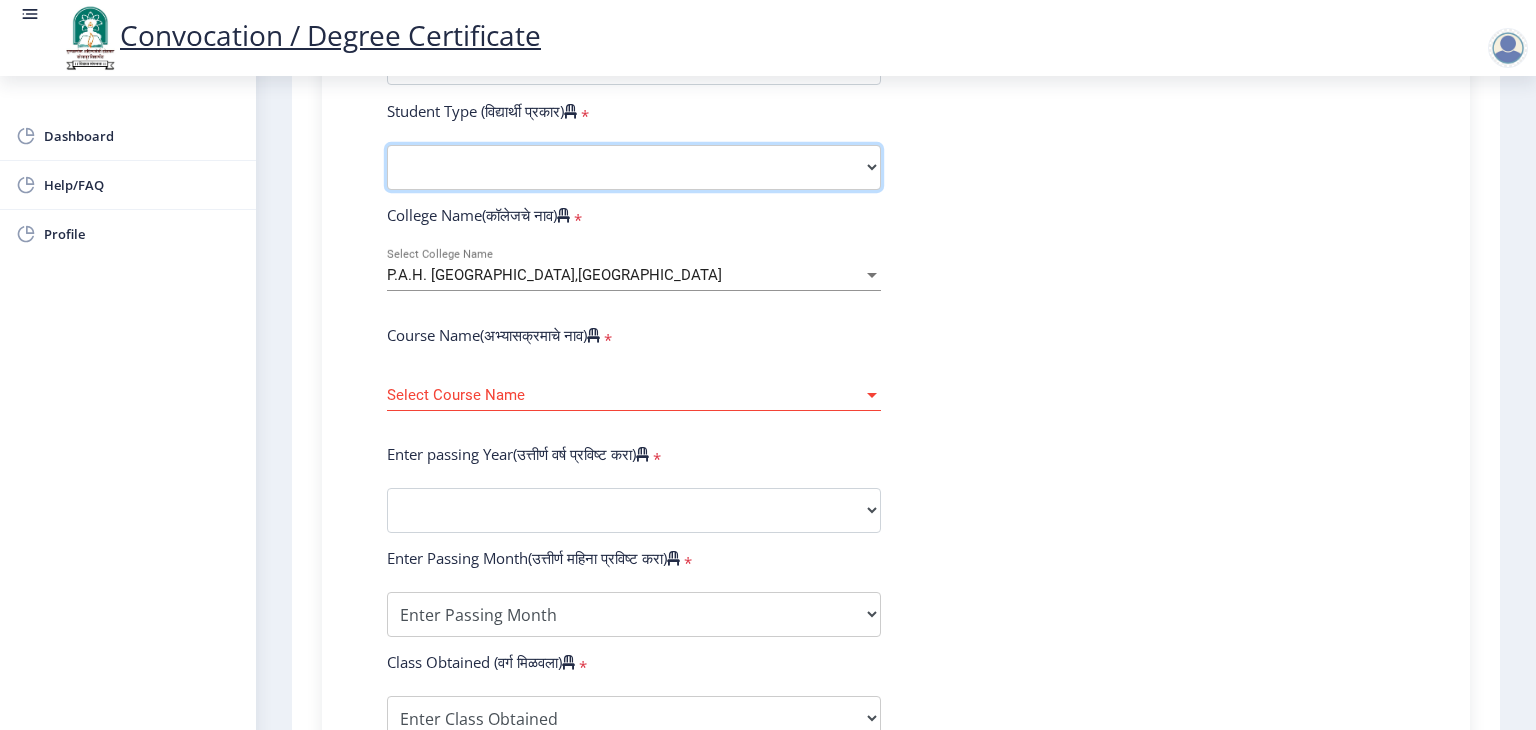 click on "Select Student Type Regular External" at bounding box center [634, 167] 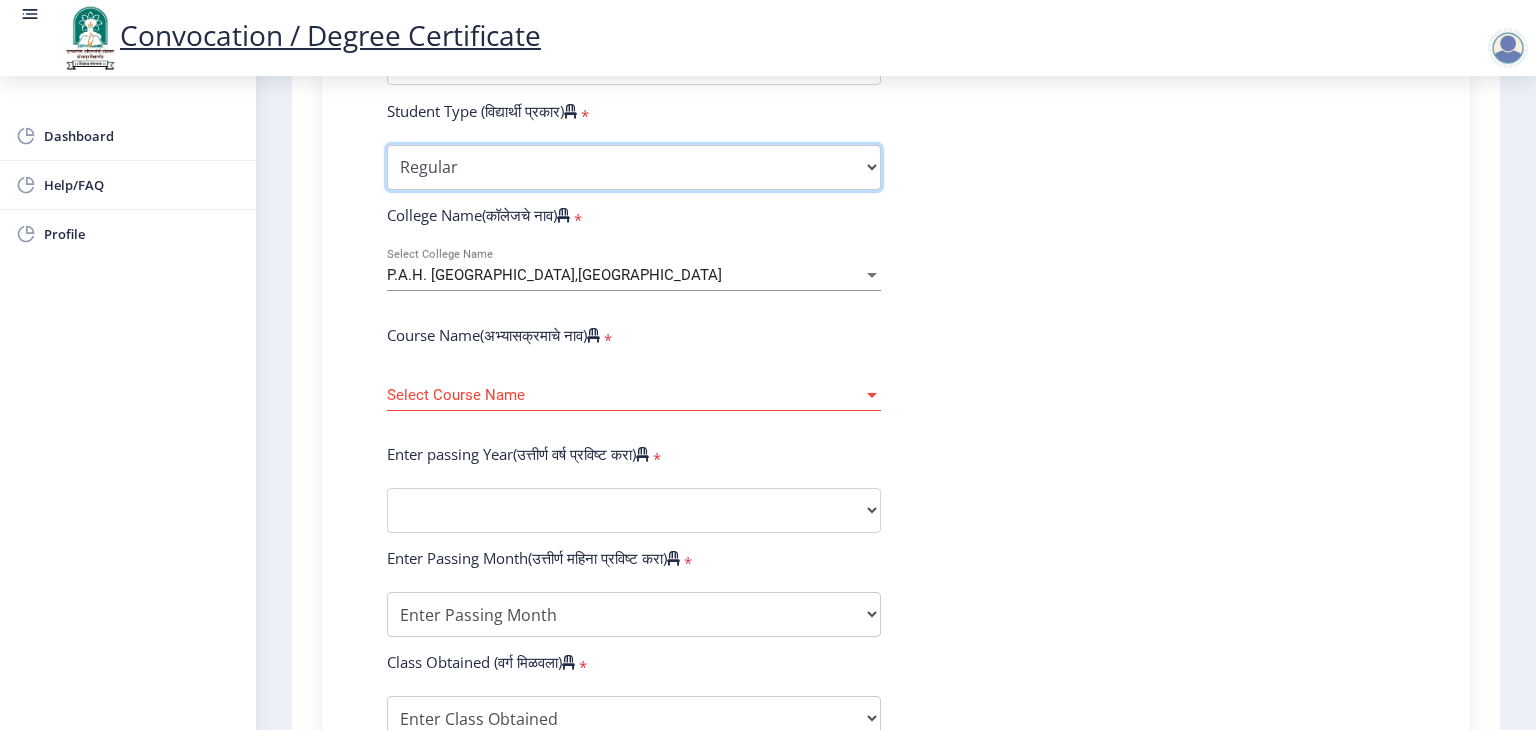 click on "Select Student Type Regular External" at bounding box center (634, 167) 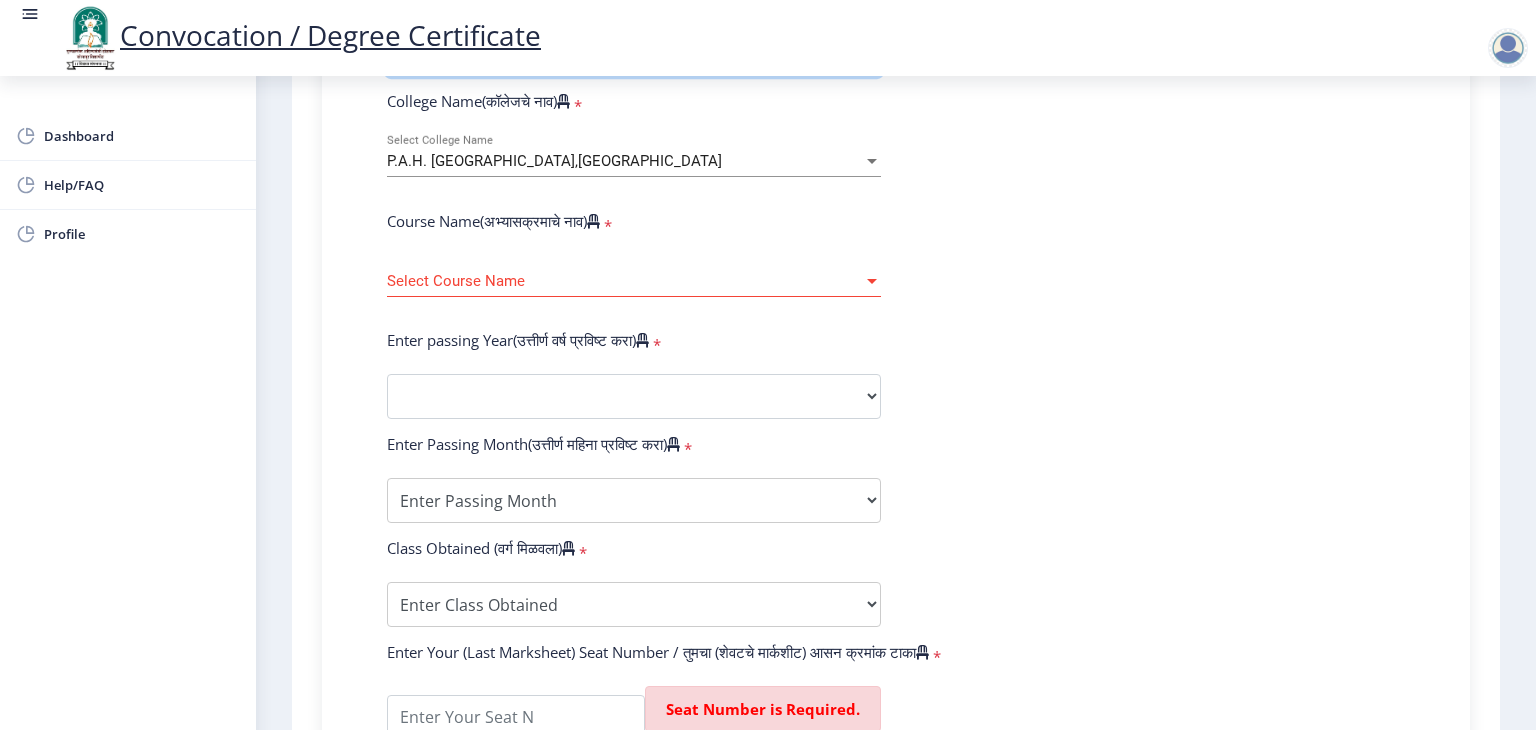 scroll, scrollTop: 756, scrollLeft: 0, axis: vertical 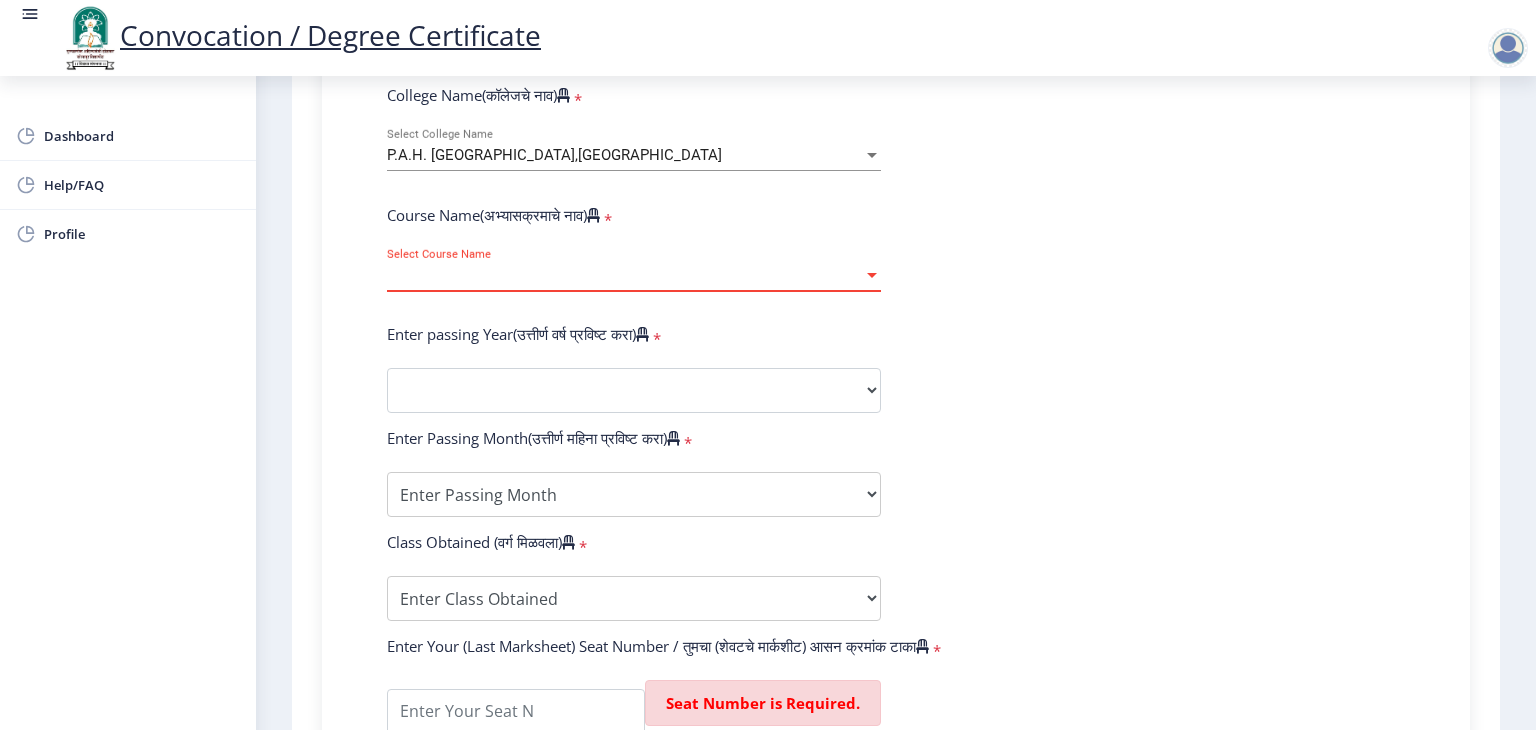 click on "Select Course Name" at bounding box center (625, 275) 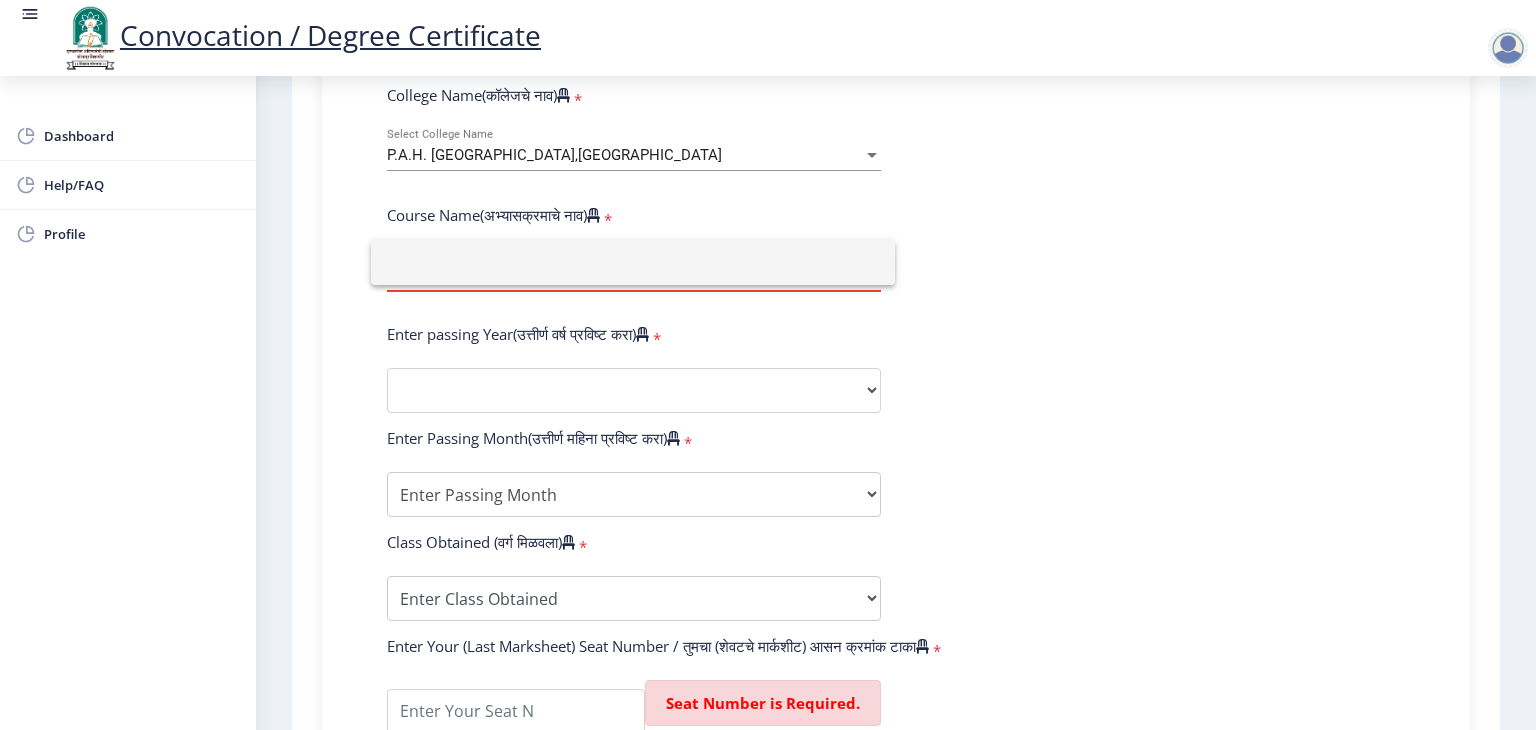 click 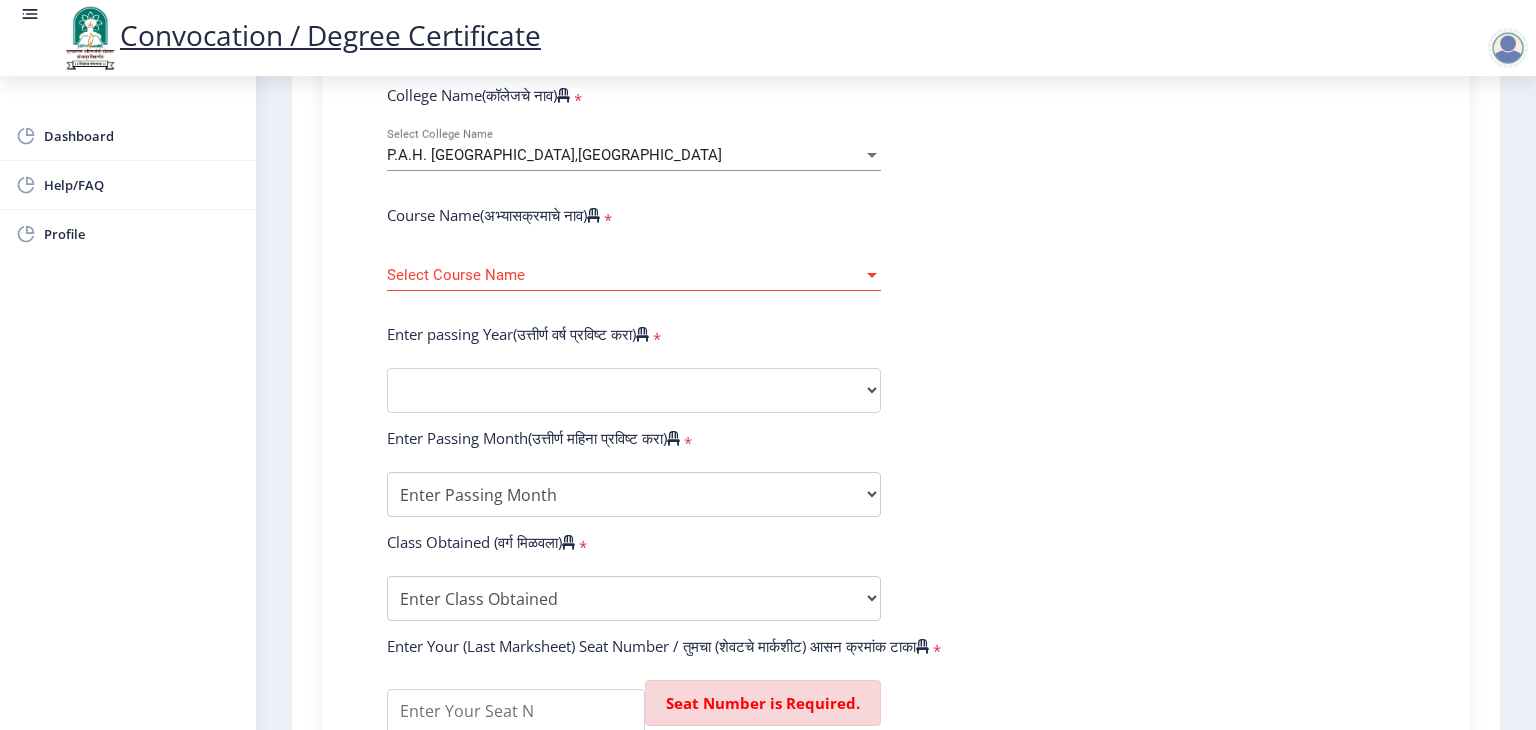 click 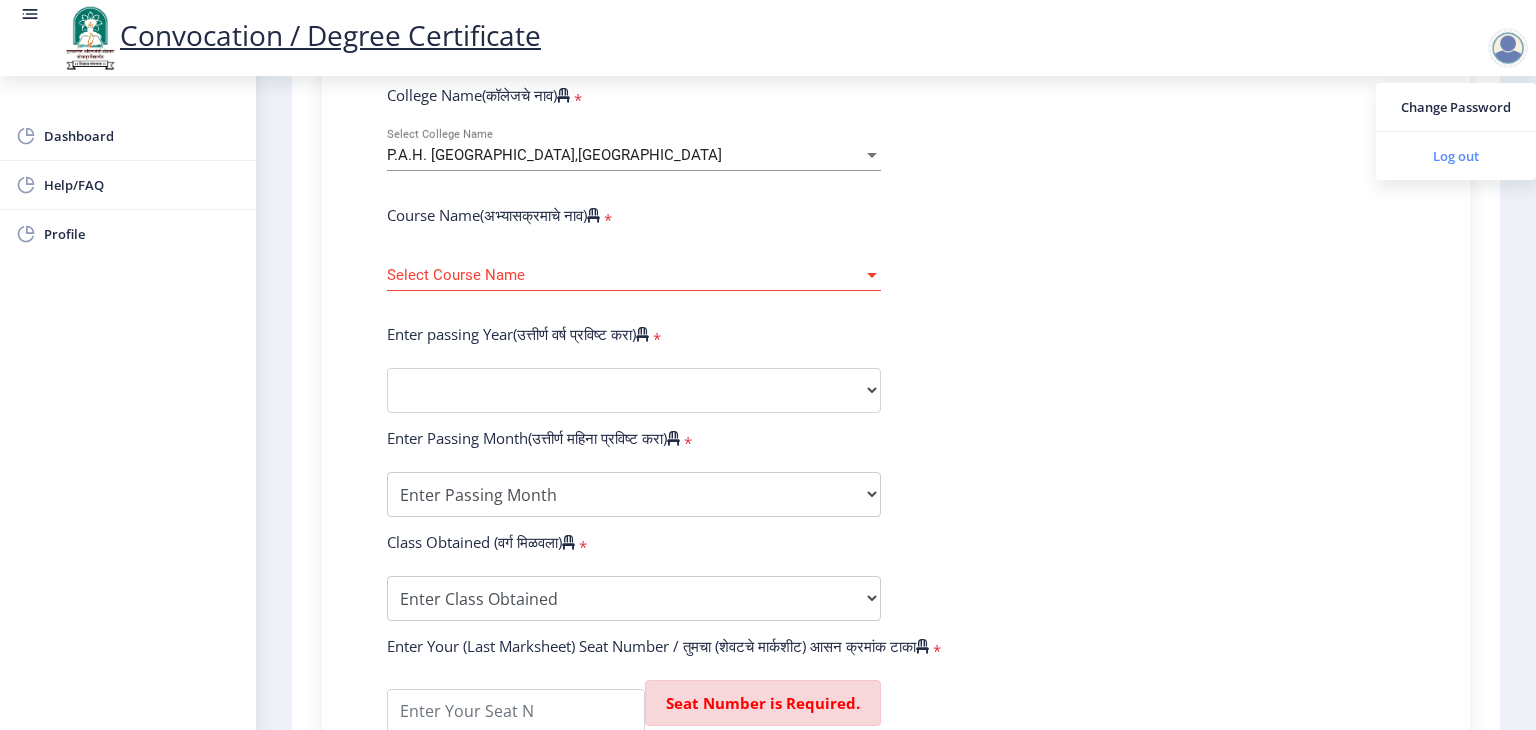 click on "Log out" at bounding box center [1456, 156] 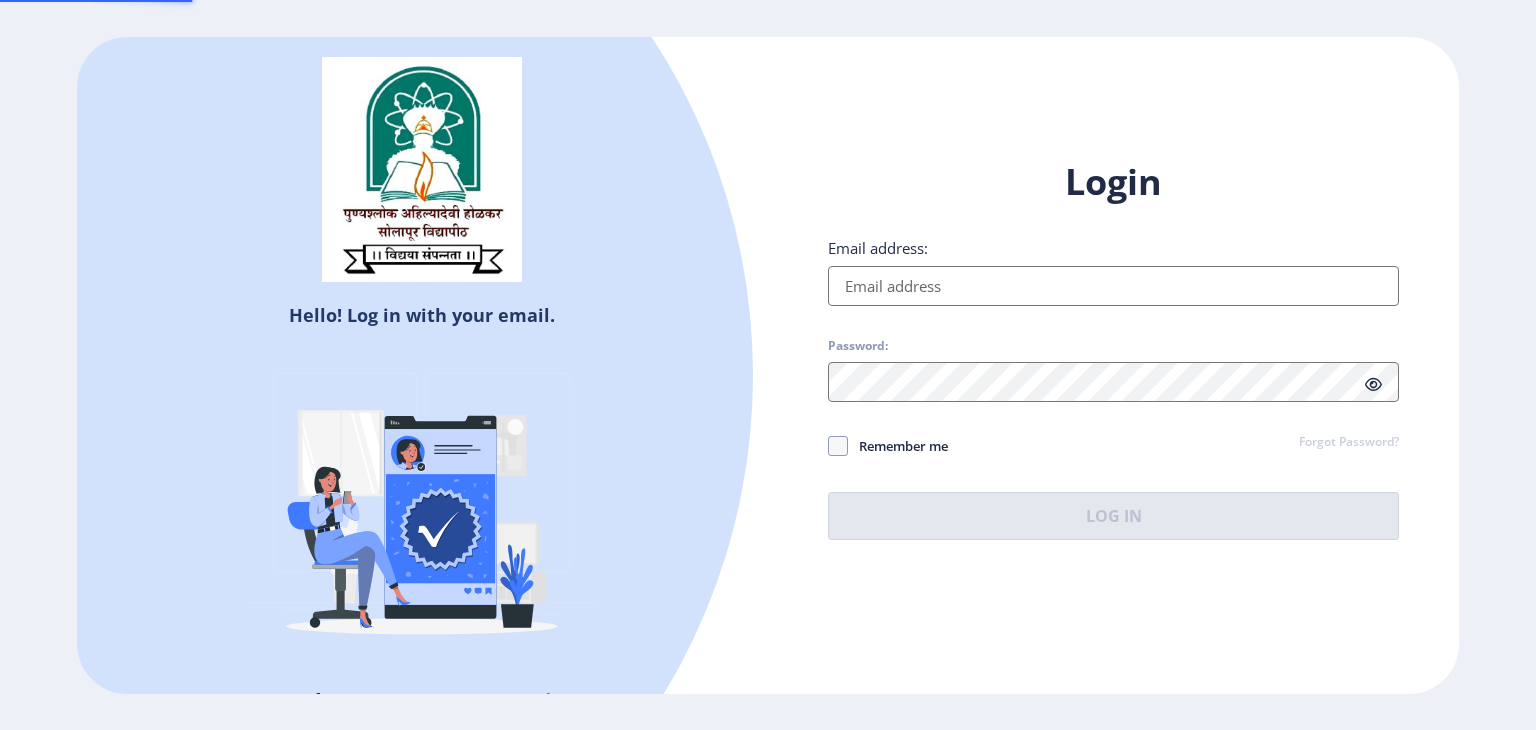 type on "[EMAIL_ADDRESS][DOMAIN_NAME]" 